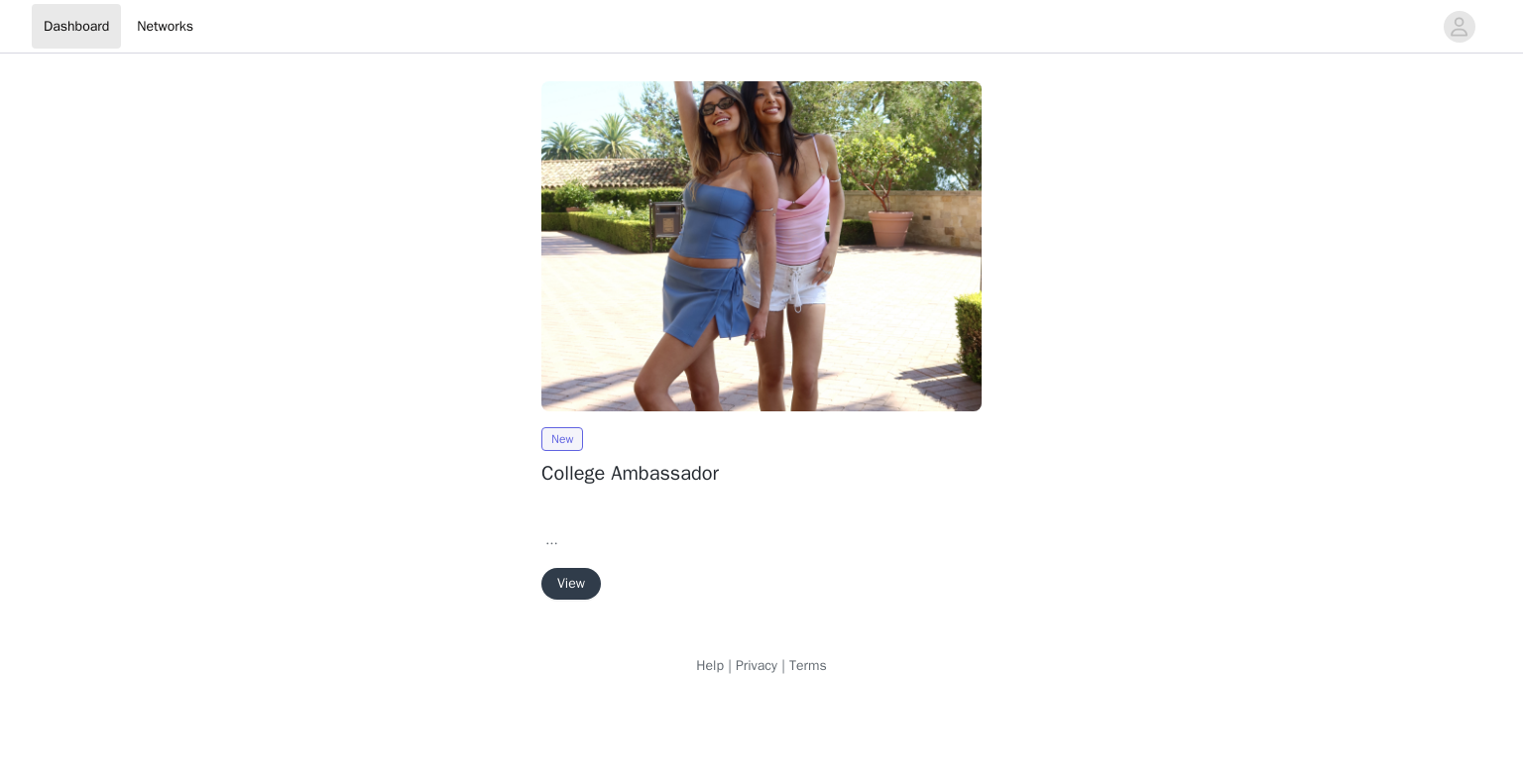 scroll, scrollTop: 0, scrollLeft: 0, axis: both 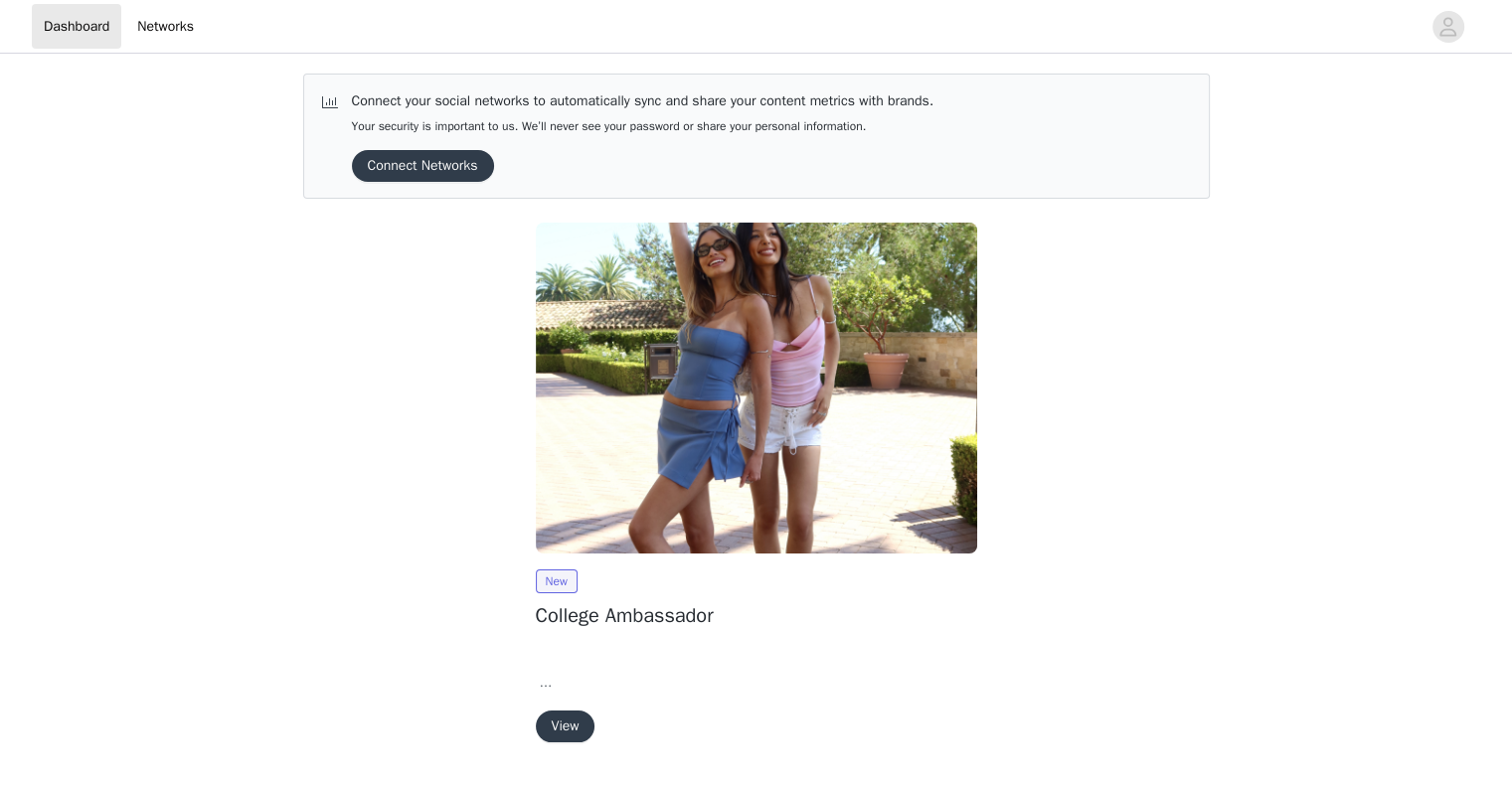 click on "View" at bounding box center [566, 726] 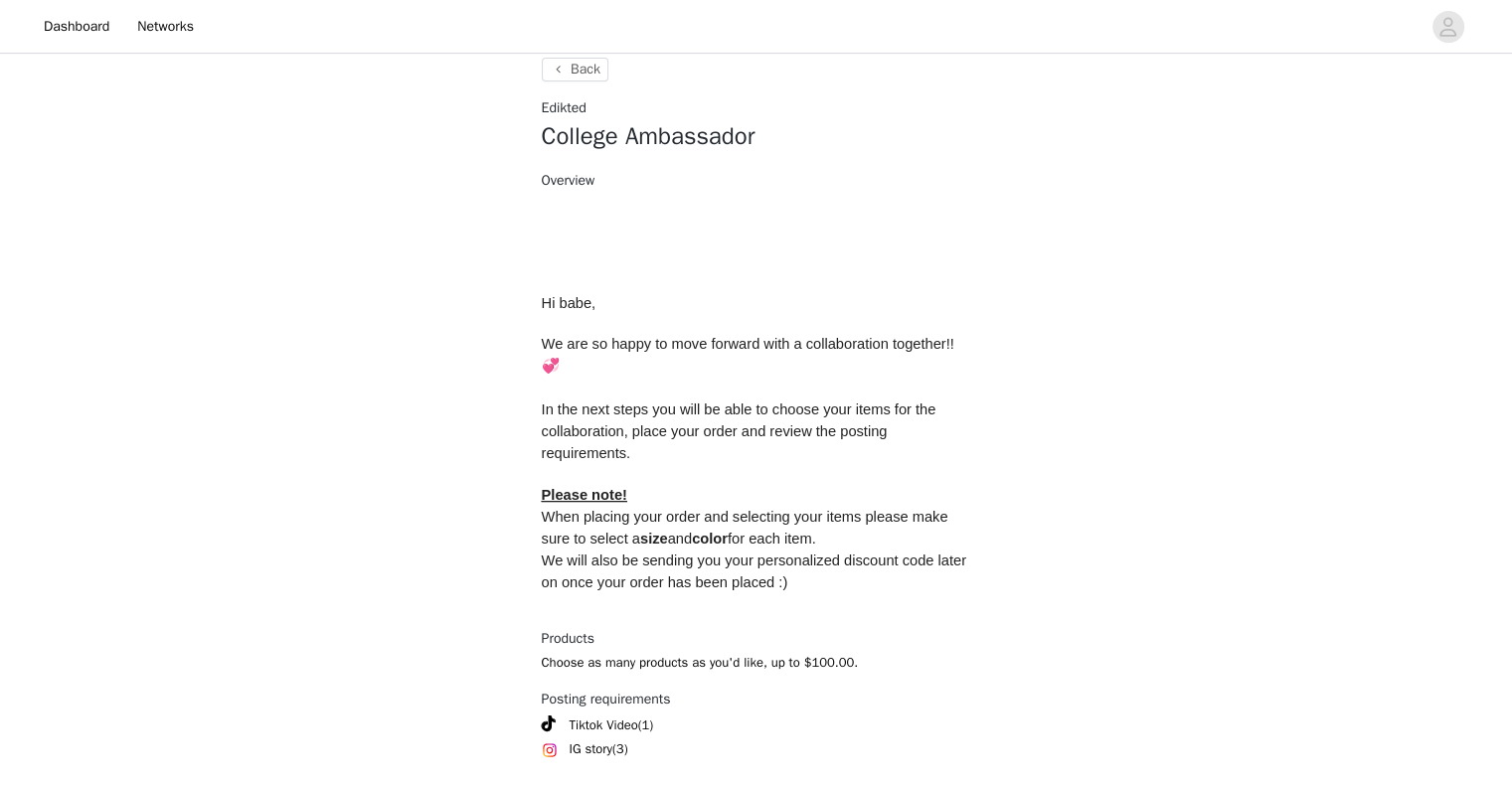scroll, scrollTop: 721, scrollLeft: 0, axis: vertical 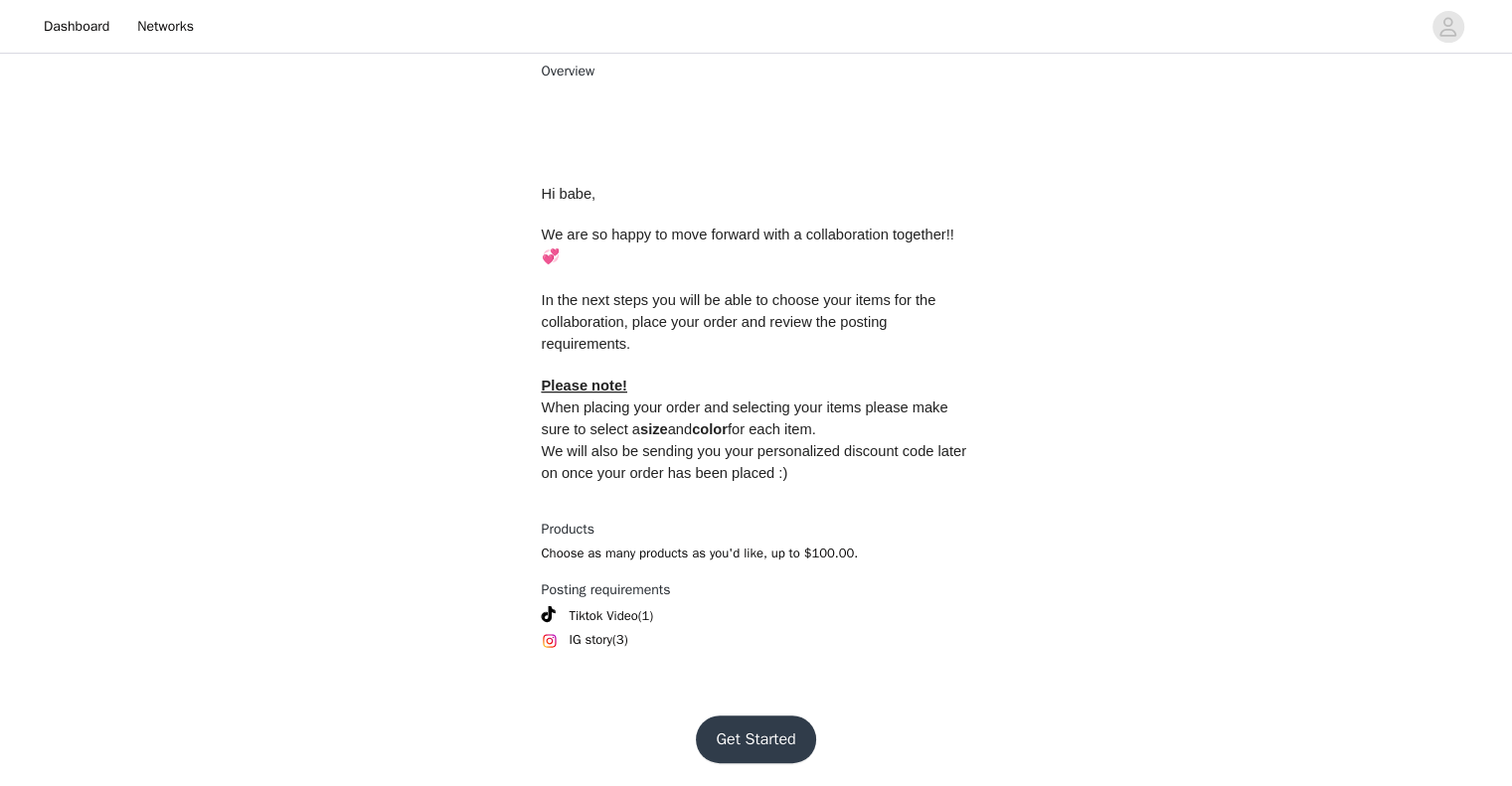 click on "Get Started" at bounding box center (756, 739) 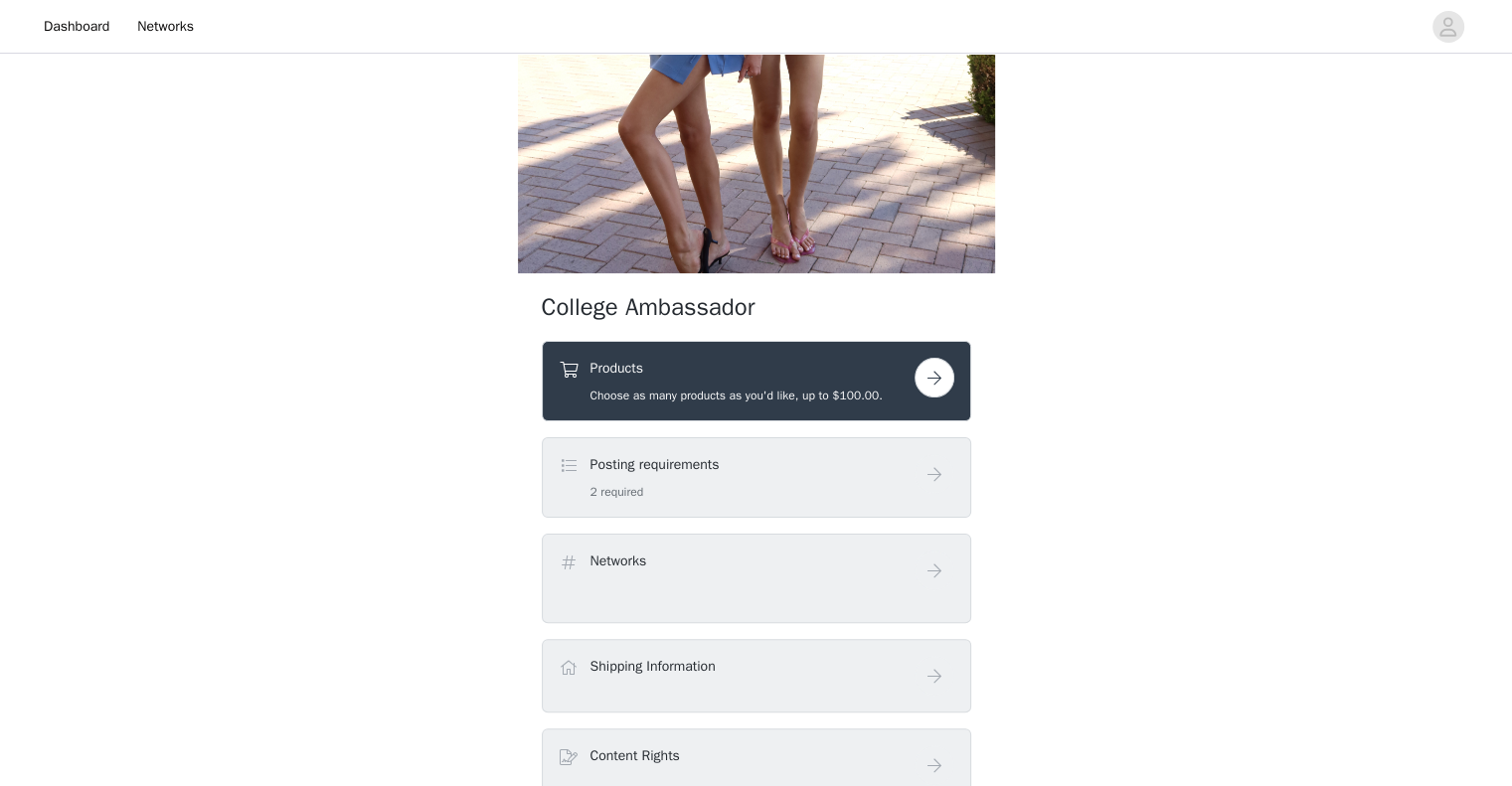 scroll, scrollTop: 382, scrollLeft: 0, axis: vertical 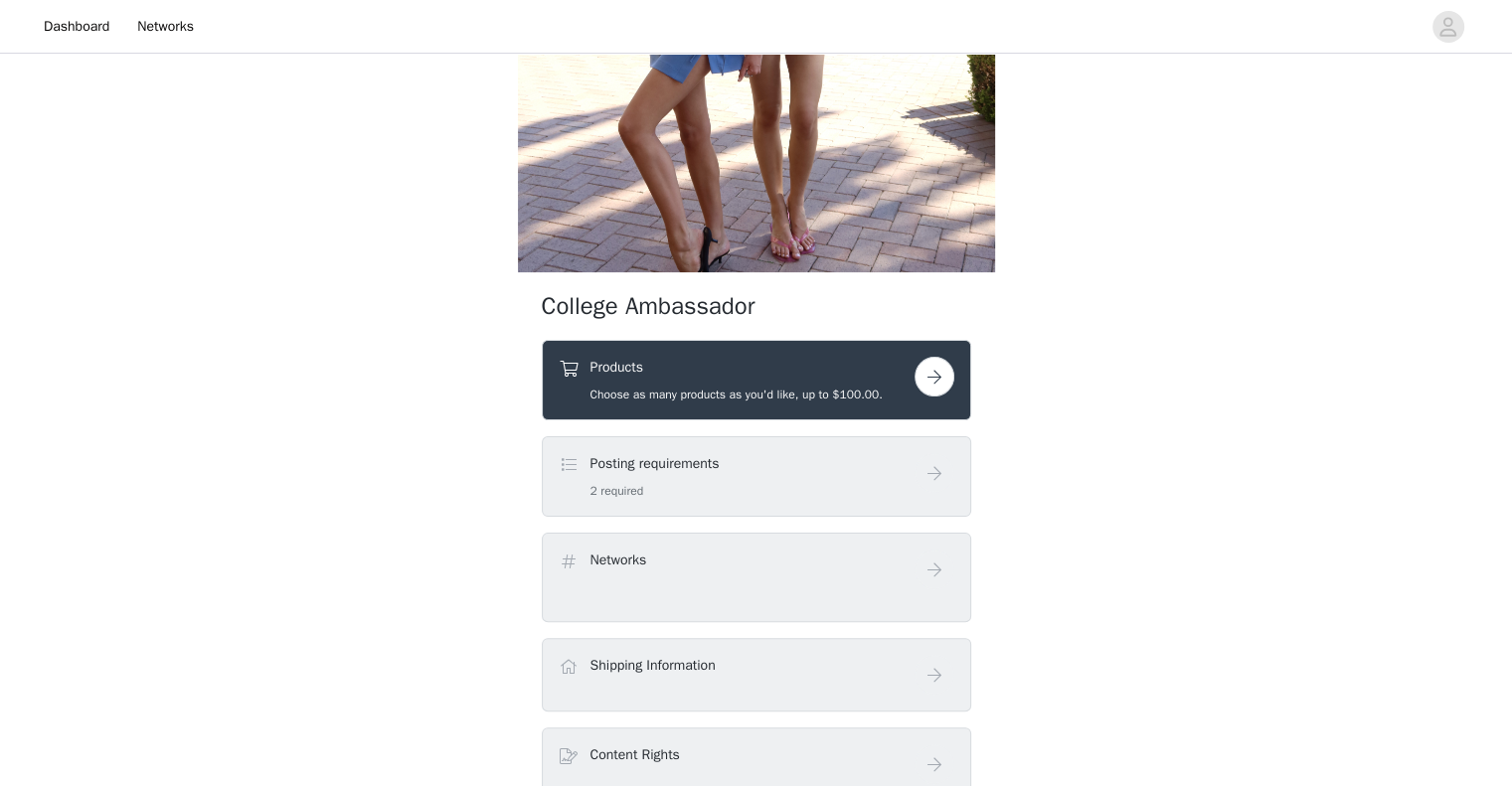 click at bounding box center (934, 377) 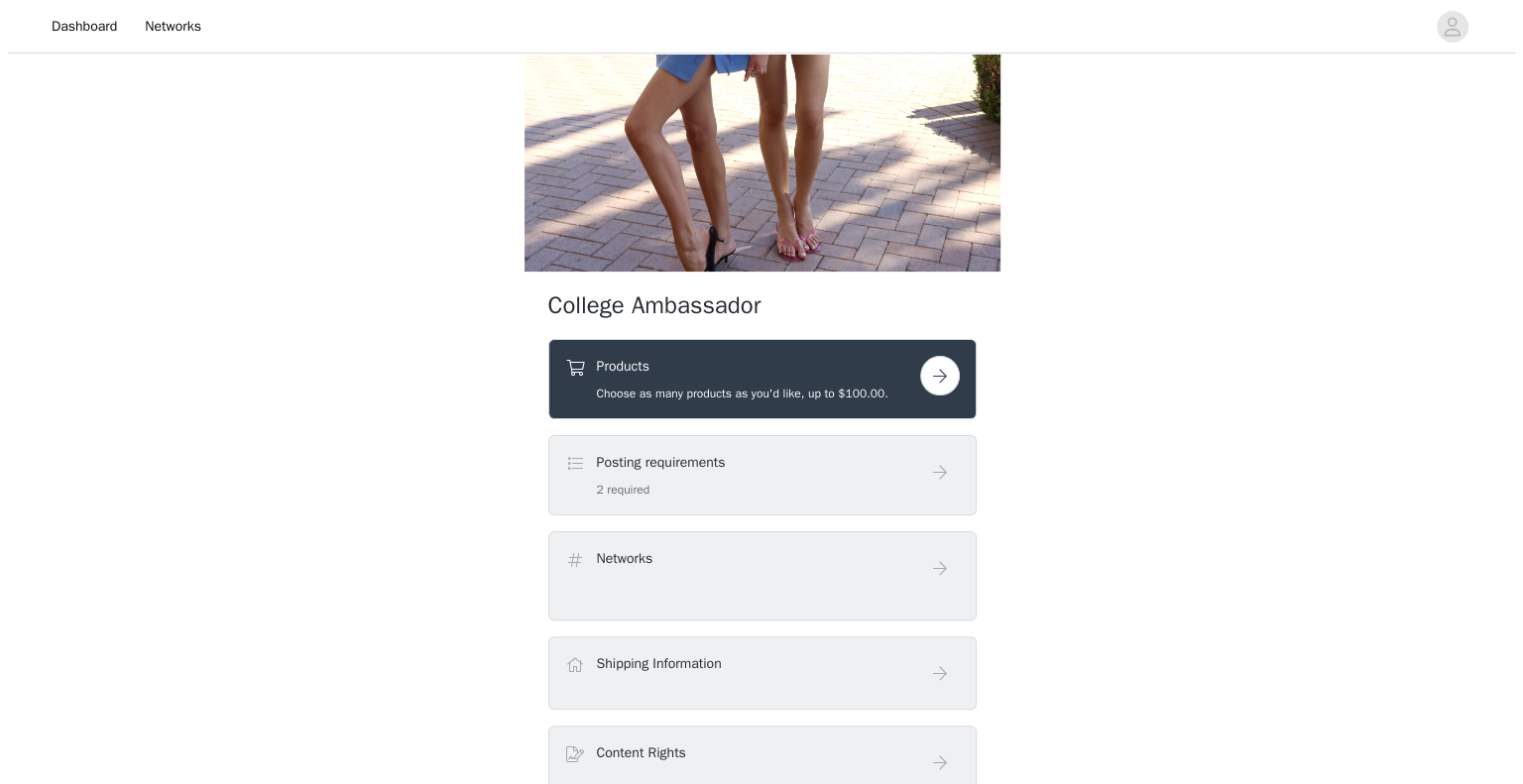 scroll, scrollTop: 0, scrollLeft: 0, axis: both 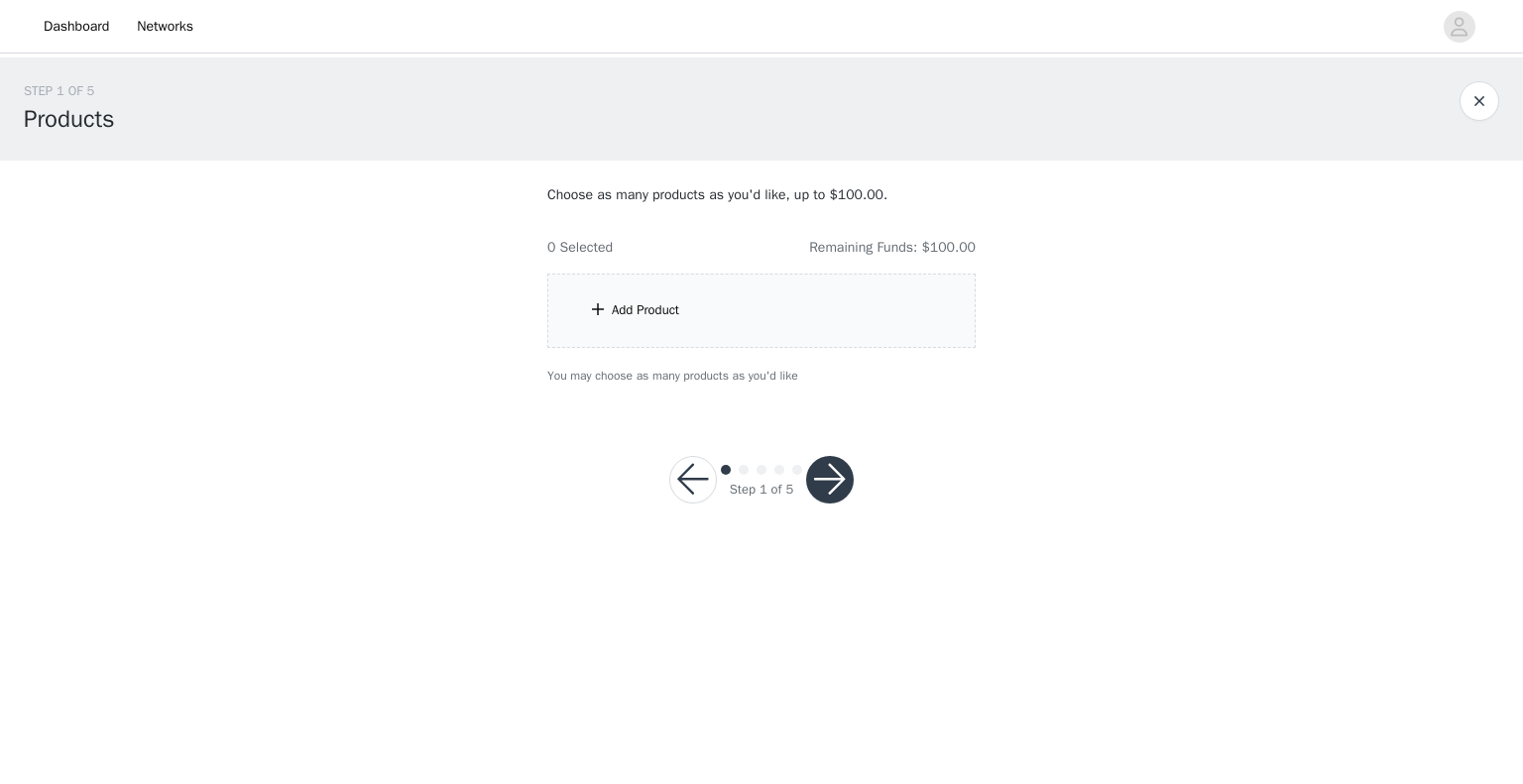 click on "Add Product" at bounding box center [762, 310] 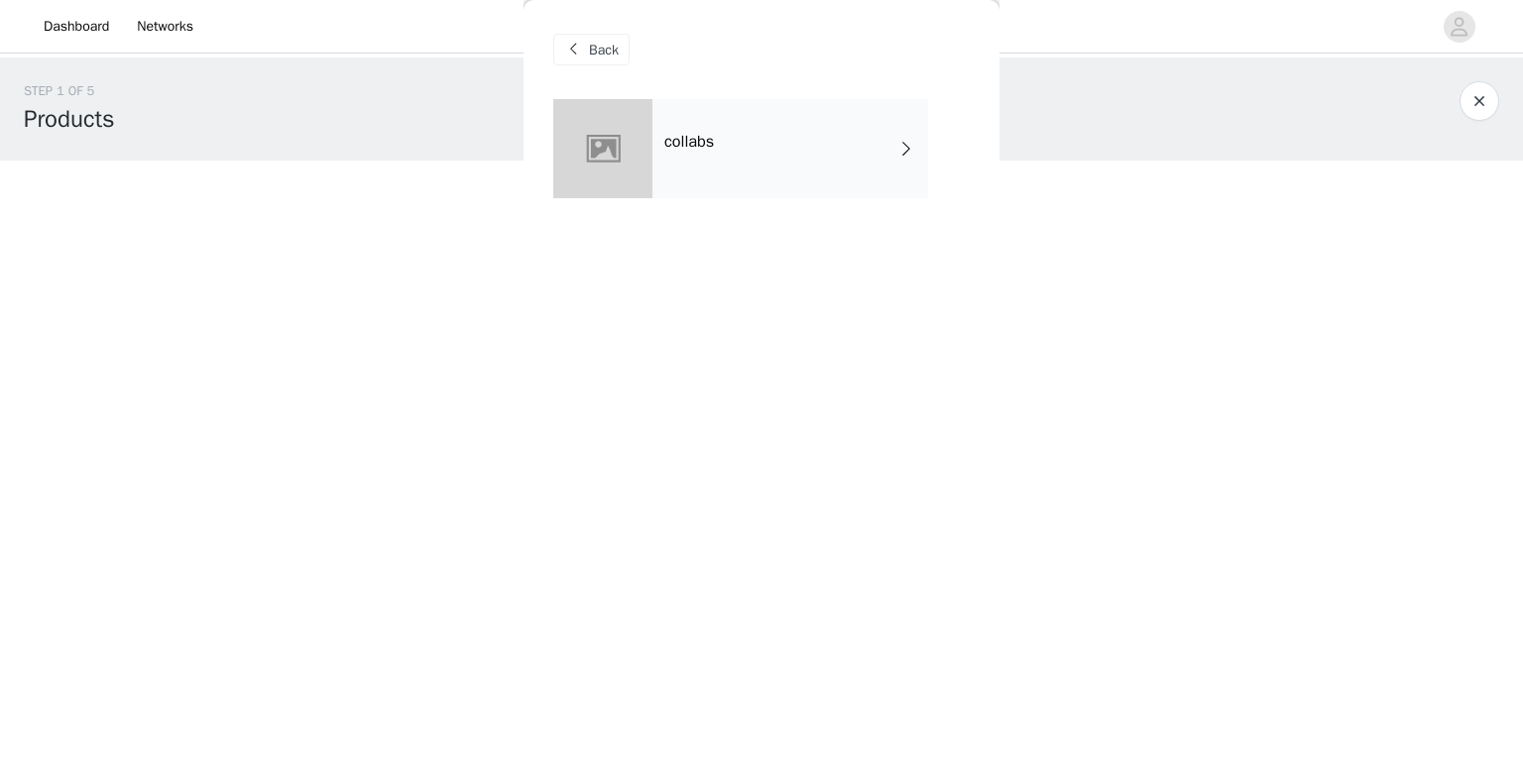 click on "collabs" at bounding box center (790, 149) 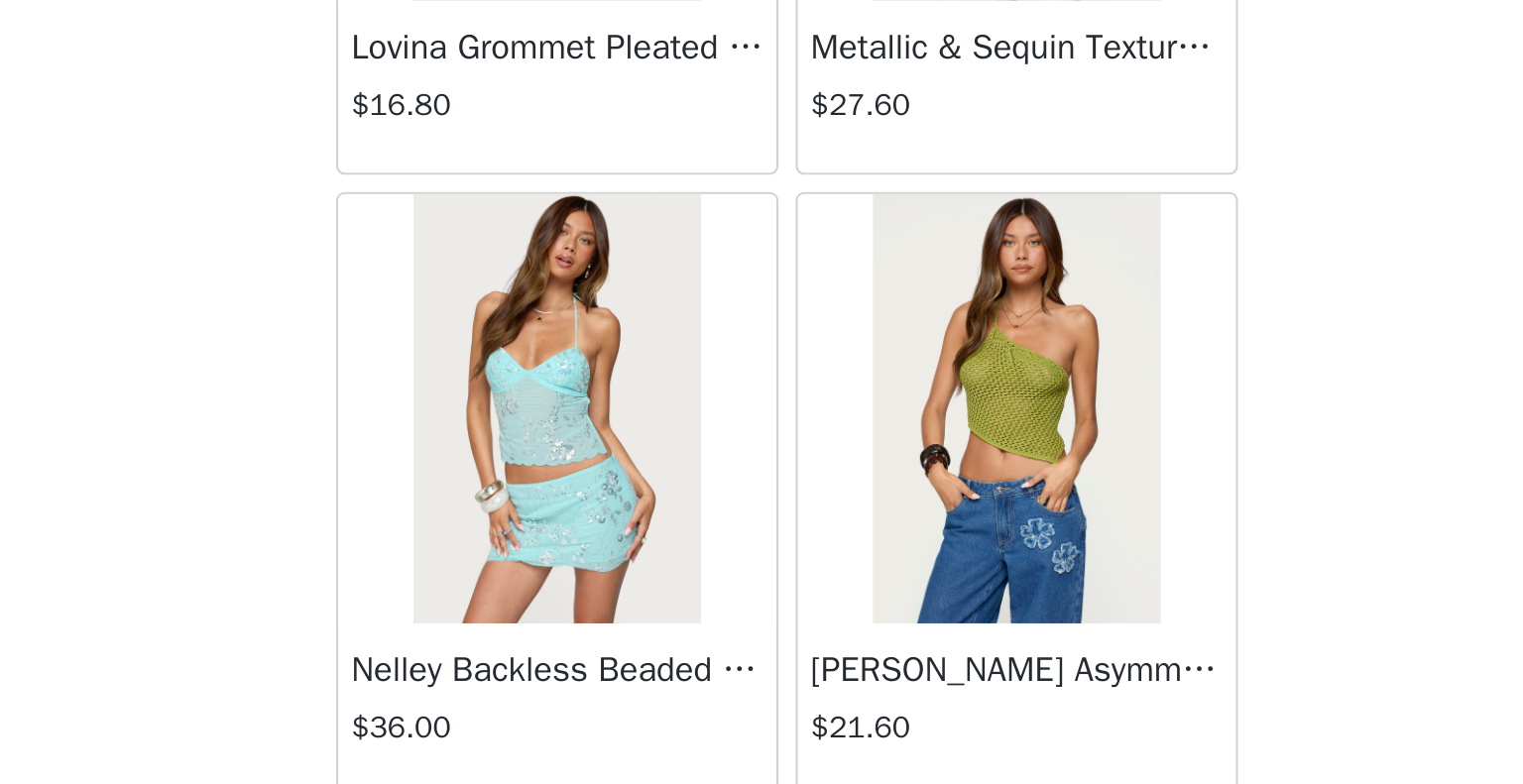 scroll, scrollTop: 0, scrollLeft: 0, axis: both 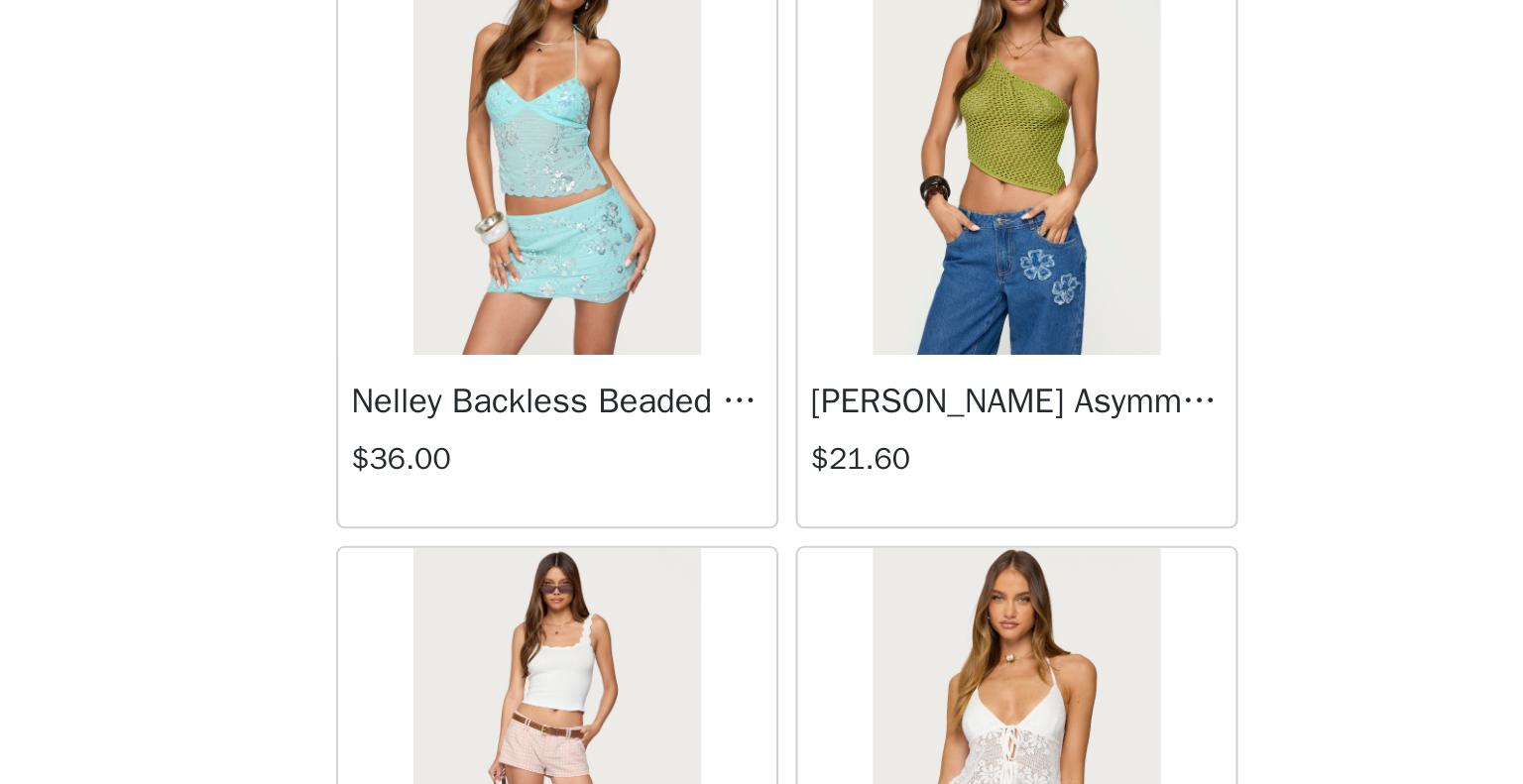 click on "Back       Lovina Grommet Pleated Mini Skort   $16.80       Metallic & Sequin Textured Tank Top   $27.60       Nelley Backless Beaded Sequin Chiffon Top   $36.00       [PERSON_NAME] Asymmetric One Shoulder Crochet Top   $21.60       [PERSON_NAME] Plaid Micro Shorts   $30.00       [PERSON_NAME] Floral Texured Sheer Halter Top   $27.60       Maree Bead V Neck Top   $22.80       Maree Bead Cut Out Mini Skirt   $20.40       [PERSON_NAME] Cut Out Halter Top   $28.80       Juney Pinstripe Tailored Button Up Shirt   $36.00       Avenly Striped Tie Front Babydoll Top   $27.60       [PERSON_NAME] Studded Grommet Tube Top   $30.00       Avalai Linen Look Mini Skort   $38.40       Beaded Deep Cowl Neck Backless Top   $37.20       Frayed Pleated Denim Mini Skort   $16.00       Klay Linen Look Pleated Mini Skort   $14.40       Contrast Lace Asymmetric Off Shoulder Top   $14.40       [PERSON_NAME] Split Front Sheer Mesh Top   $28.80       Zigzag Stripe Shorts   $22.80       Astra Beaded Sheer Strapless Top   $39.60     Load More" at bounding box center (762, 392) 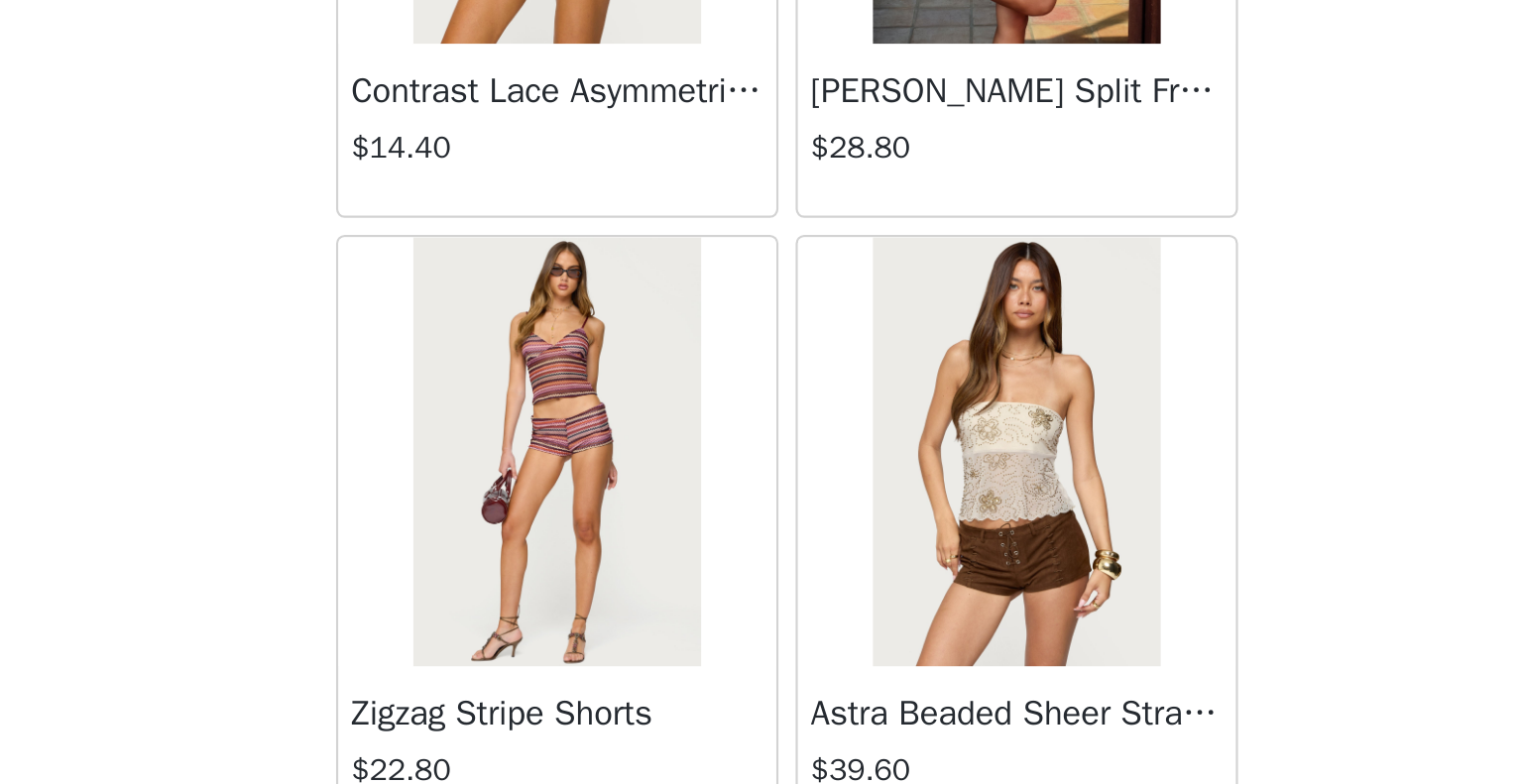 scroll, scrollTop: 2244, scrollLeft: 0, axis: vertical 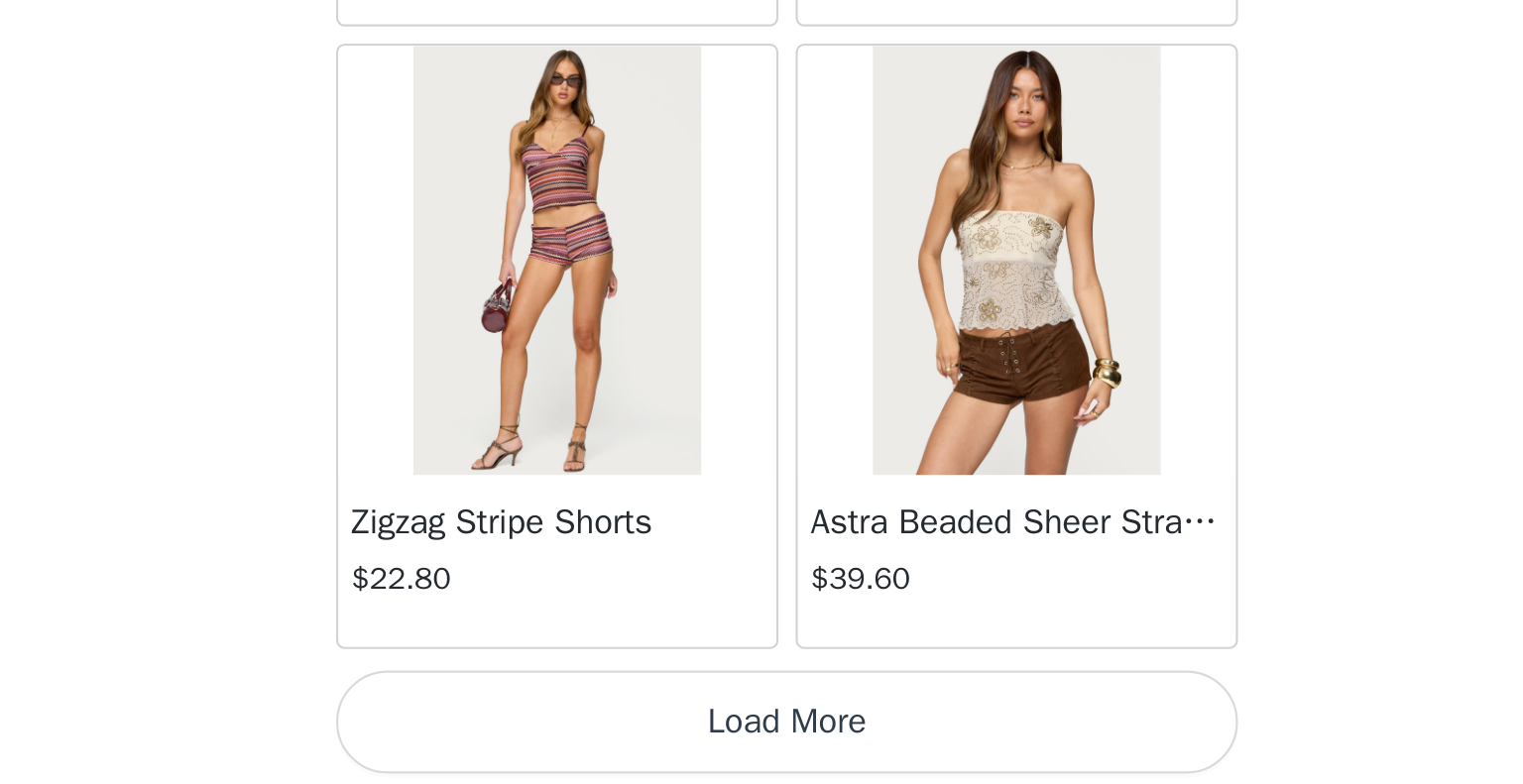 click on "Load More" at bounding box center [762, 755] 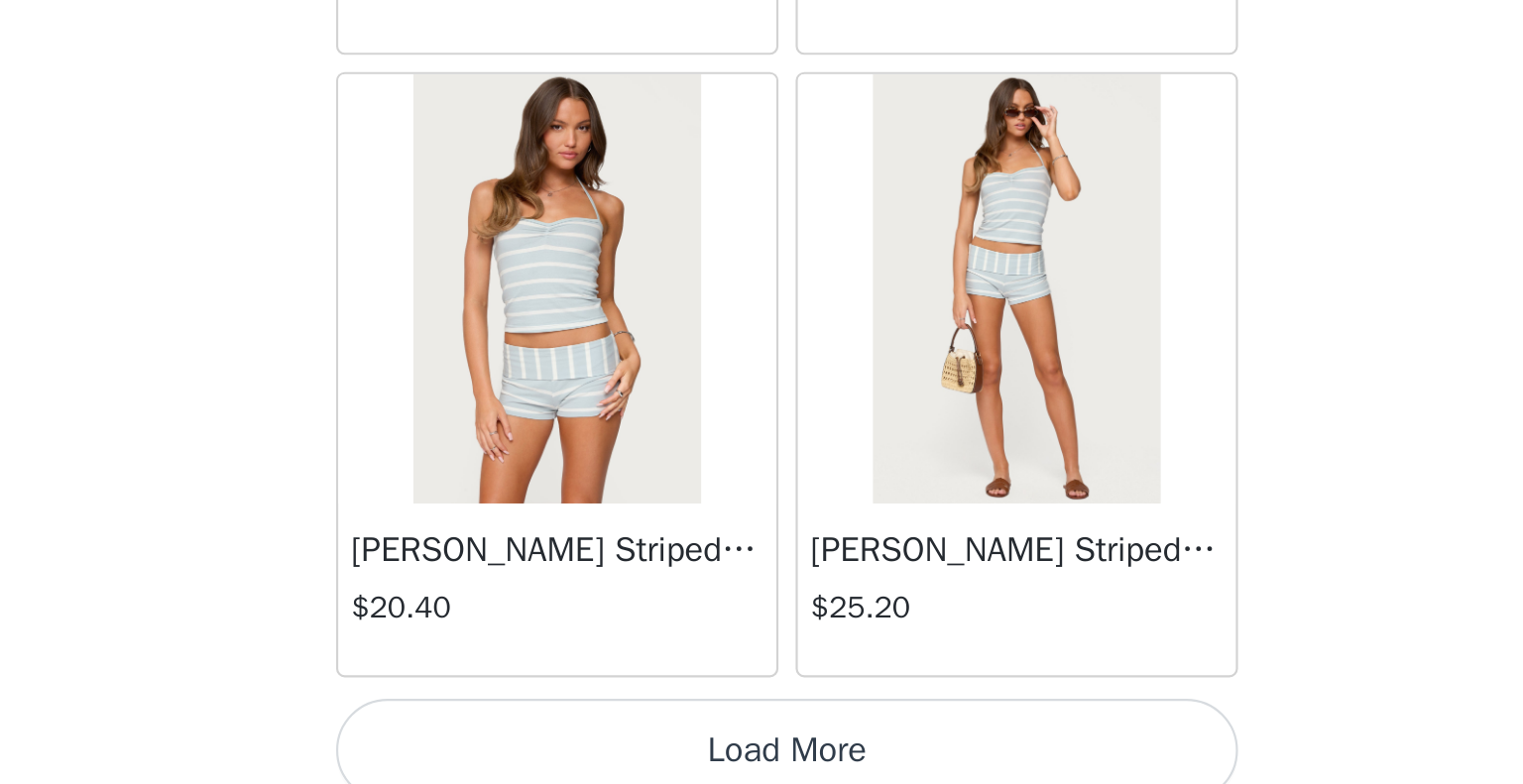 scroll, scrollTop: 5114, scrollLeft: 0, axis: vertical 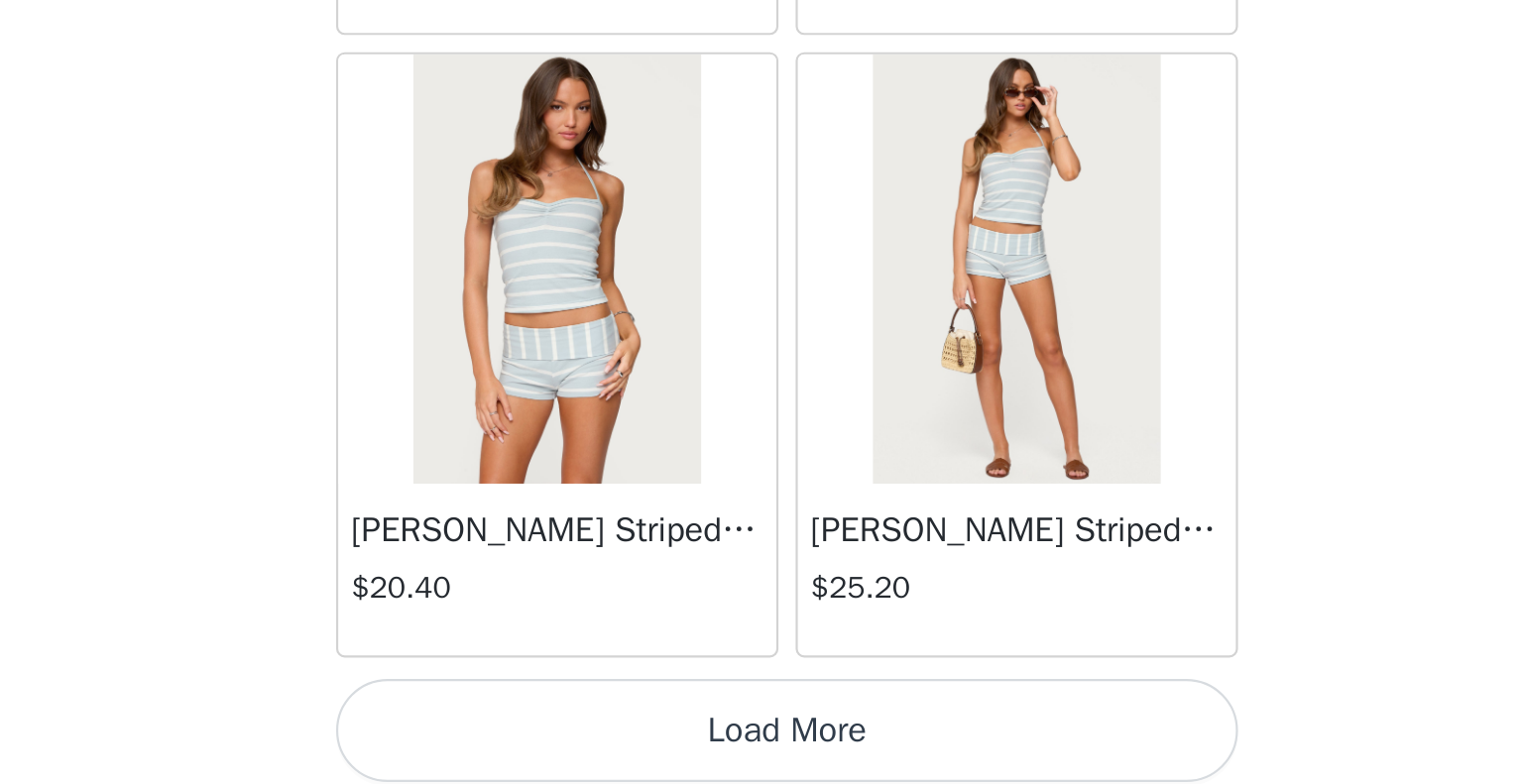 click on "Load More" at bounding box center [762, 759] 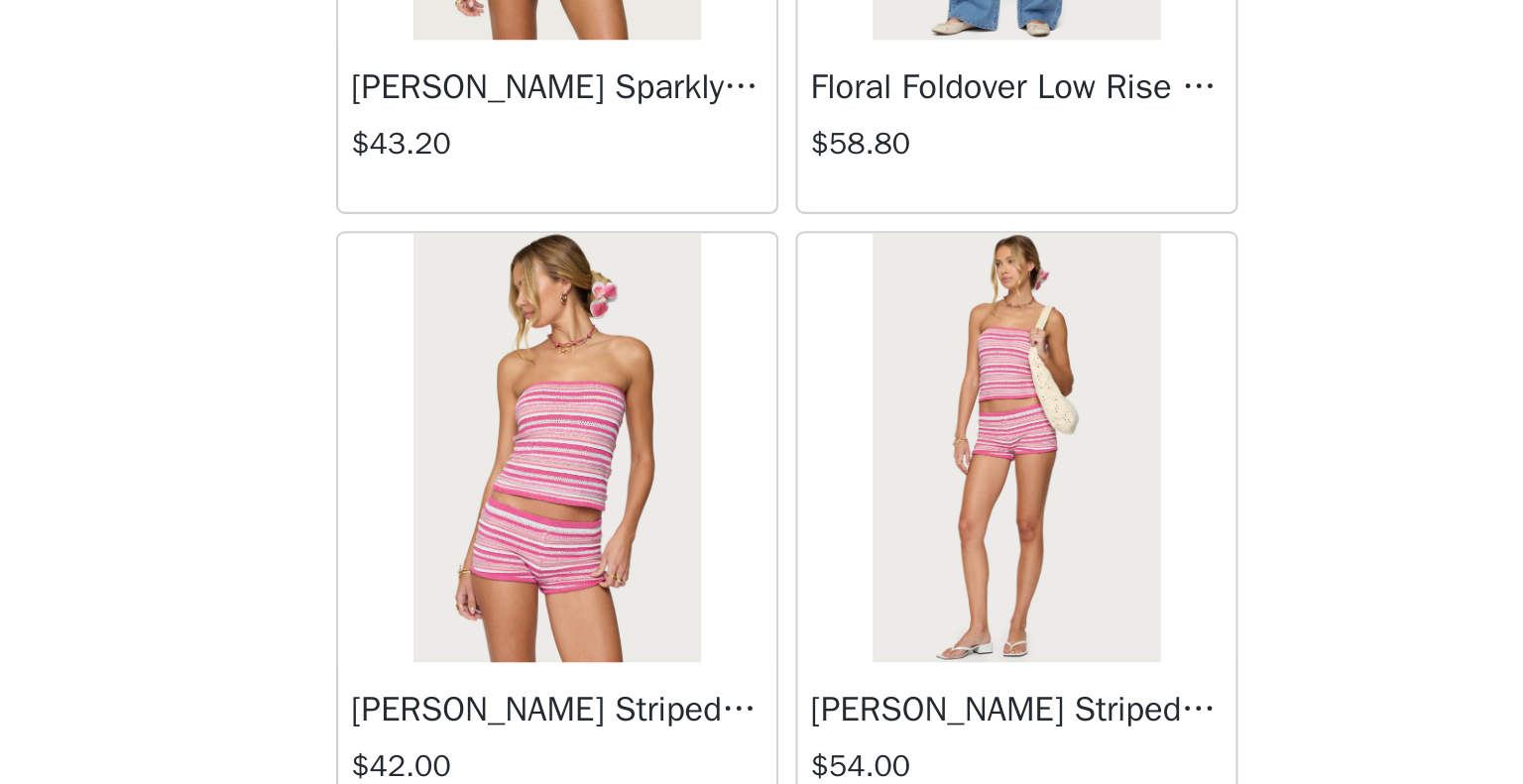 scroll, scrollTop: 7985, scrollLeft: 0, axis: vertical 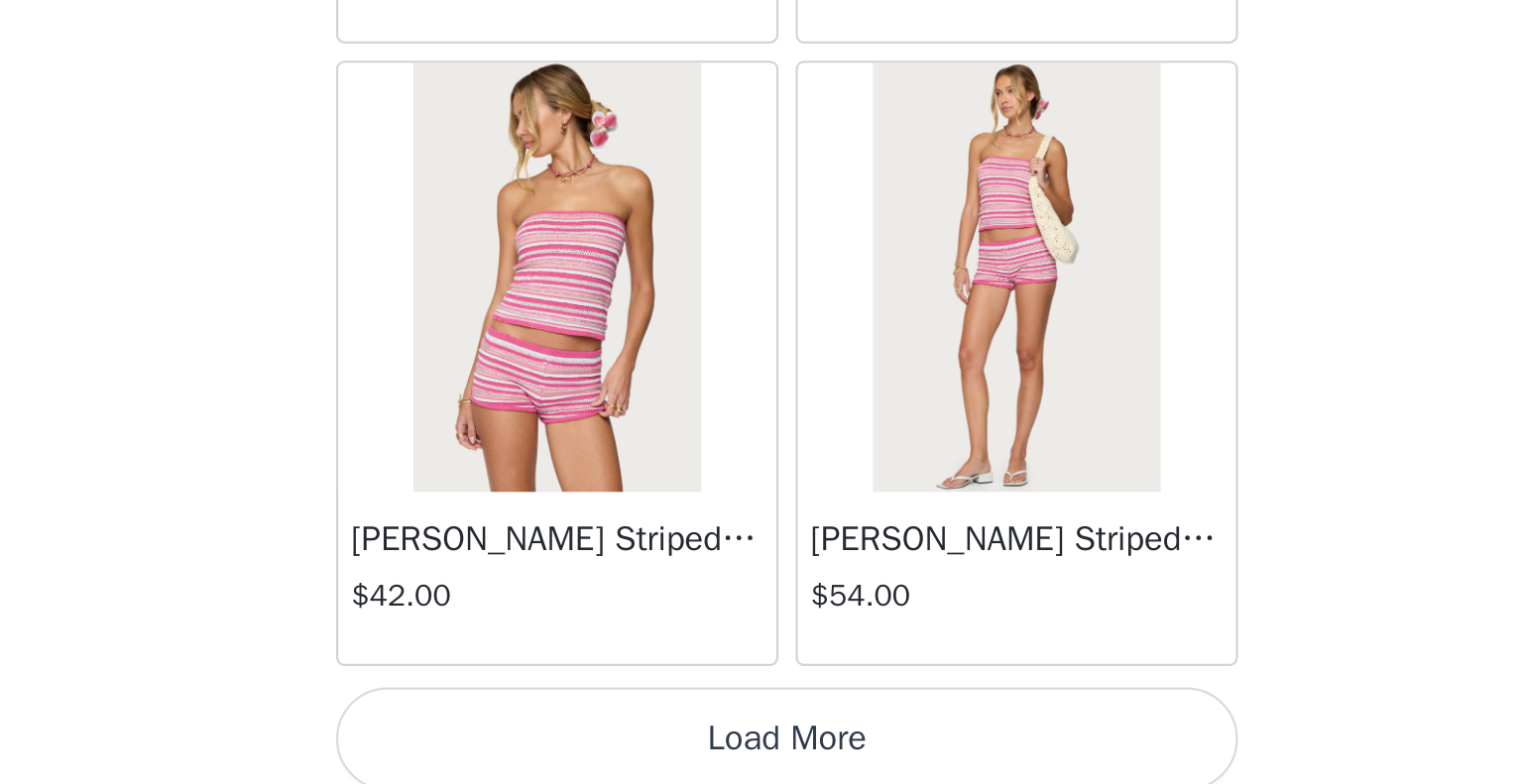 click on "Load More" at bounding box center (762, 763) 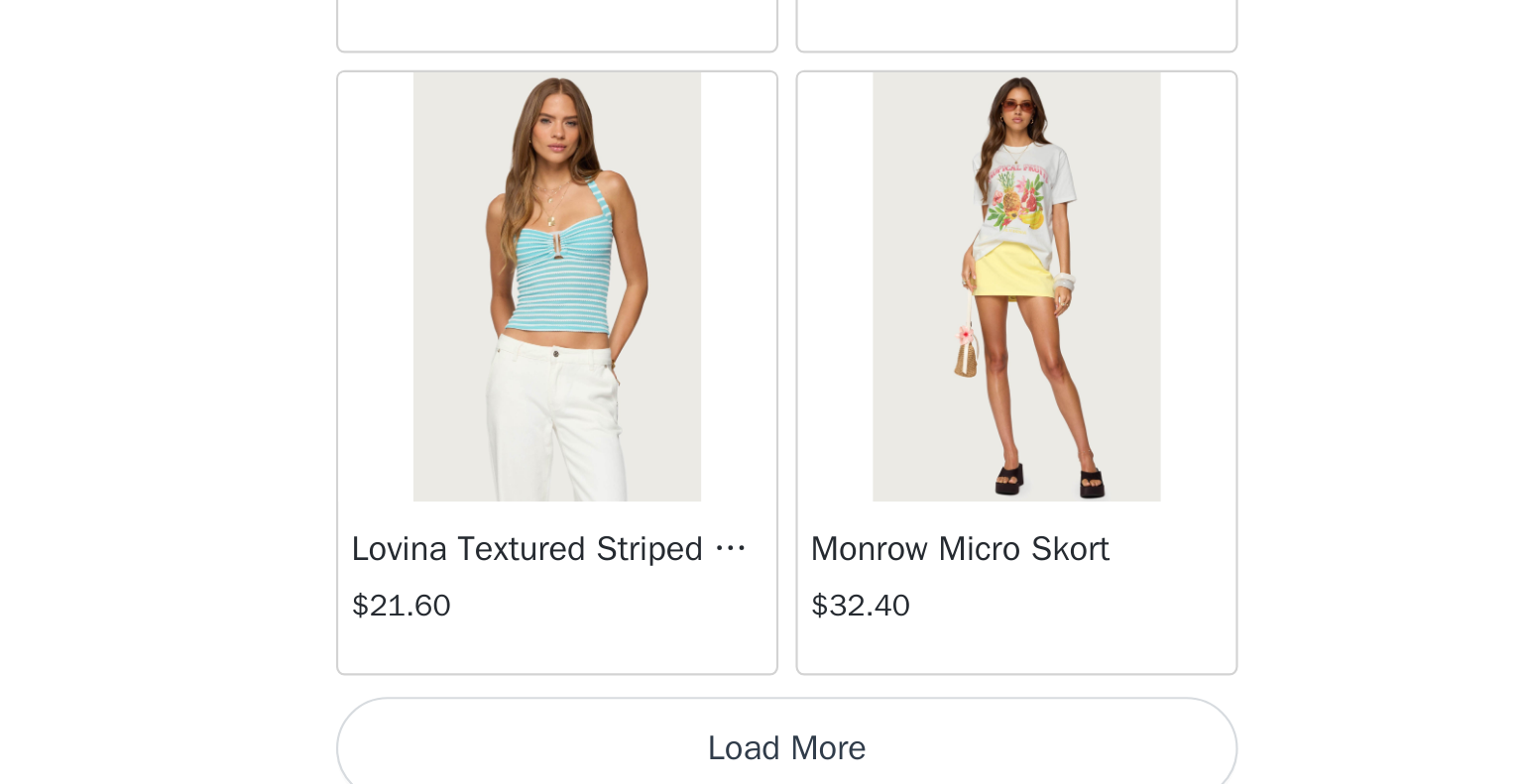scroll, scrollTop: 10855, scrollLeft: 0, axis: vertical 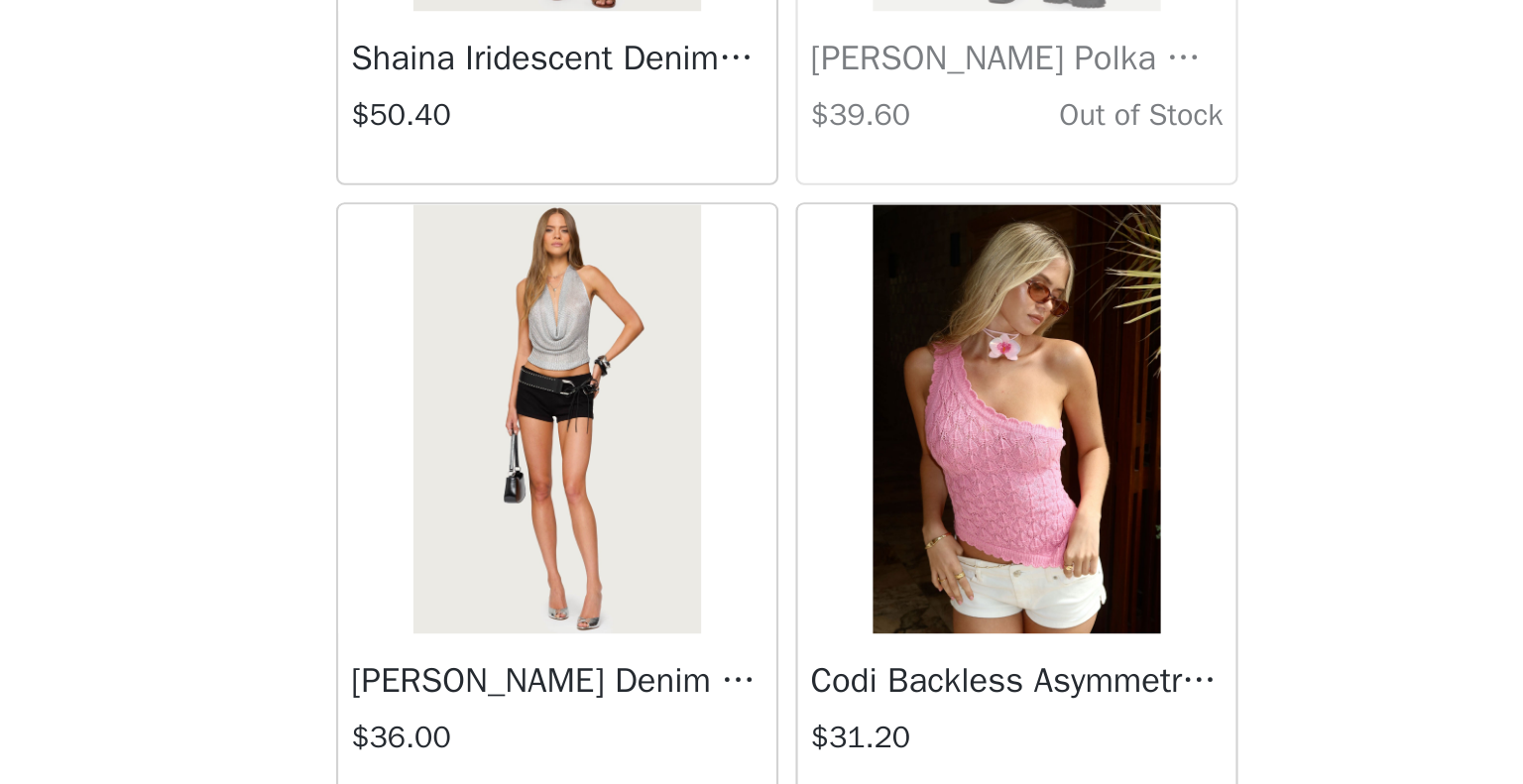 click at bounding box center (654, 616) 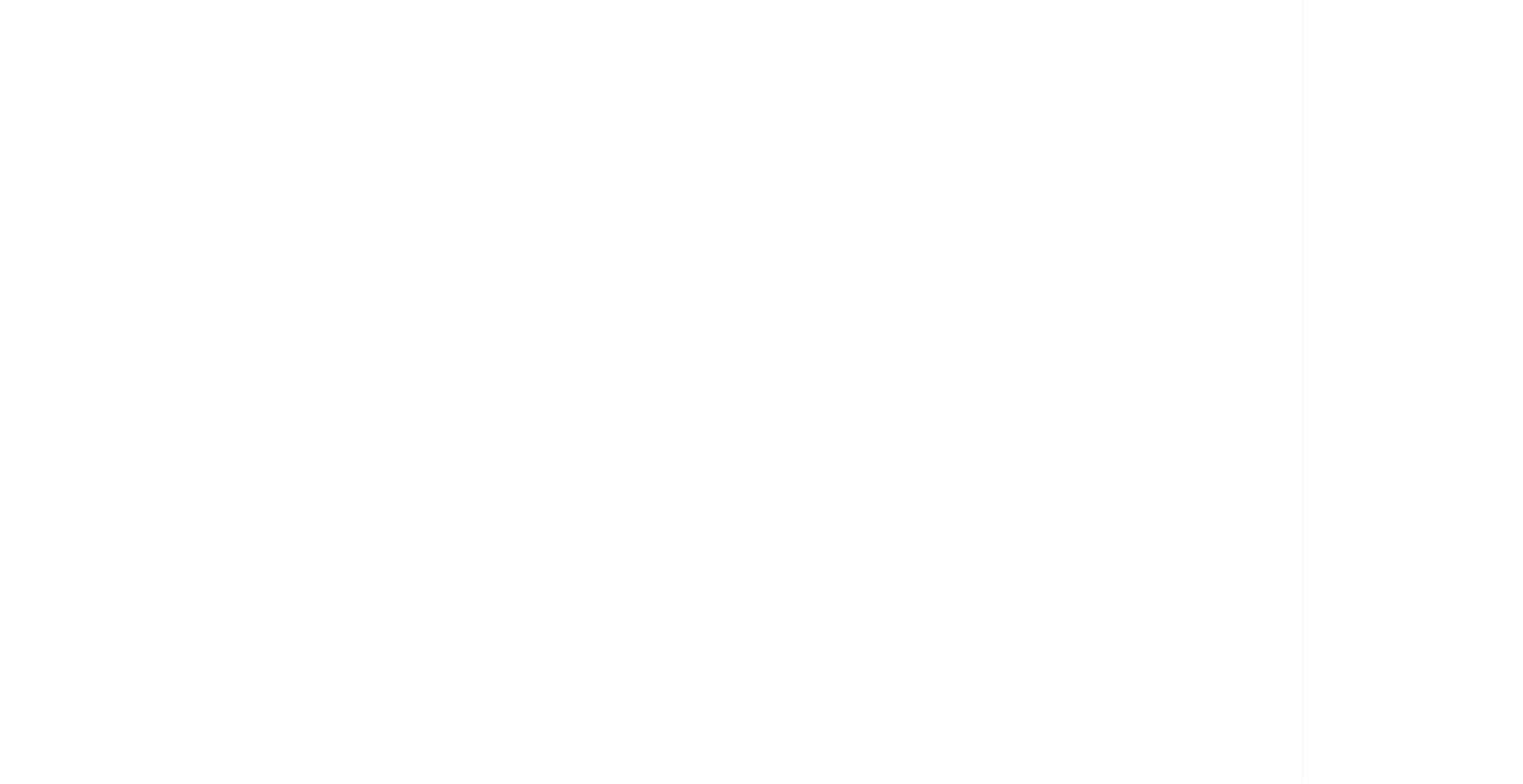 scroll, scrollTop: 0, scrollLeft: 0, axis: both 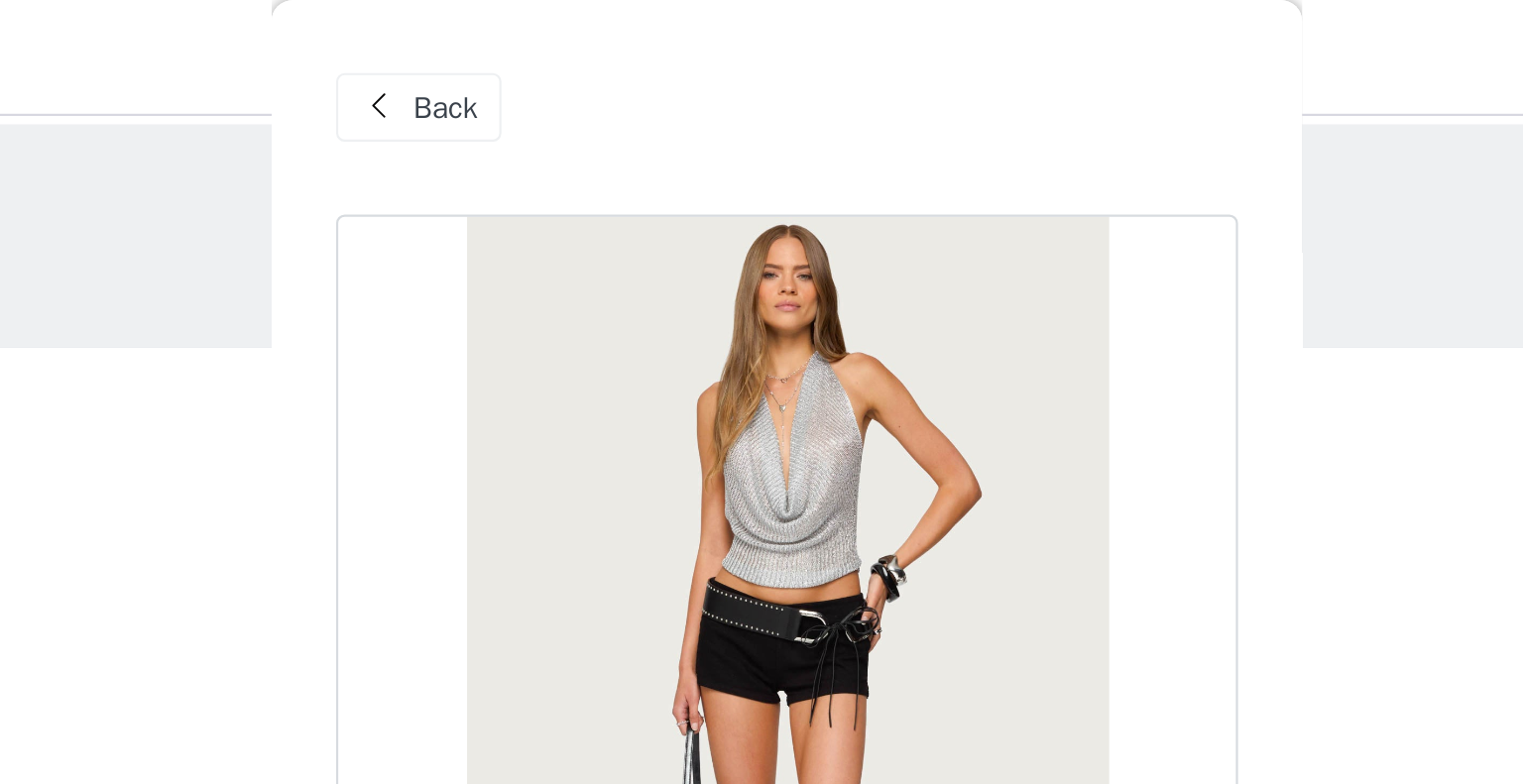 click on "Back" at bounding box center [591, 50] 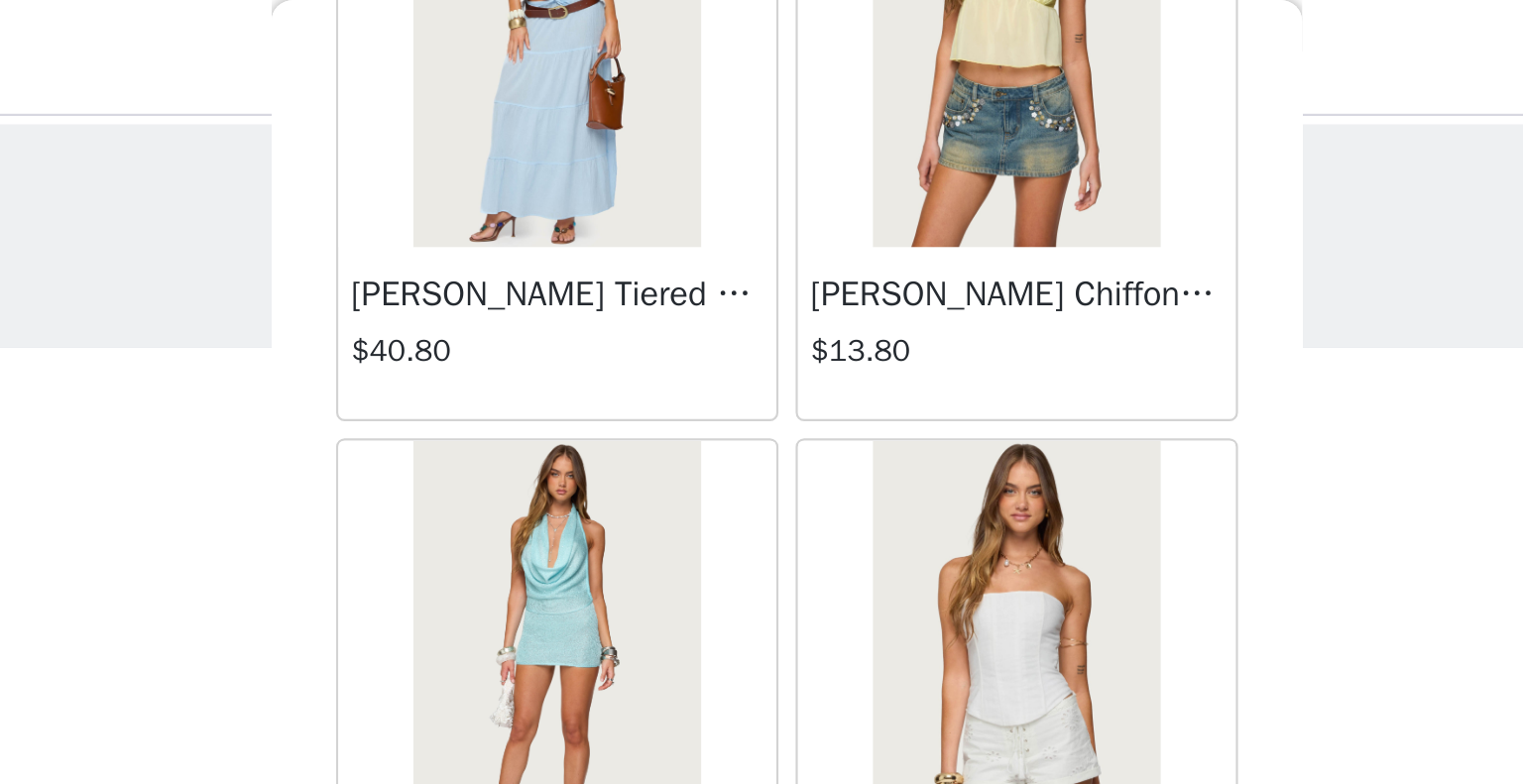 scroll, scrollTop: 13725, scrollLeft: 0, axis: vertical 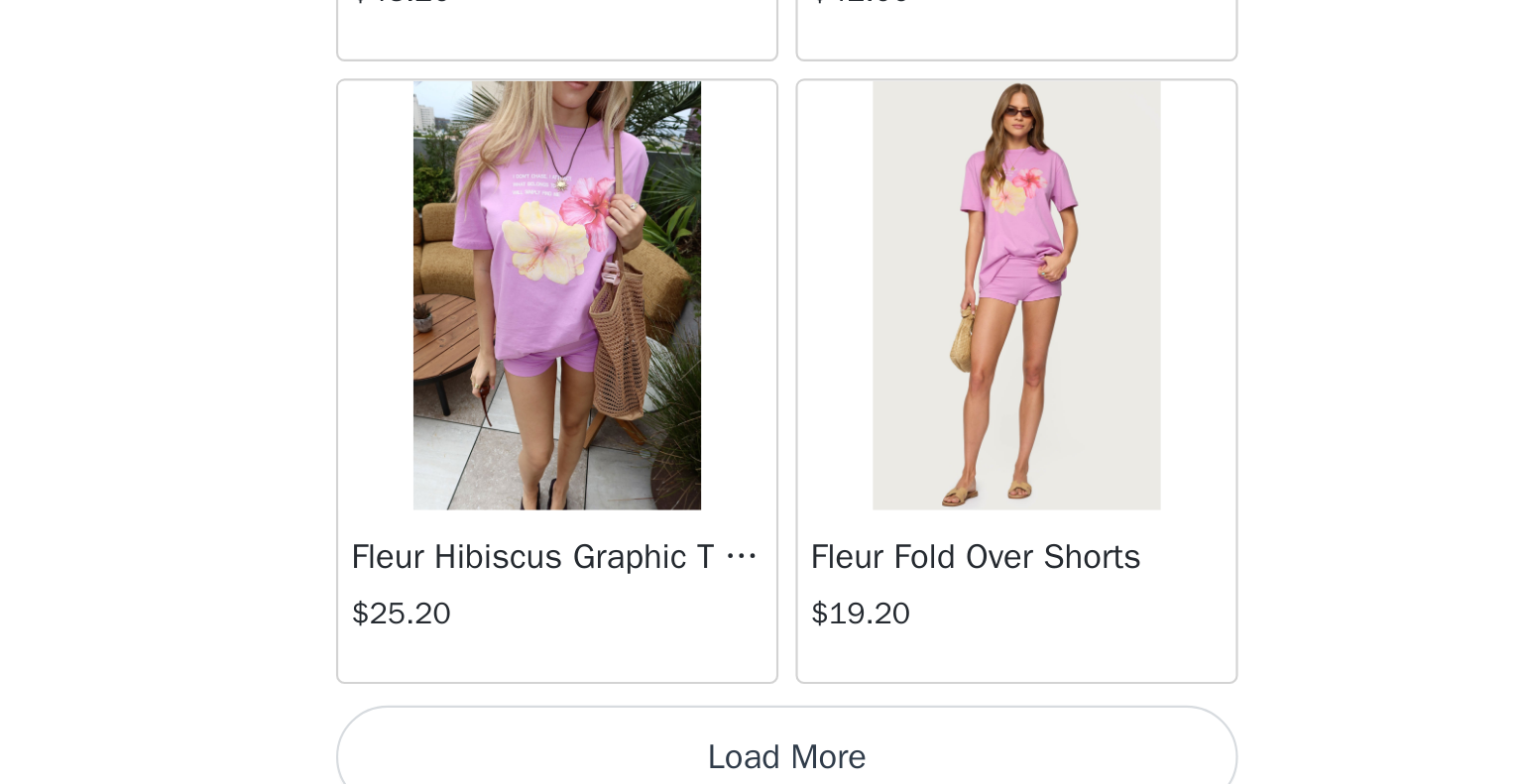 click on "Load More" at bounding box center (762, 771) 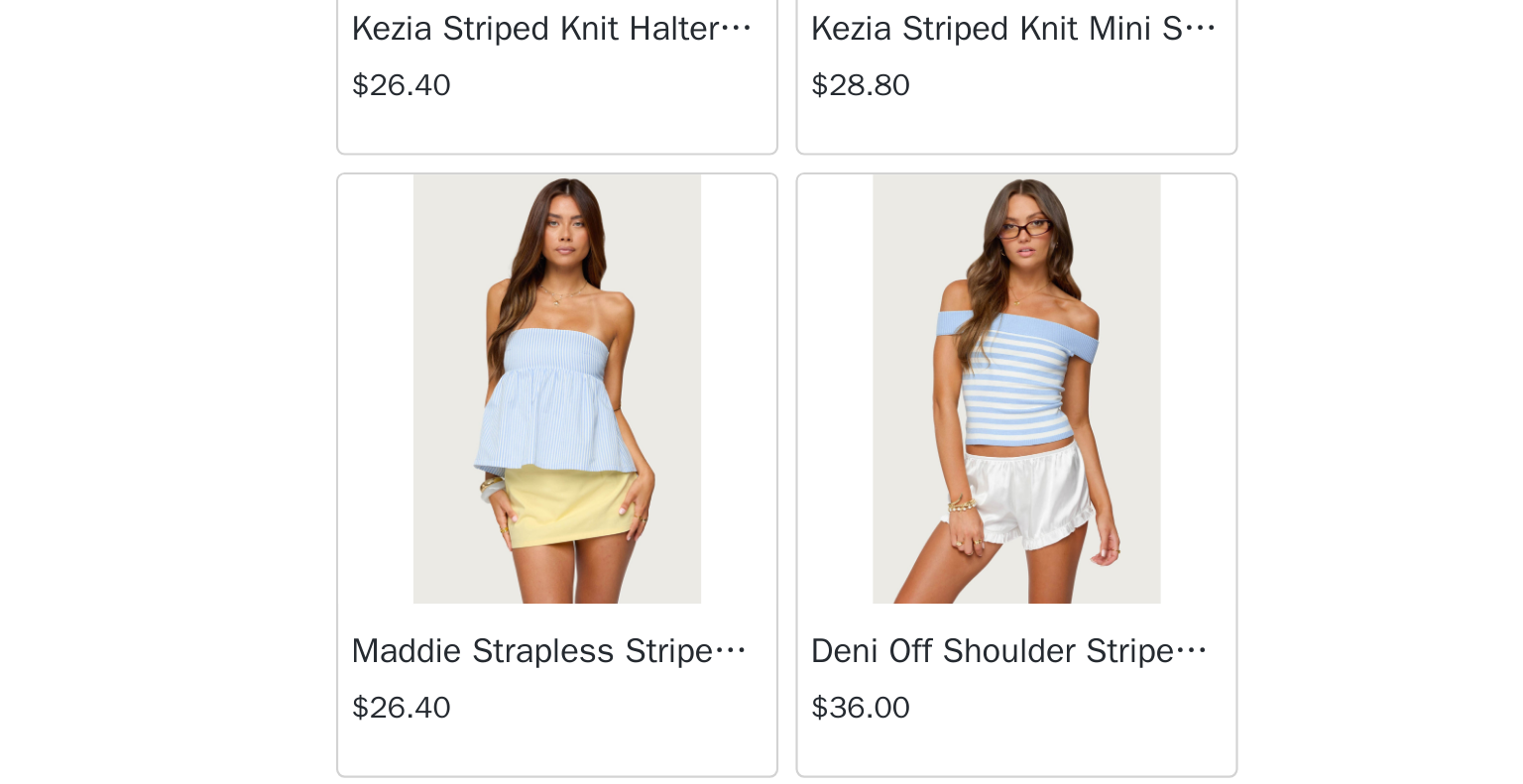 scroll, scrollTop: 16596, scrollLeft: 0, axis: vertical 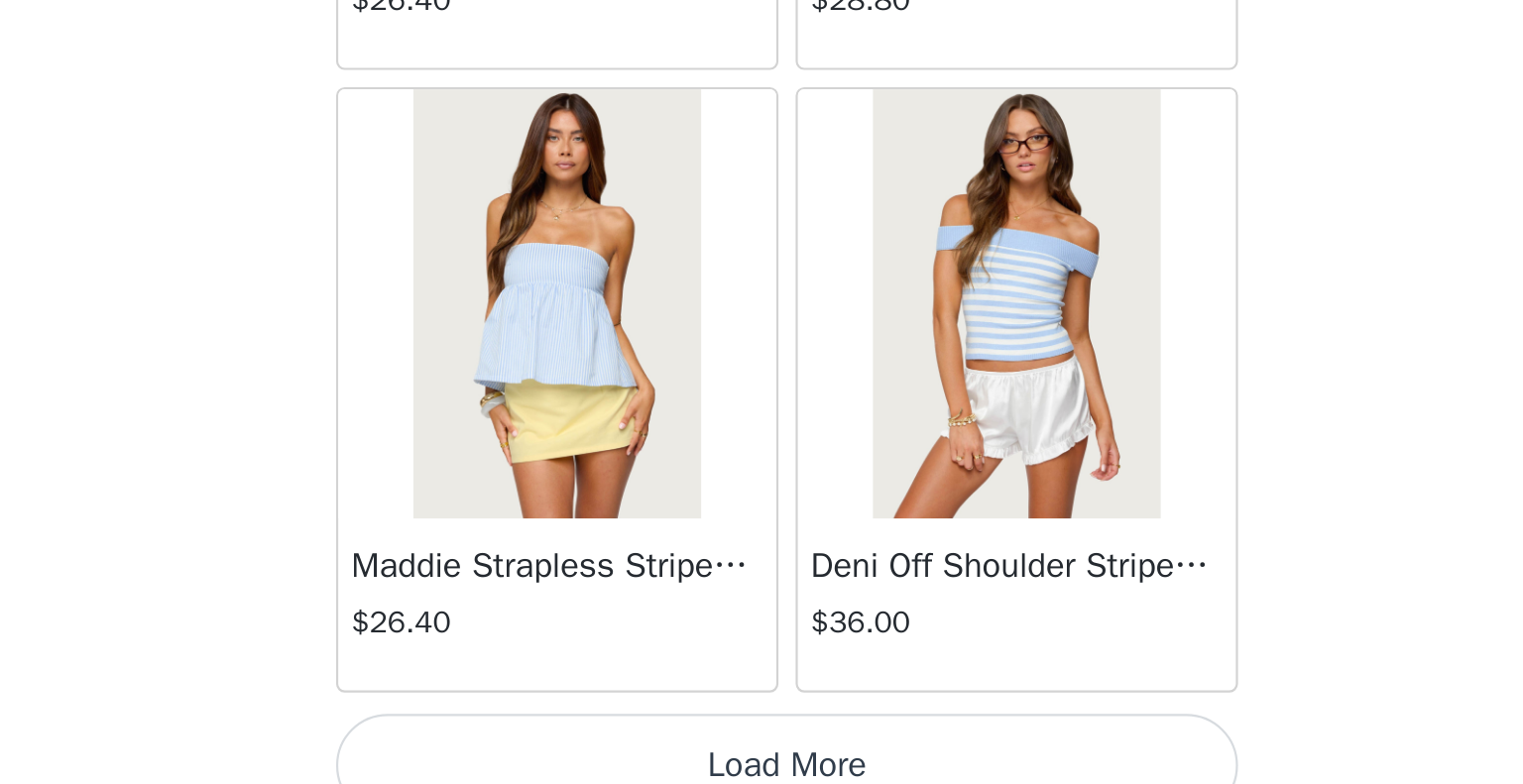 click on "Load More" at bounding box center (762, 775) 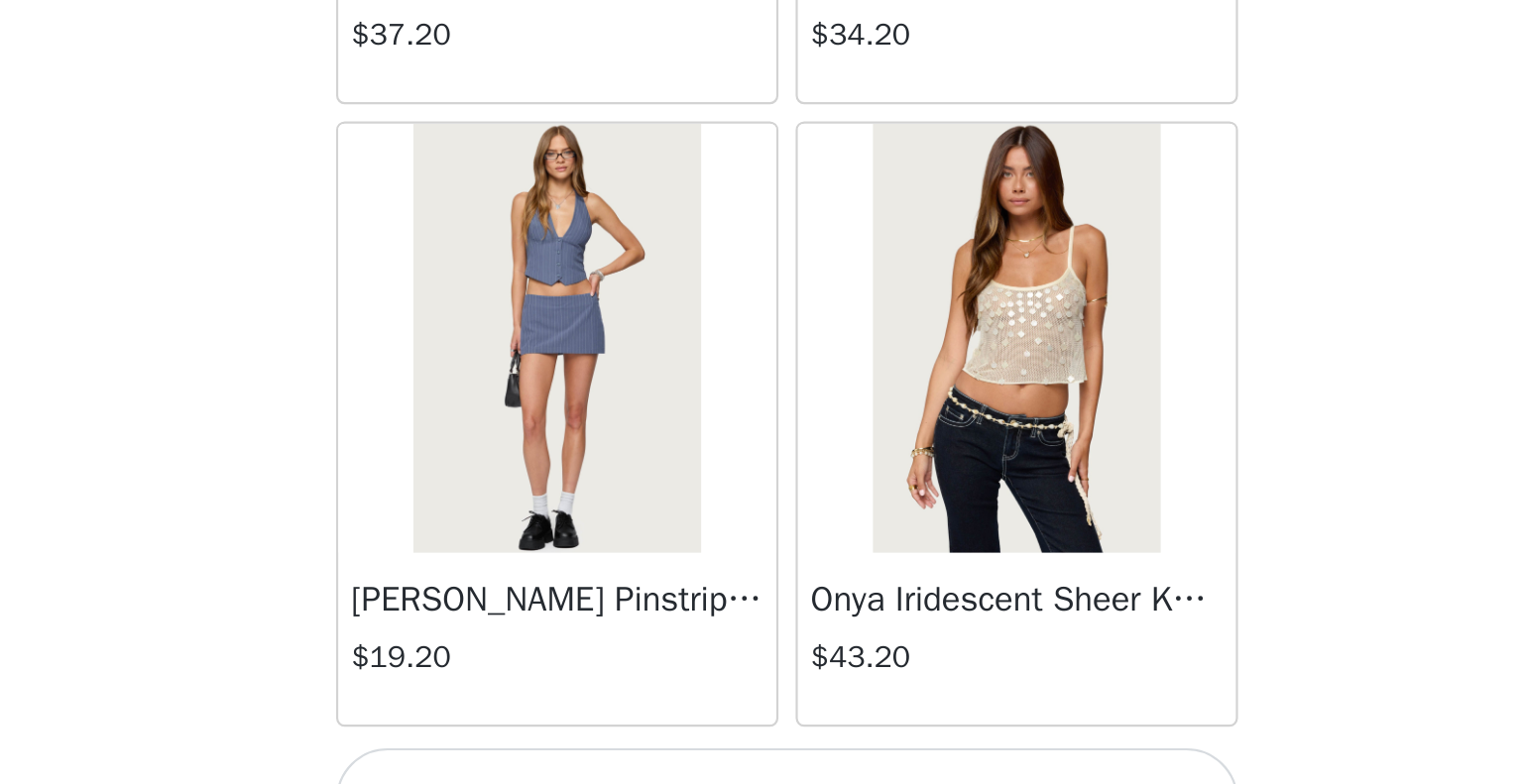 scroll, scrollTop: 19466, scrollLeft: 0, axis: vertical 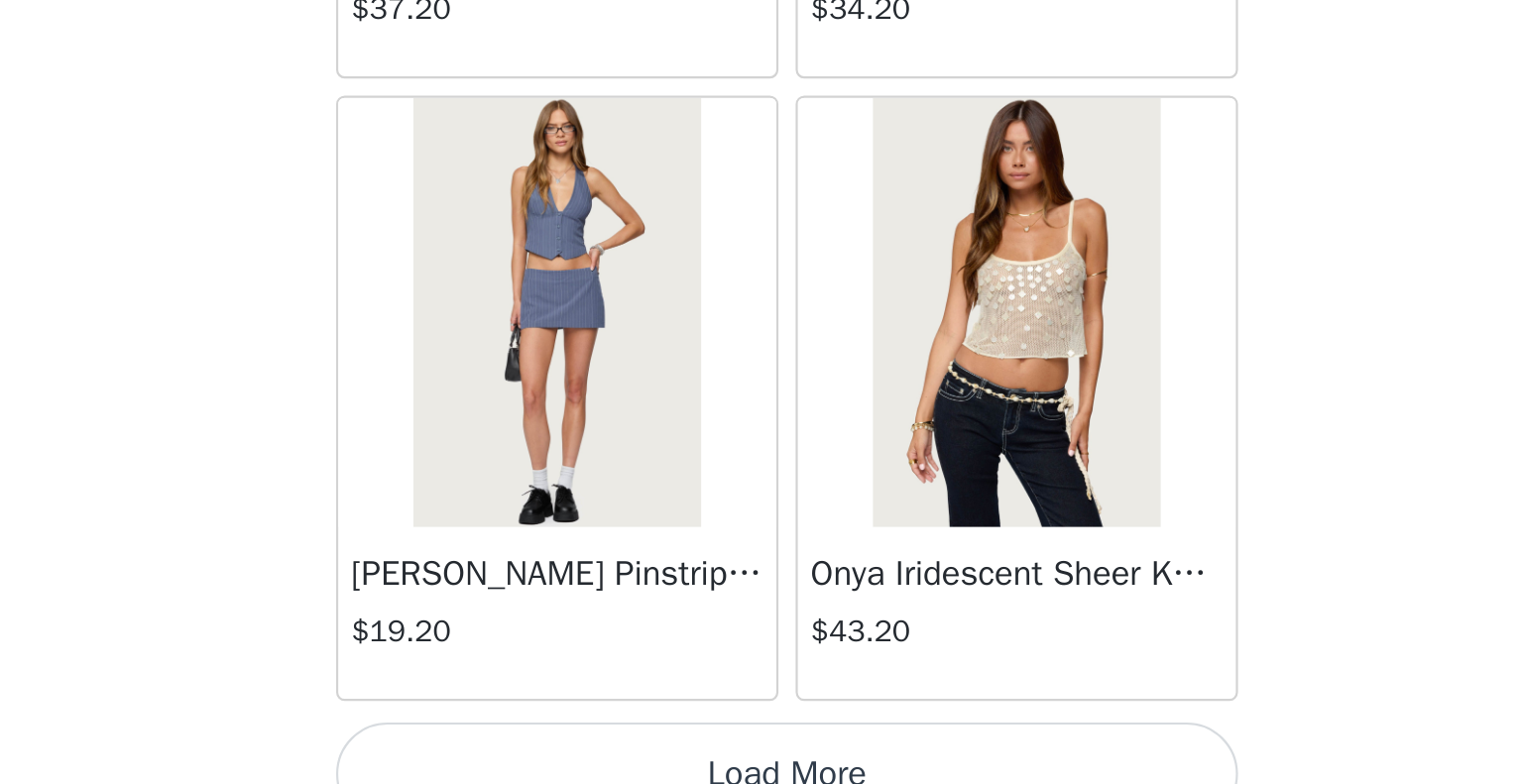 click on "Load More" at bounding box center [762, 779] 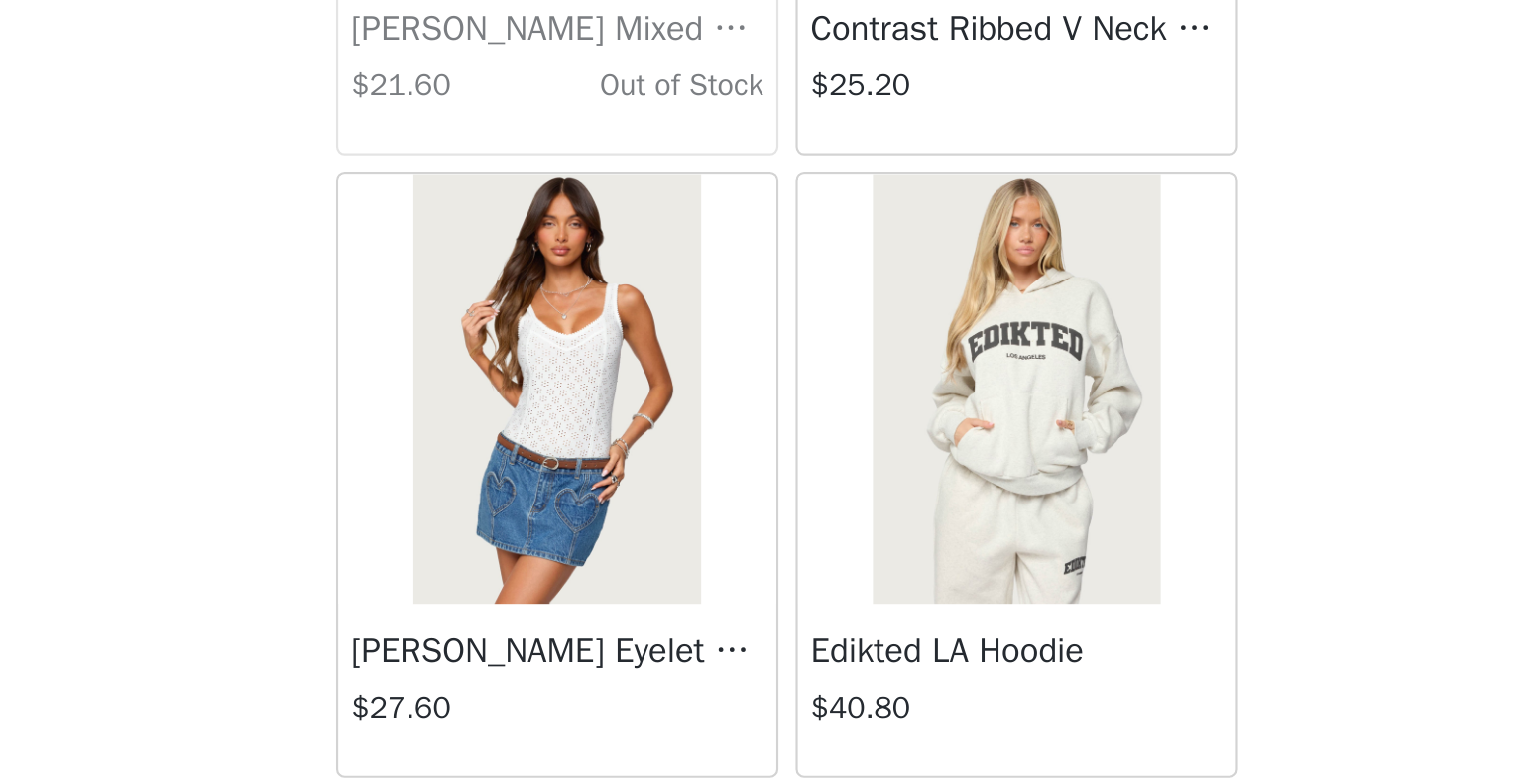 scroll, scrollTop: 22337, scrollLeft: 0, axis: vertical 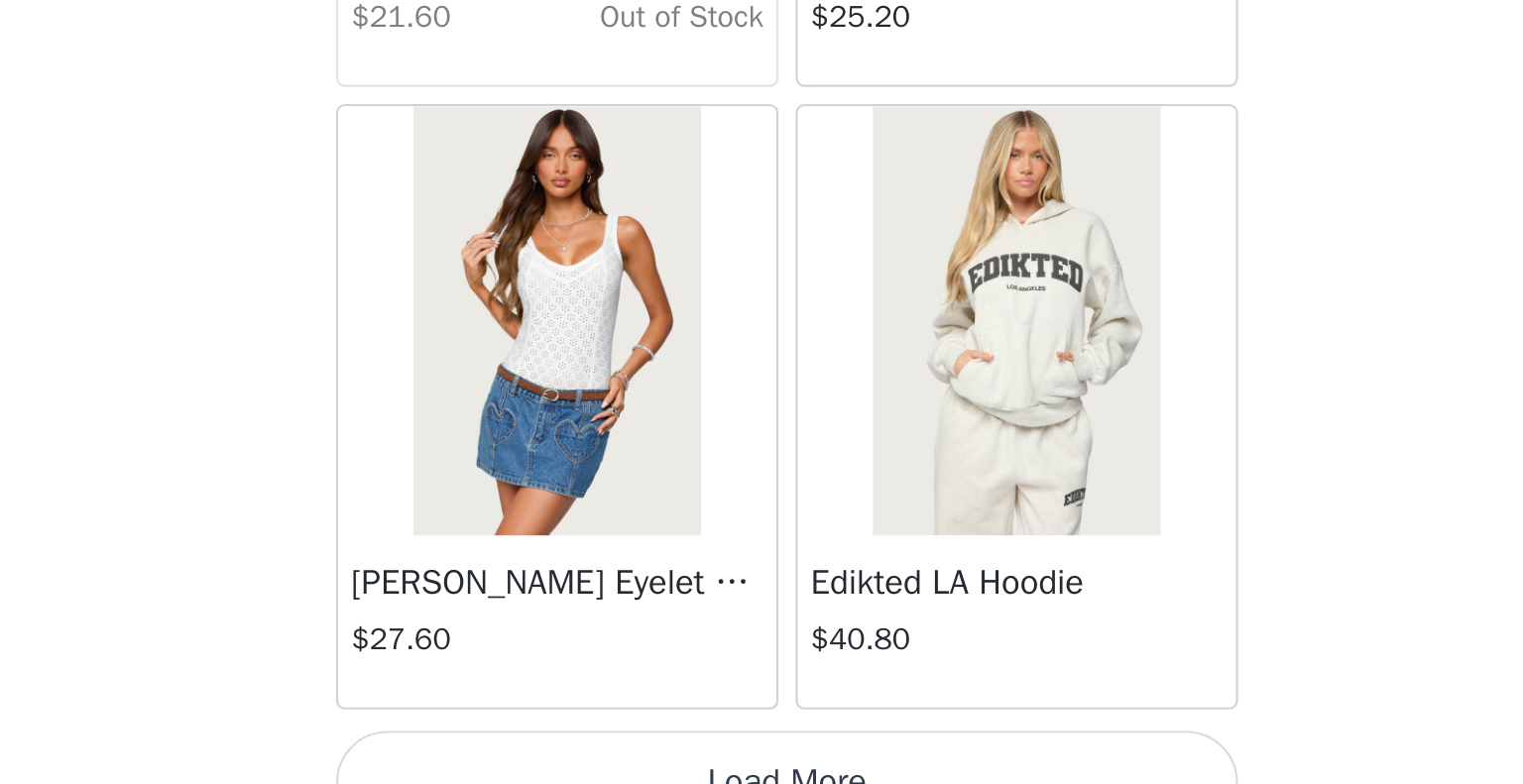 click on "Load More" at bounding box center [762, 783] 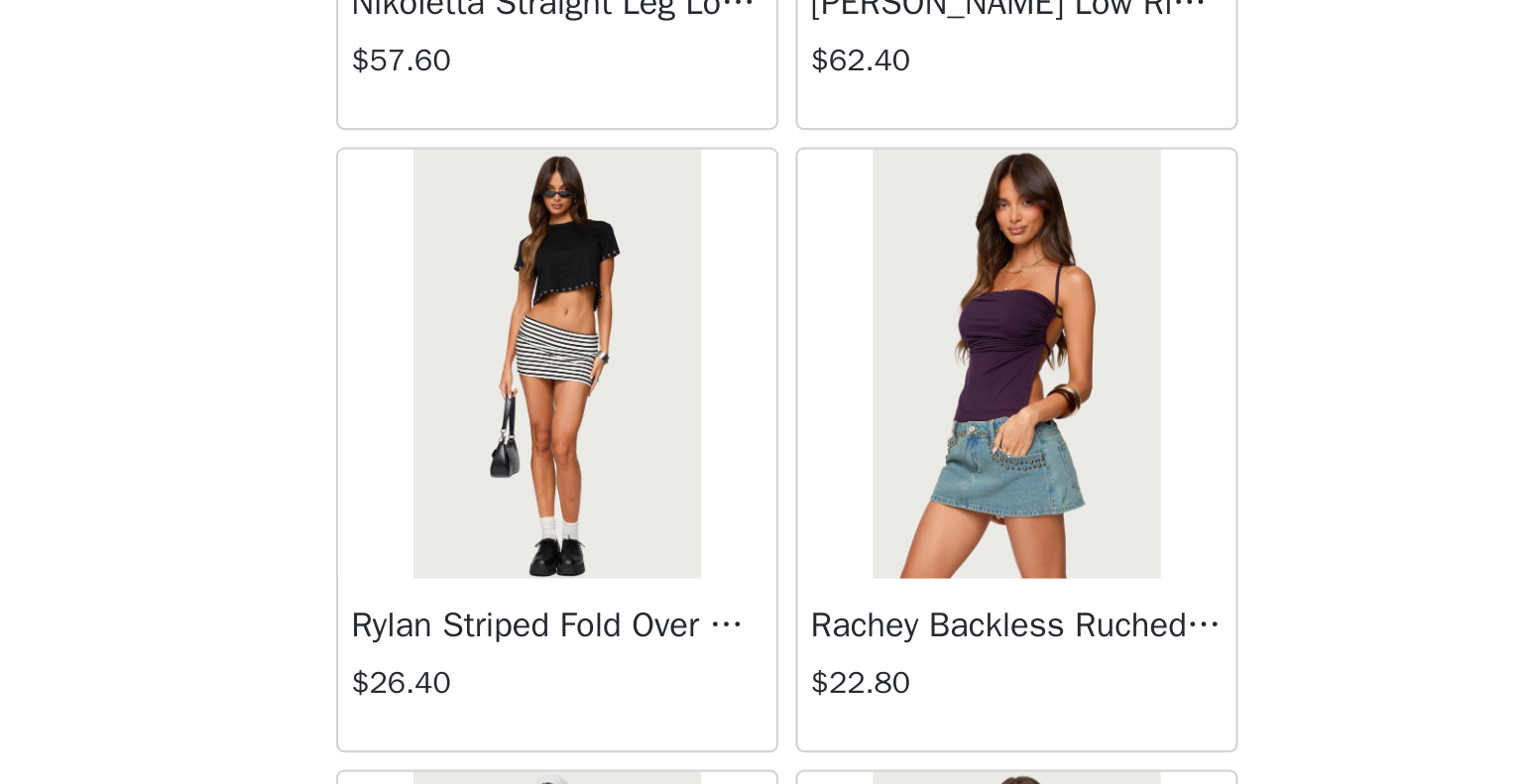 scroll, scrollTop: 24619, scrollLeft: 0, axis: vertical 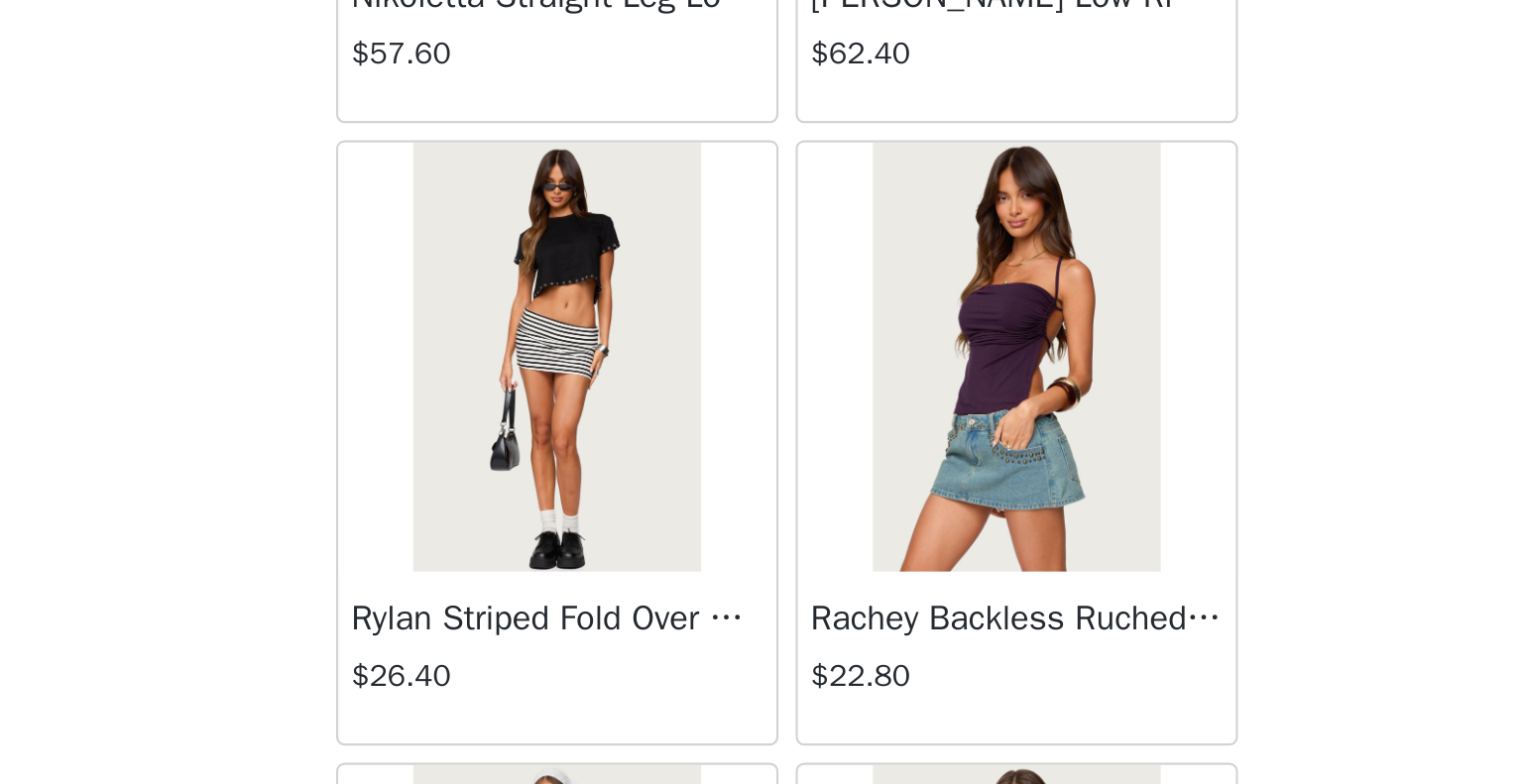 click at bounding box center [654, 587] 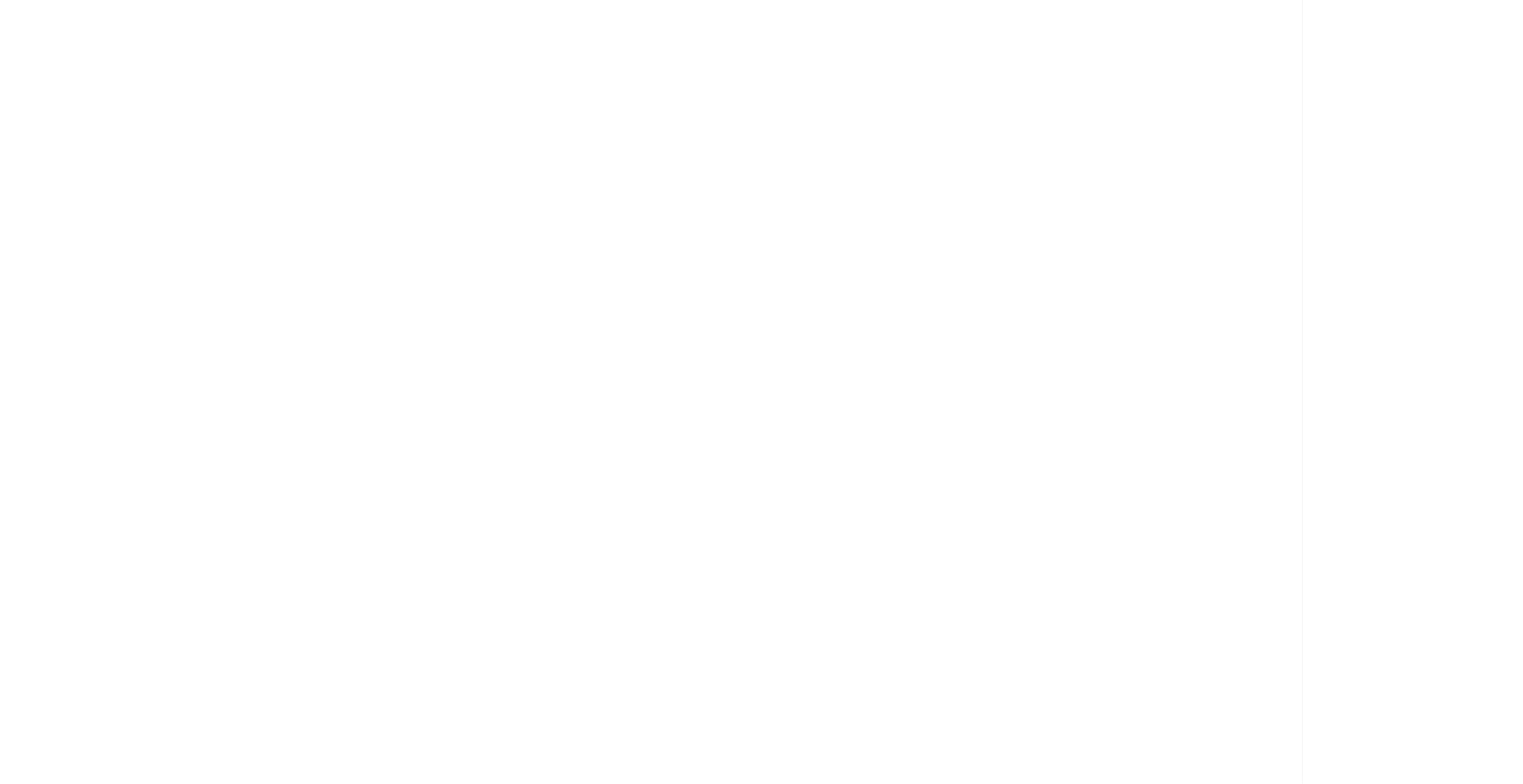 scroll, scrollTop: 159, scrollLeft: 0, axis: vertical 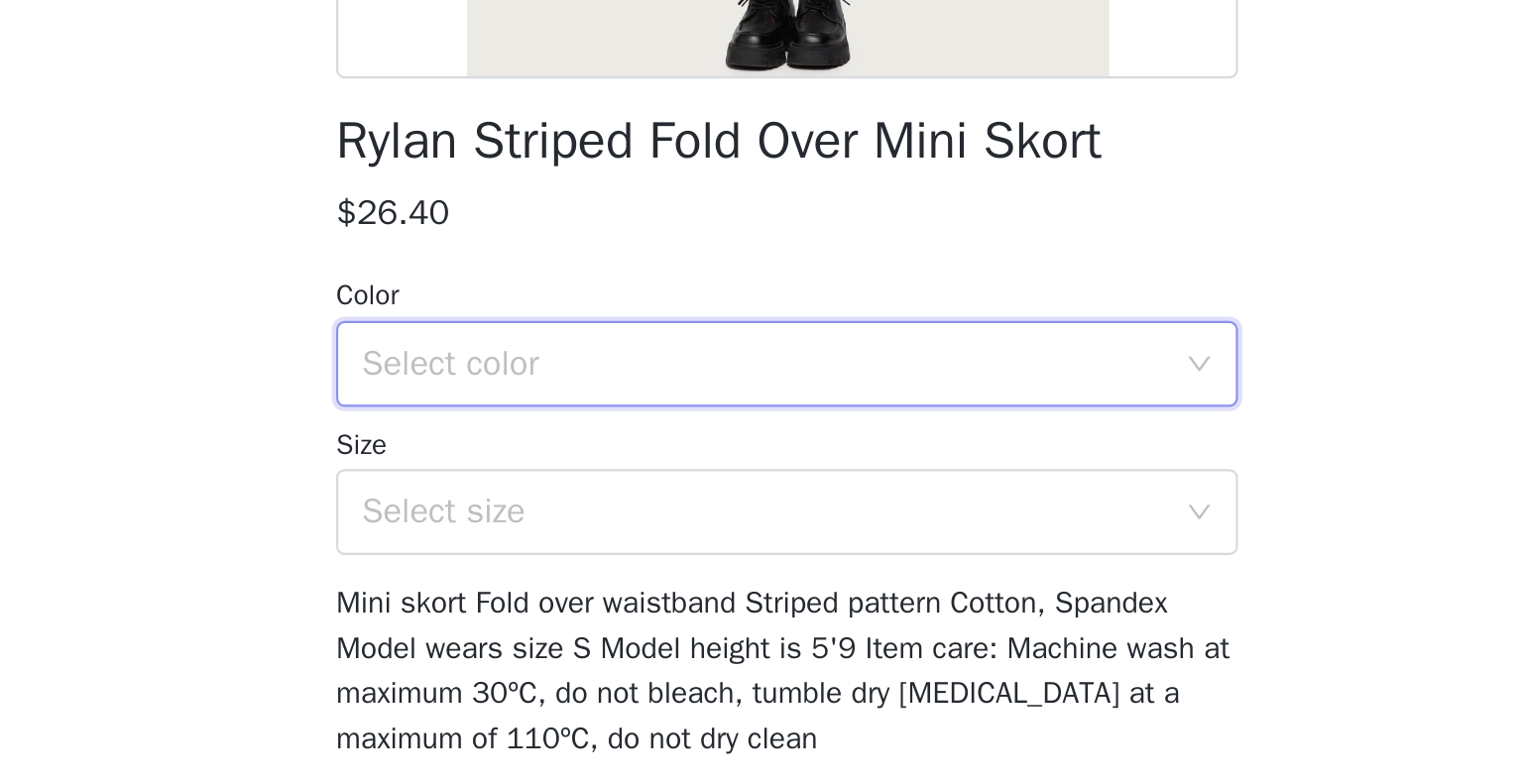 click on "Select color" at bounding box center (755, 518) 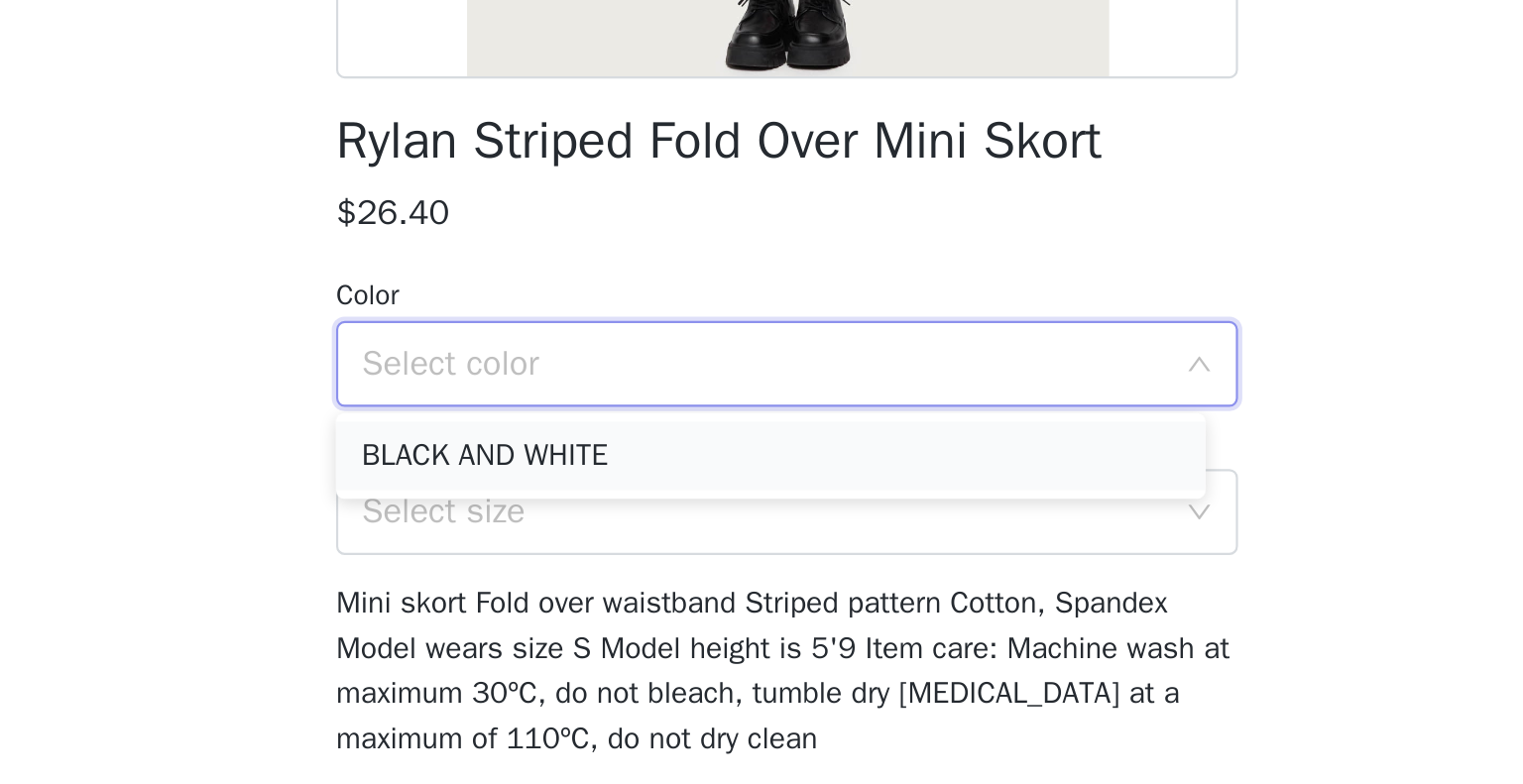 click on "BLACK AND WHITE" at bounding box center (754, 561) 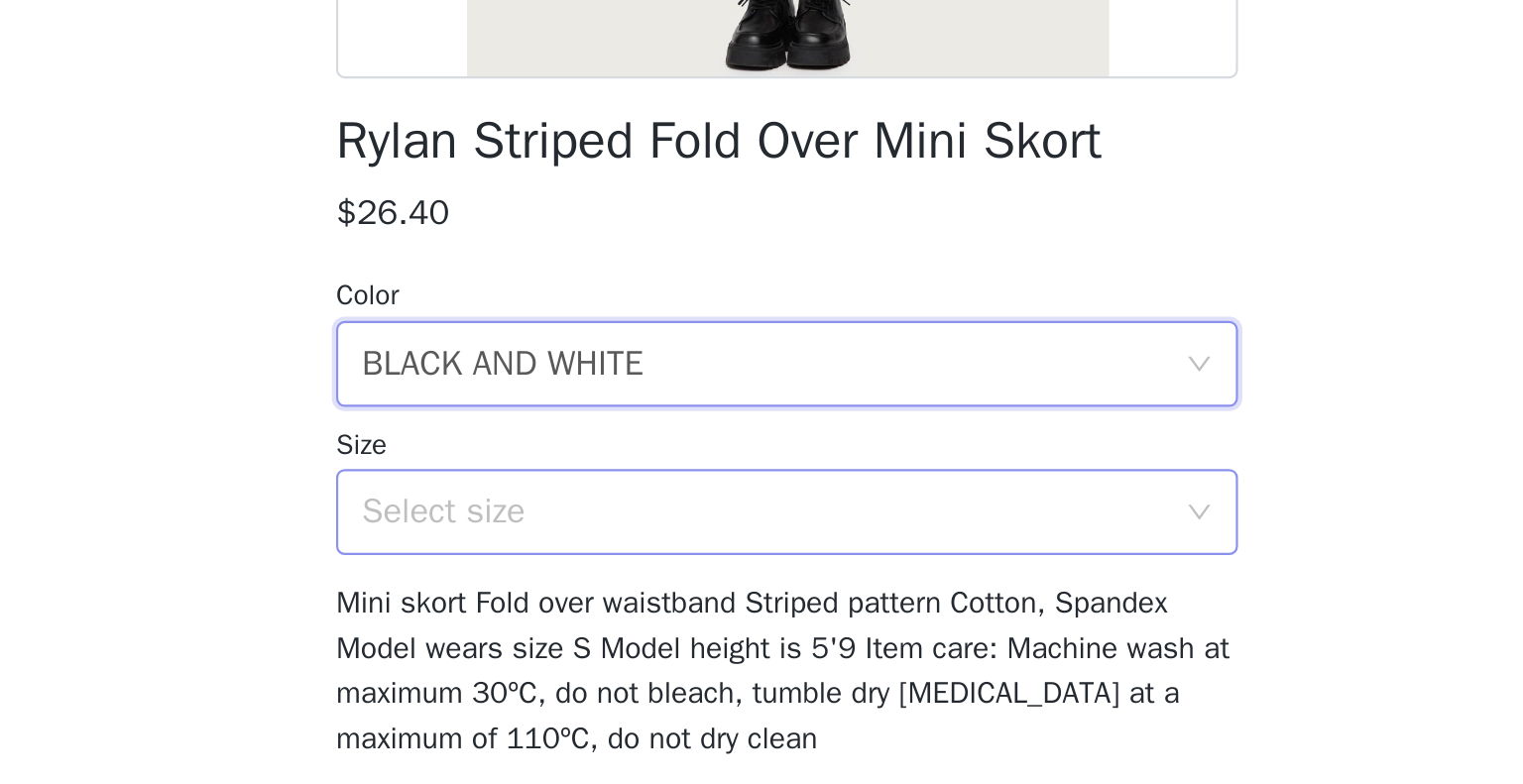 click on "Select size" at bounding box center [751, 587] 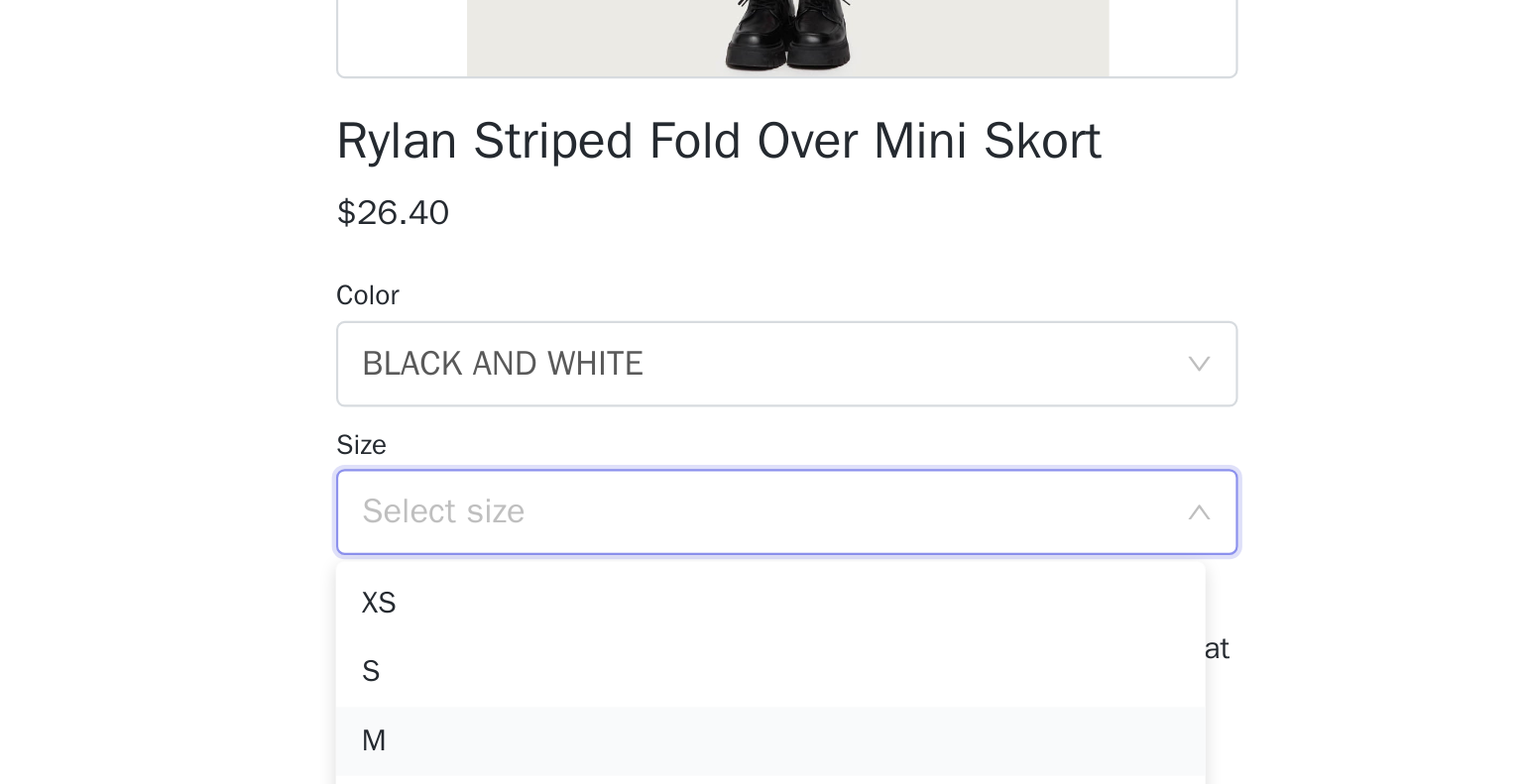click on "M" at bounding box center [754, 693] 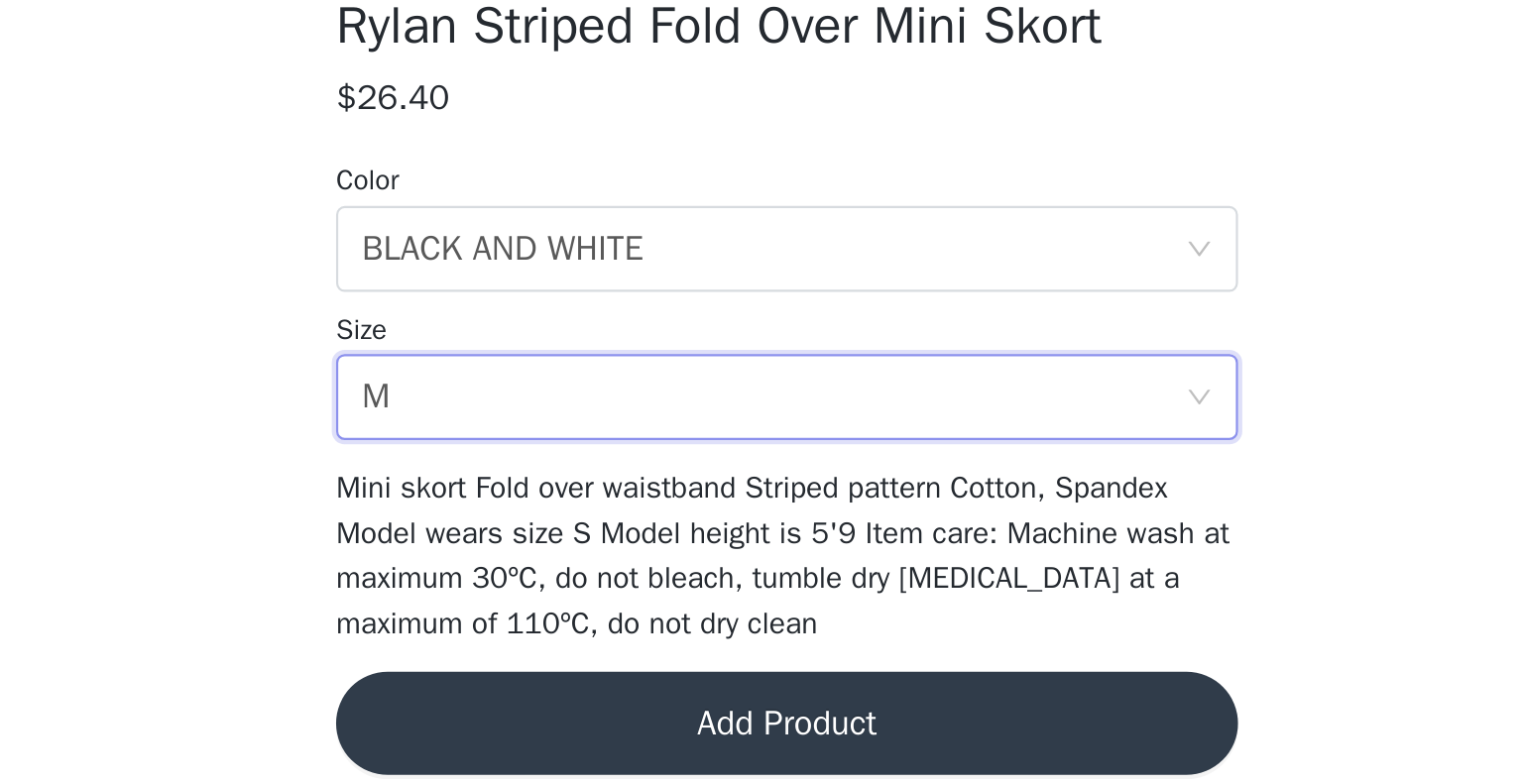 scroll, scrollTop: 0, scrollLeft: 0, axis: both 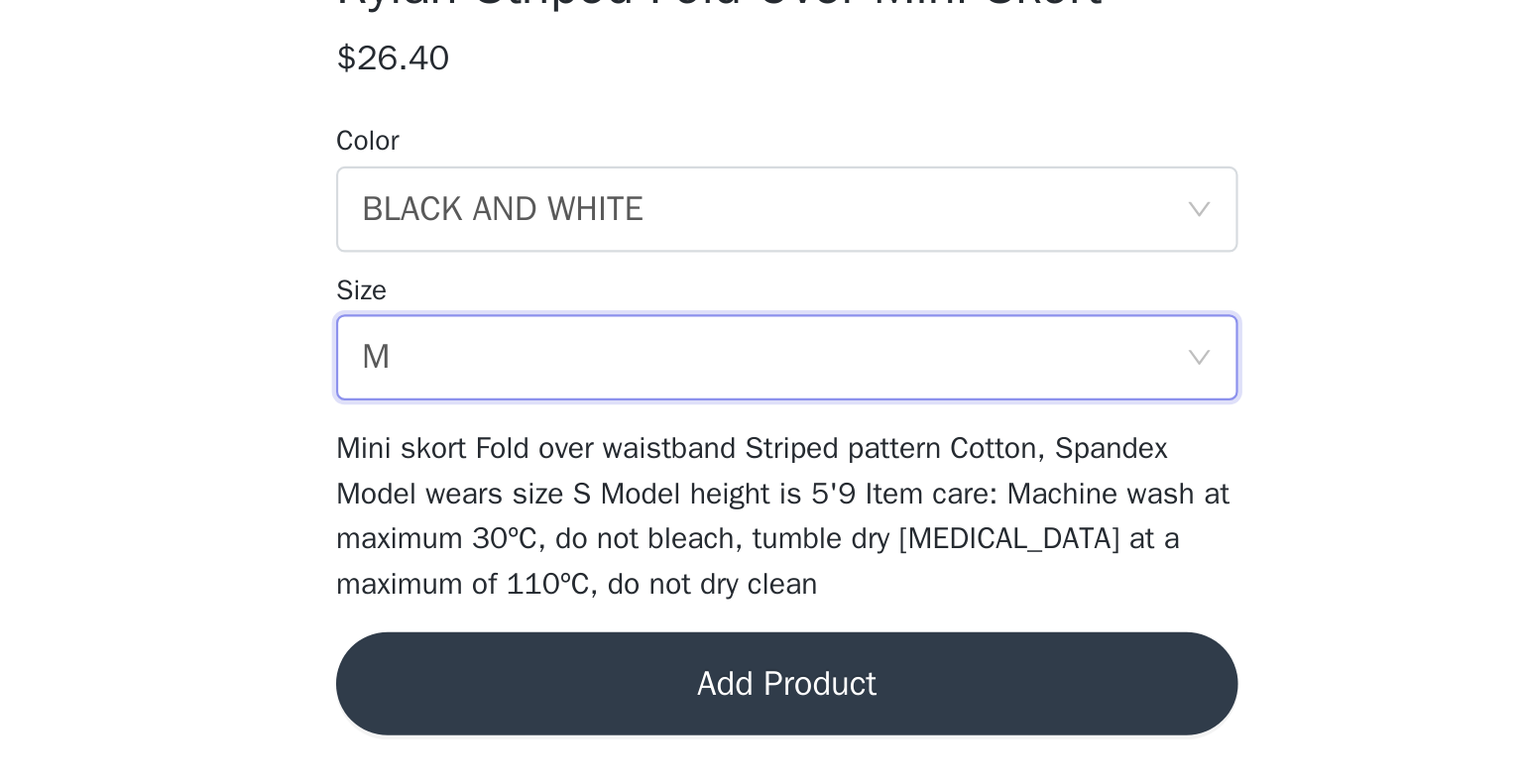 click on "Add Product" at bounding box center (762, 737) 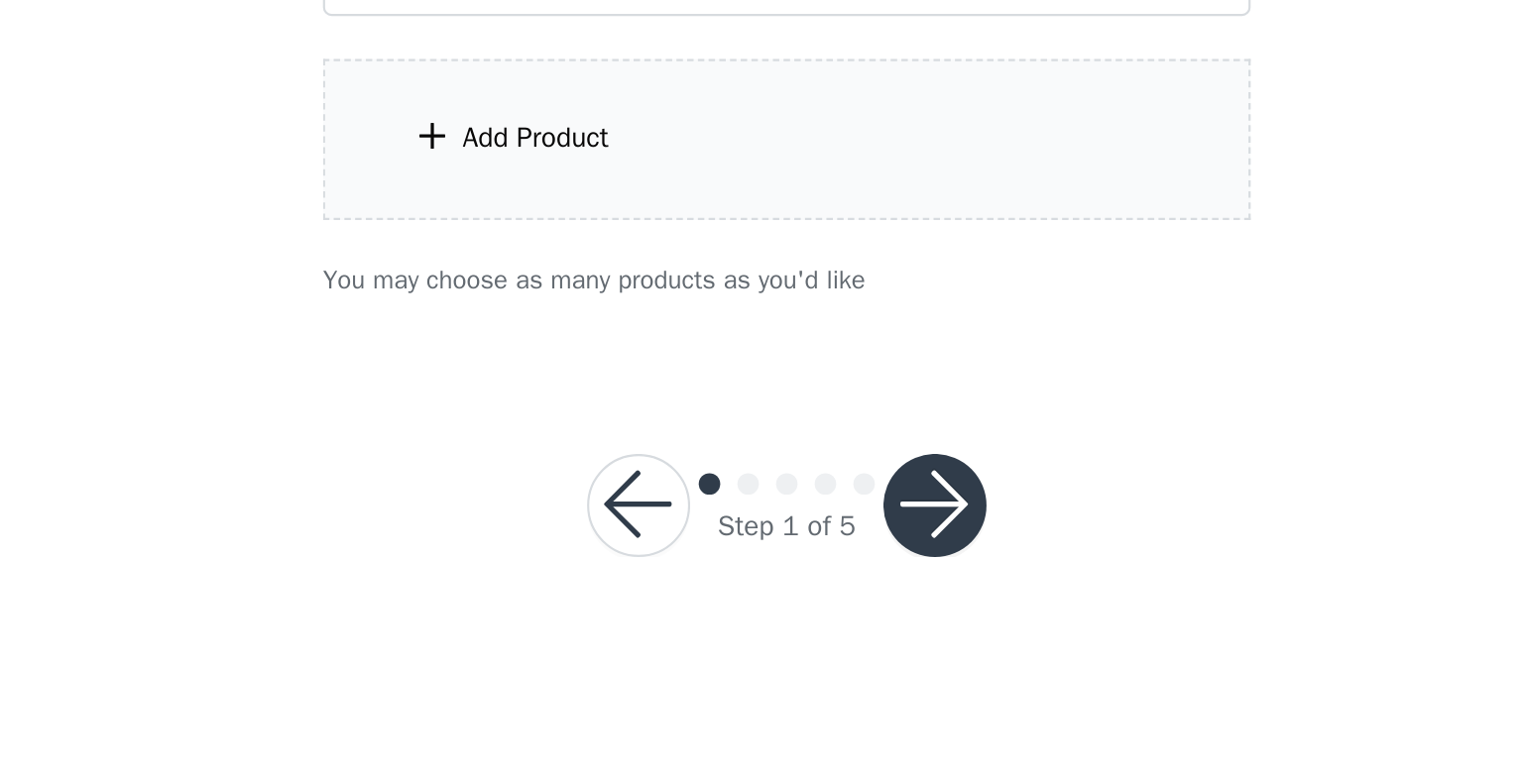 scroll, scrollTop: 0, scrollLeft: 0, axis: both 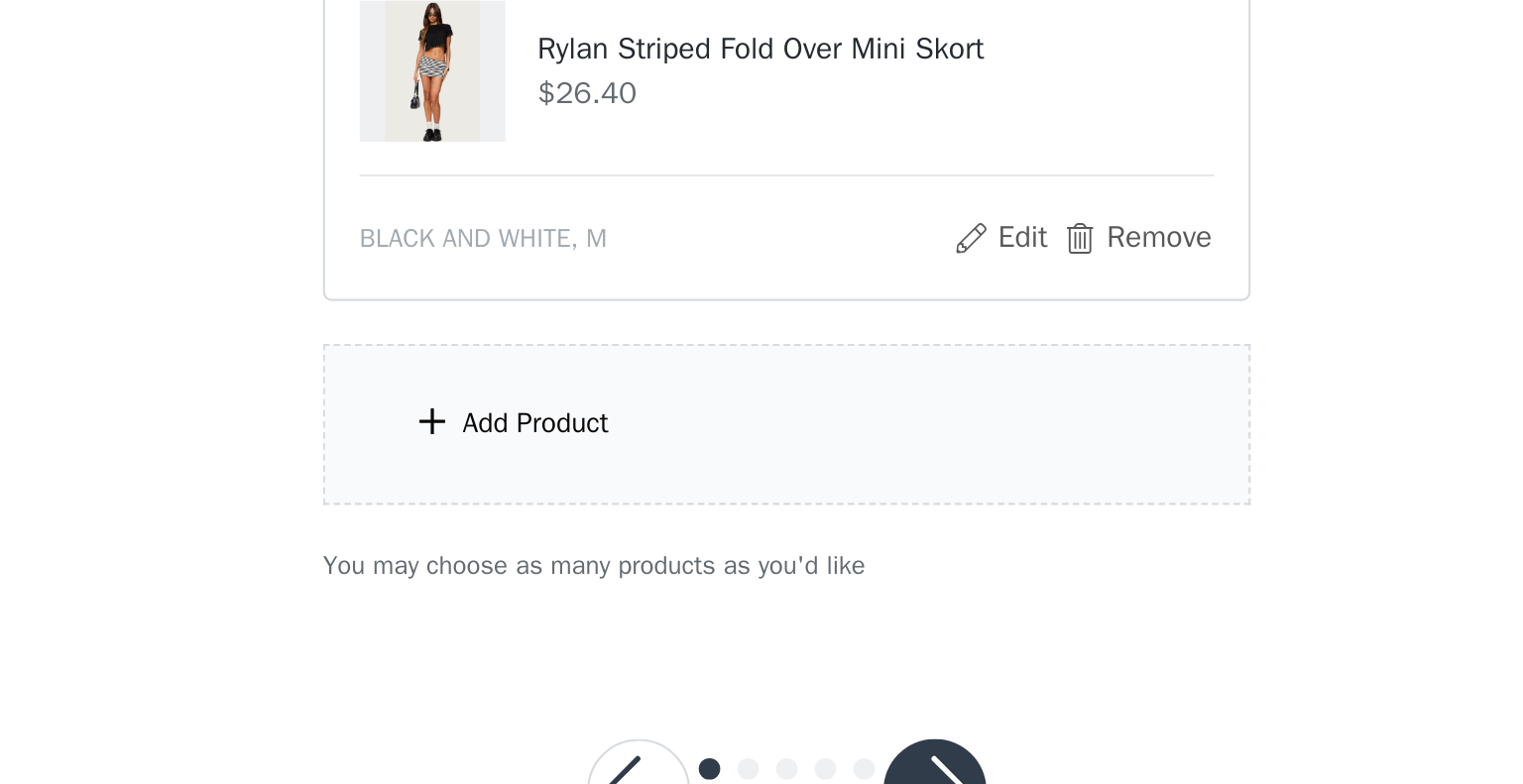 click on "Add Product" at bounding box center [762, 486] 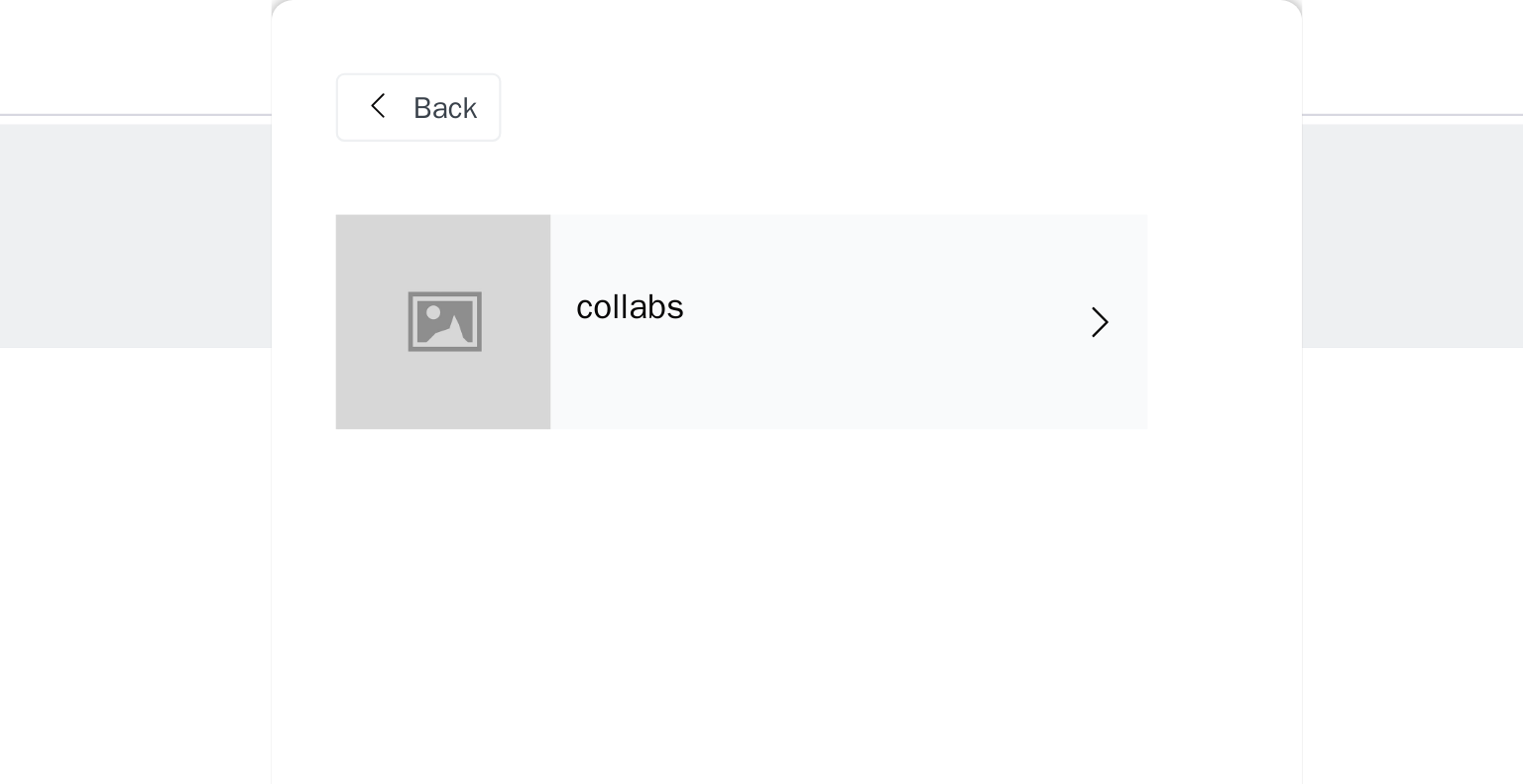 click on "collabs" at bounding box center (790, 149) 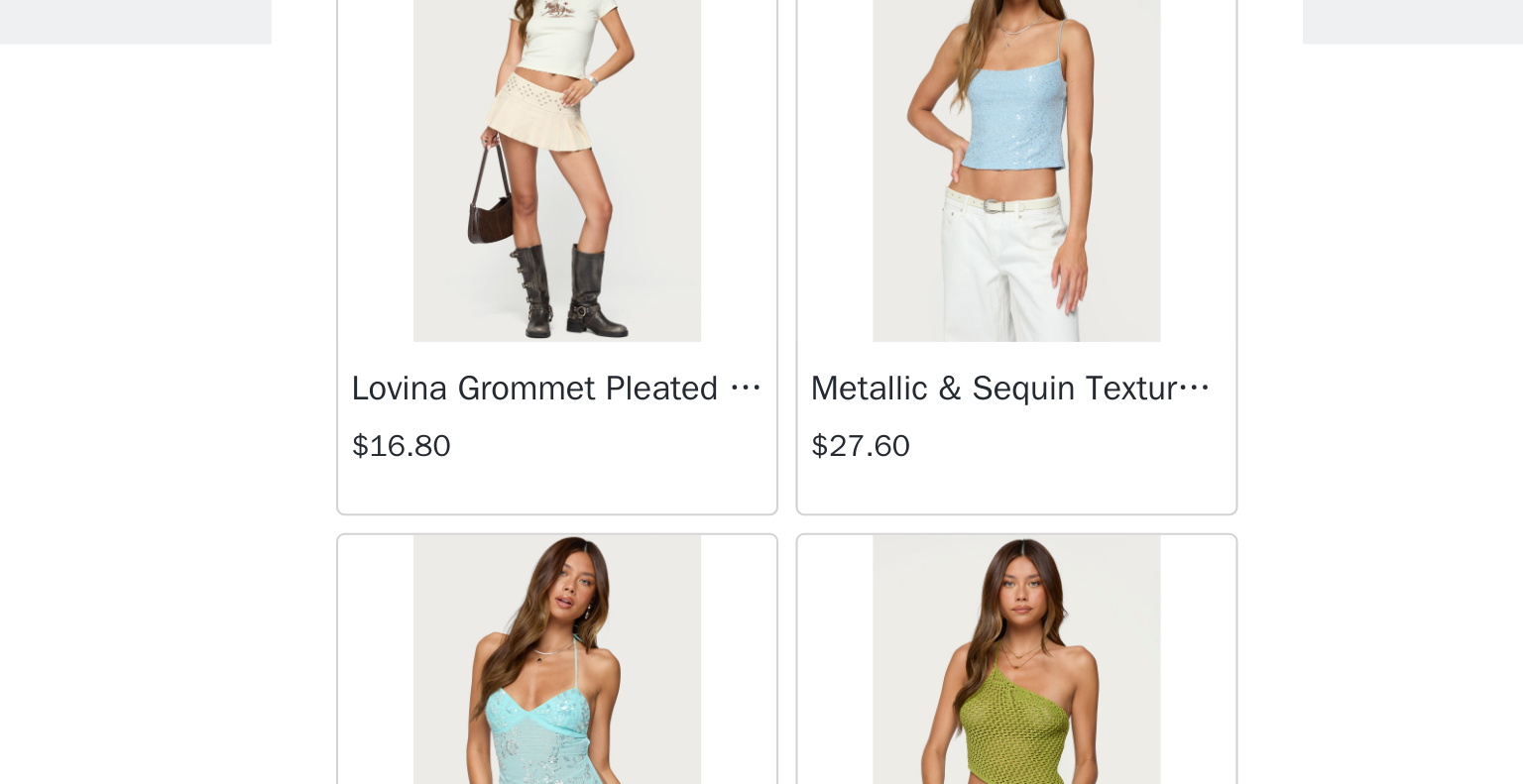 scroll, scrollTop: 0, scrollLeft: 0, axis: both 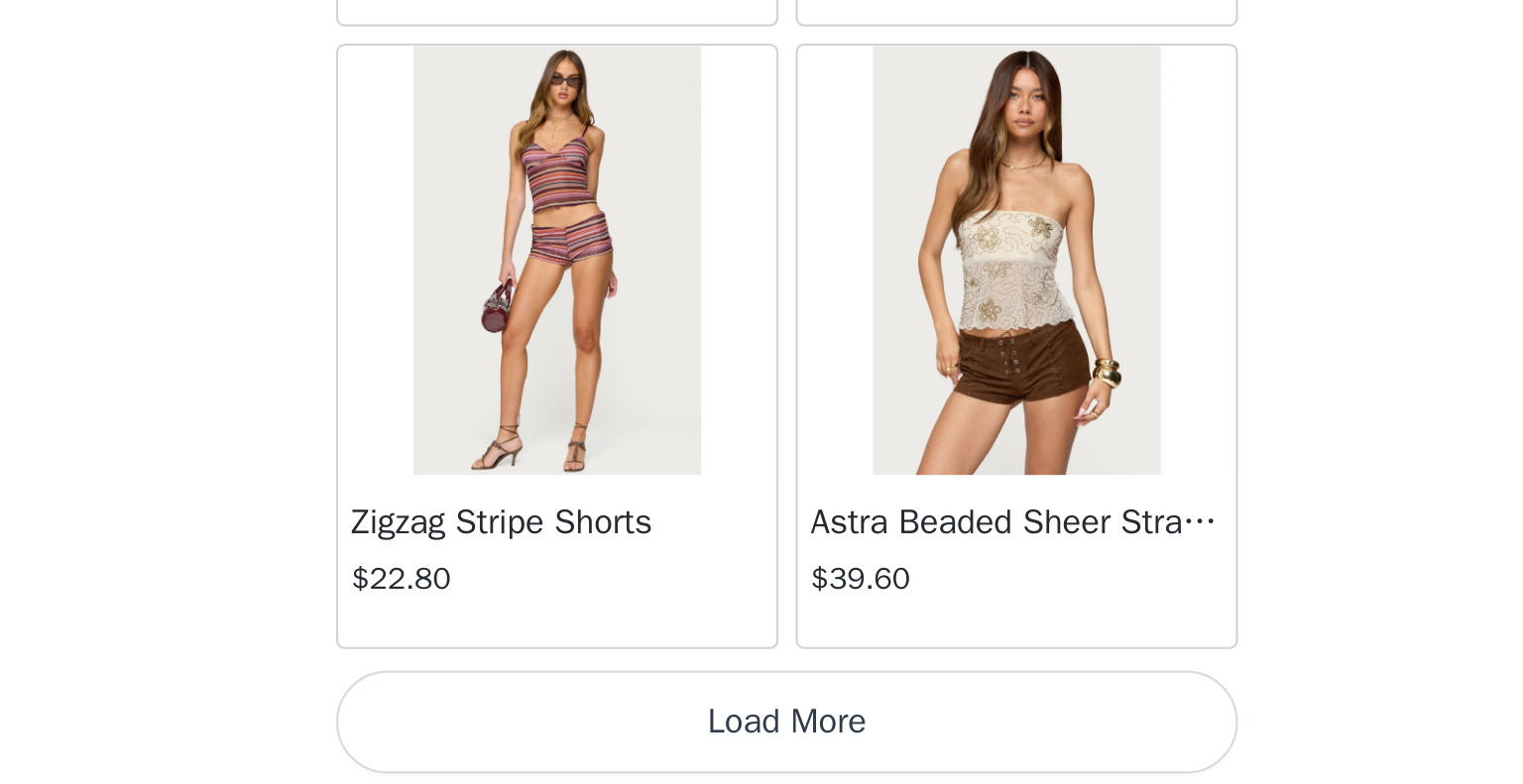 click on "Load More" at bounding box center (762, 755) 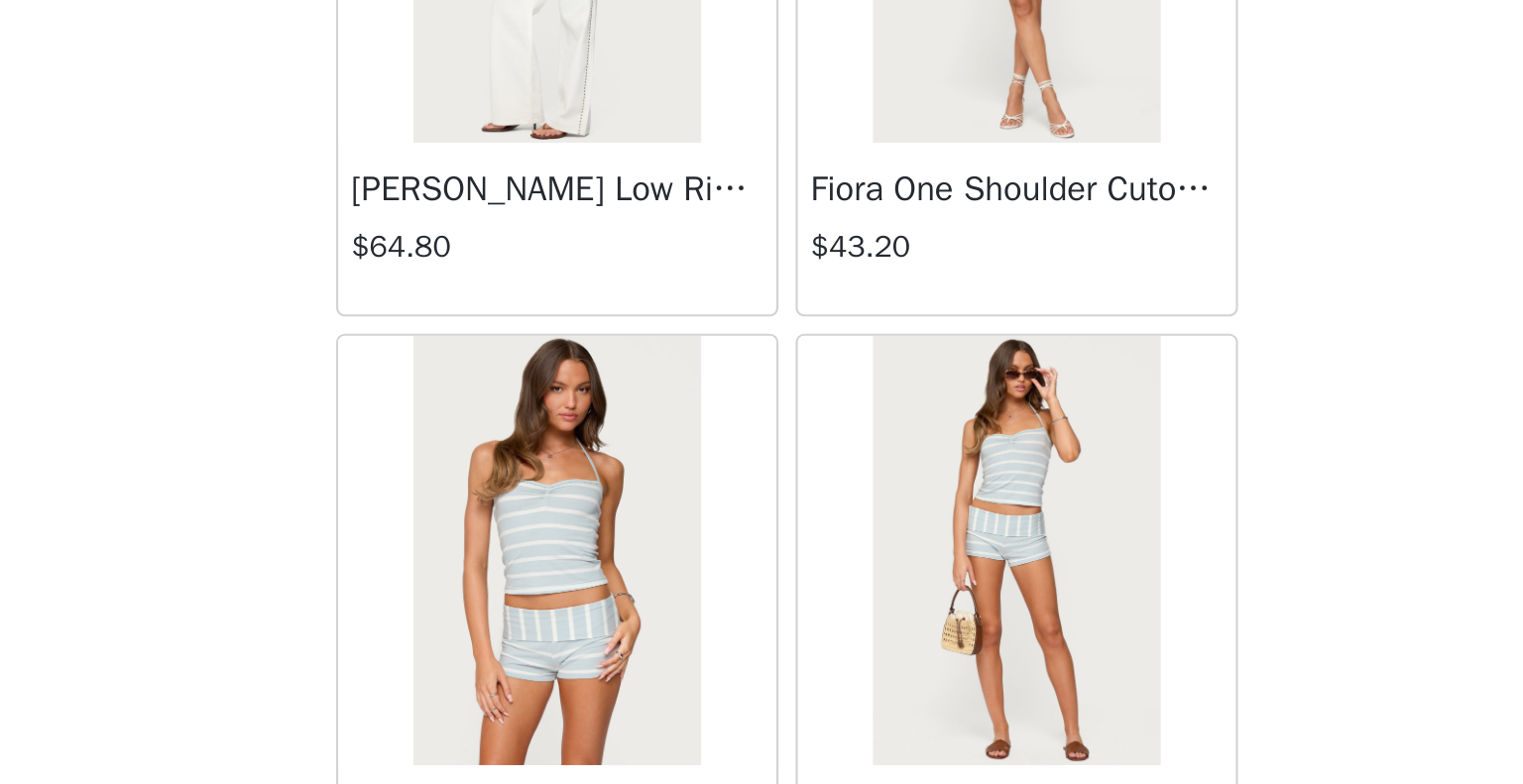scroll, scrollTop: 5114, scrollLeft: 0, axis: vertical 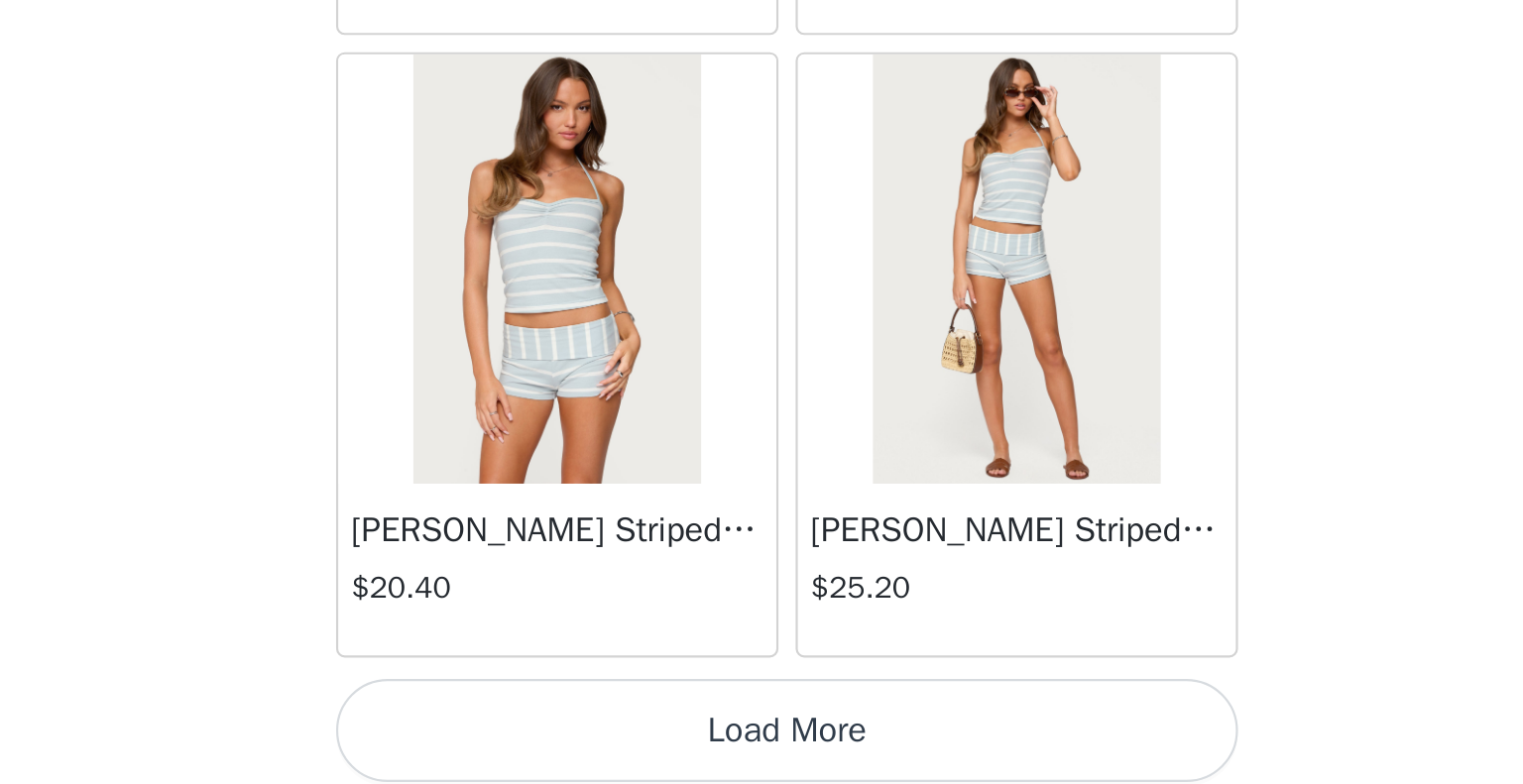 click on "Load More" at bounding box center [762, 759] 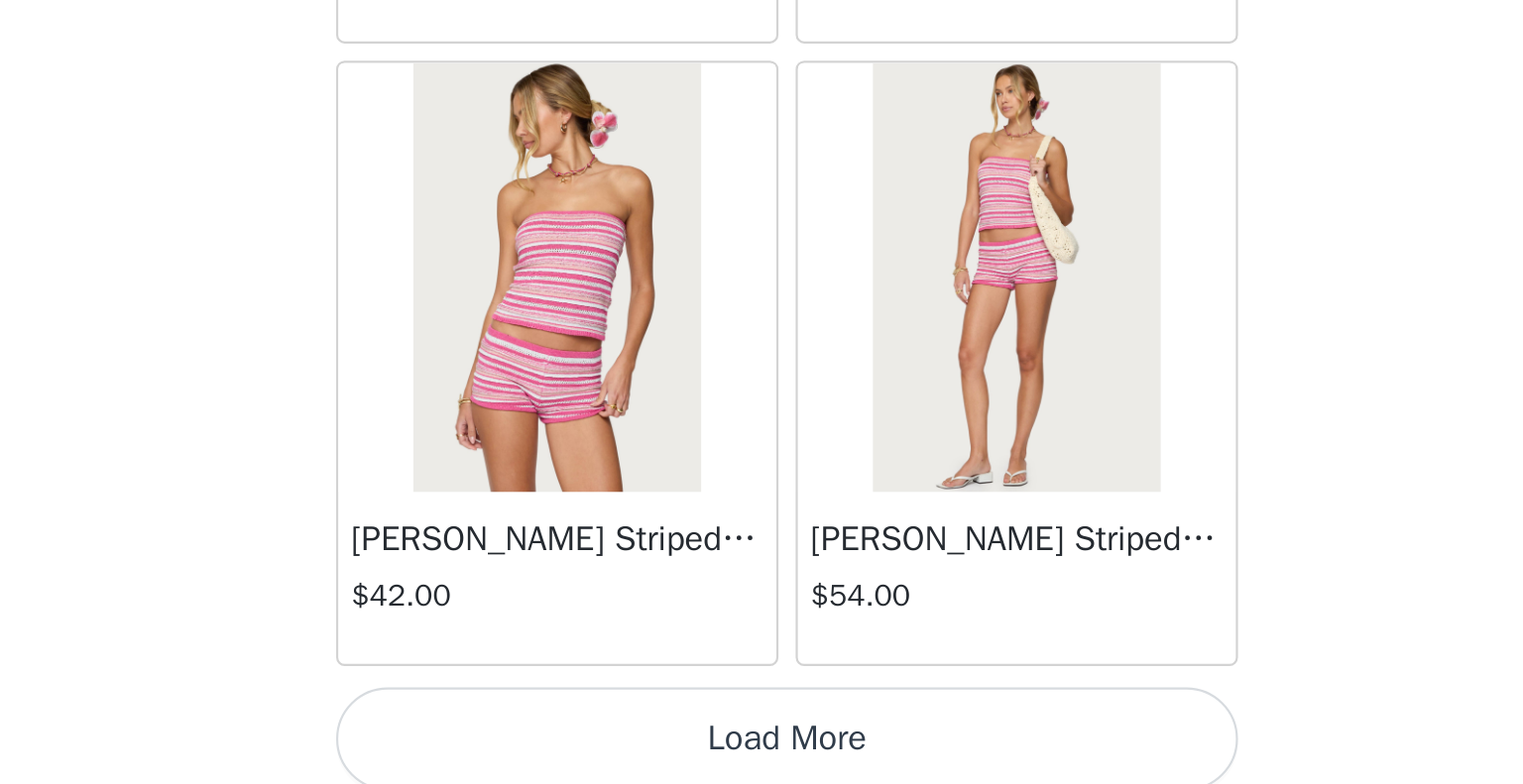 click on "Load More" at bounding box center [762, 763] 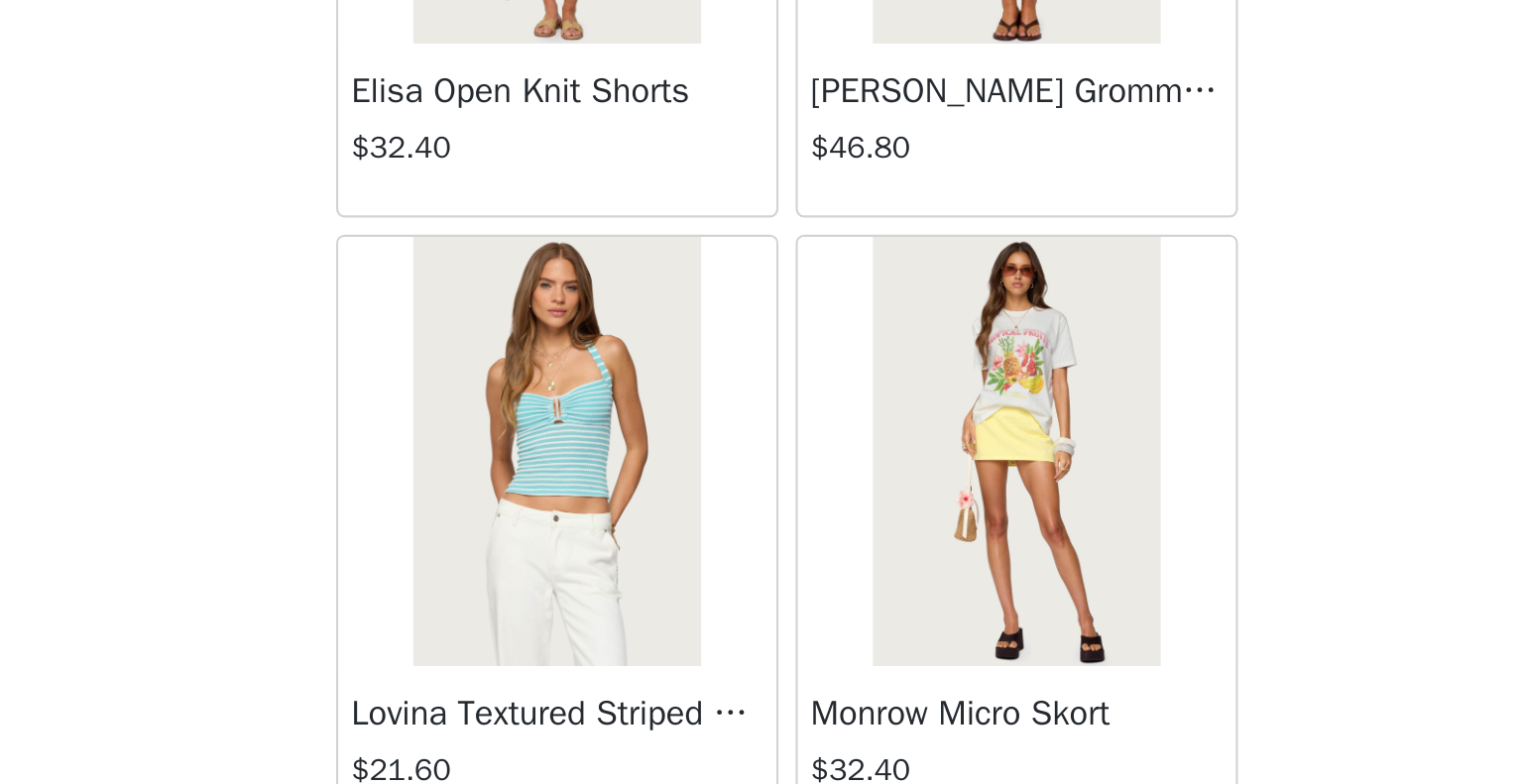 scroll, scrollTop: 10855, scrollLeft: 0, axis: vertical 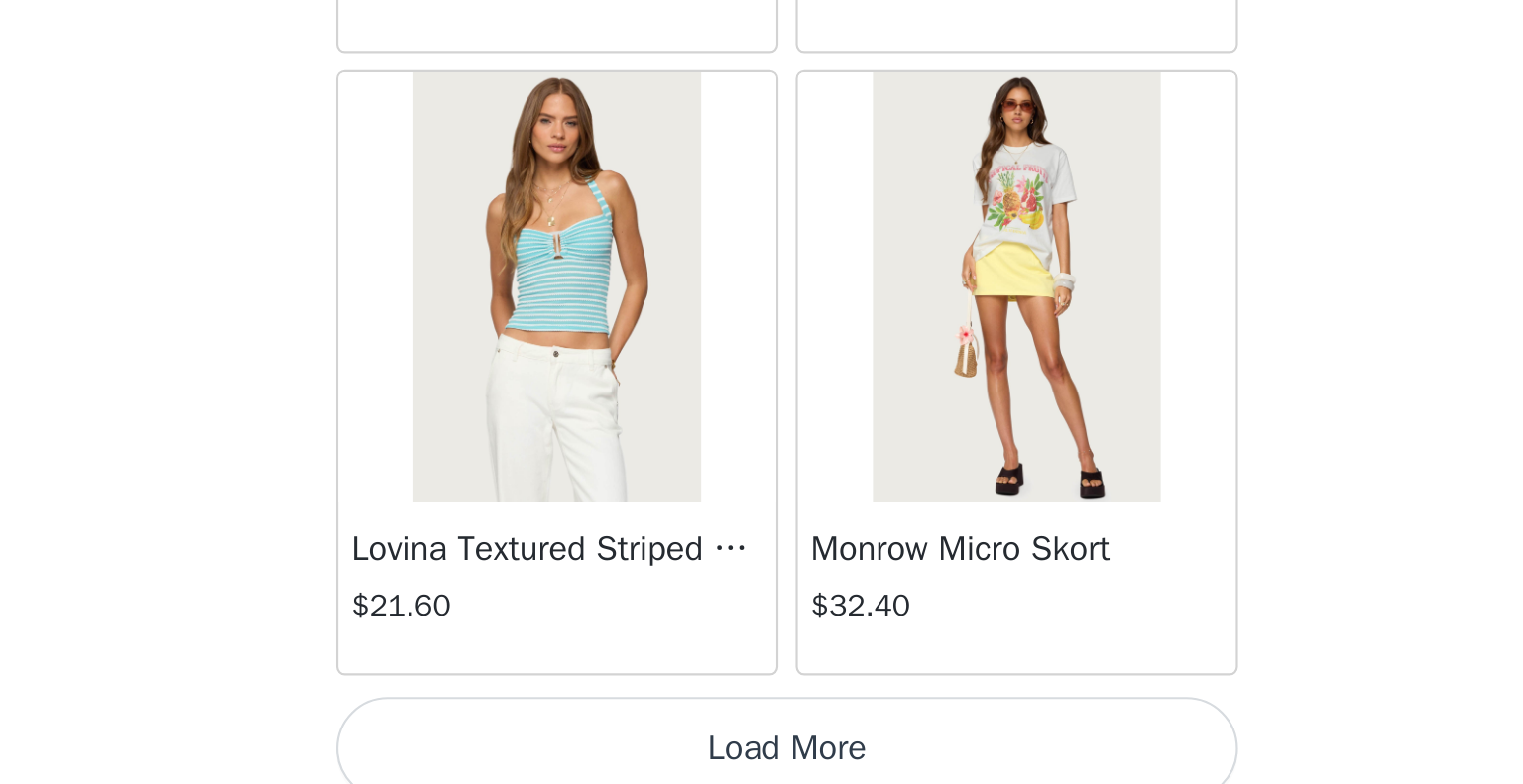 click on "Load More" at bounding box center (762, 767) 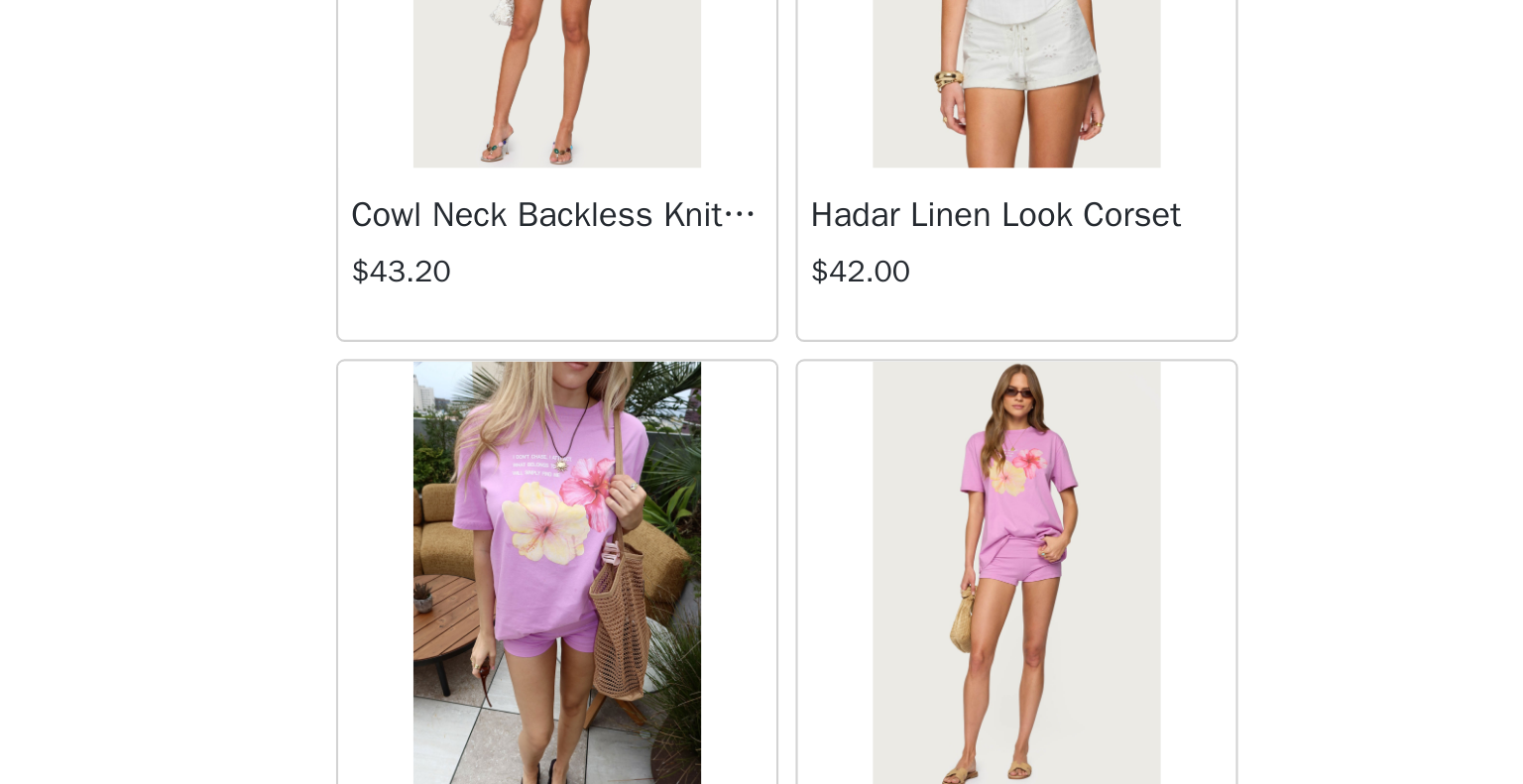 scroll, scrollTop: 13725, scrollLeft: 0, axis: vertical 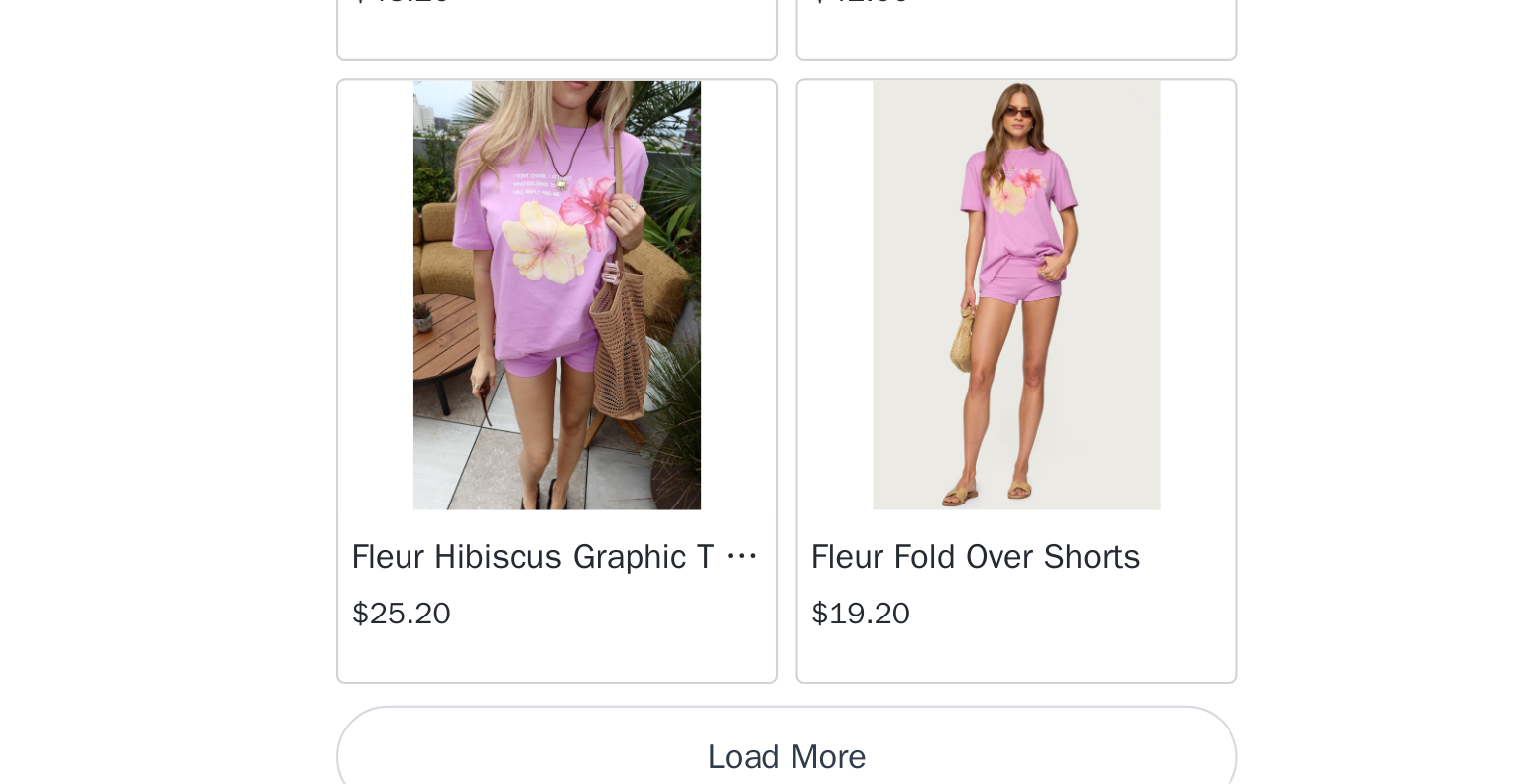 click on "Load More" at bounding box center (762, 771) 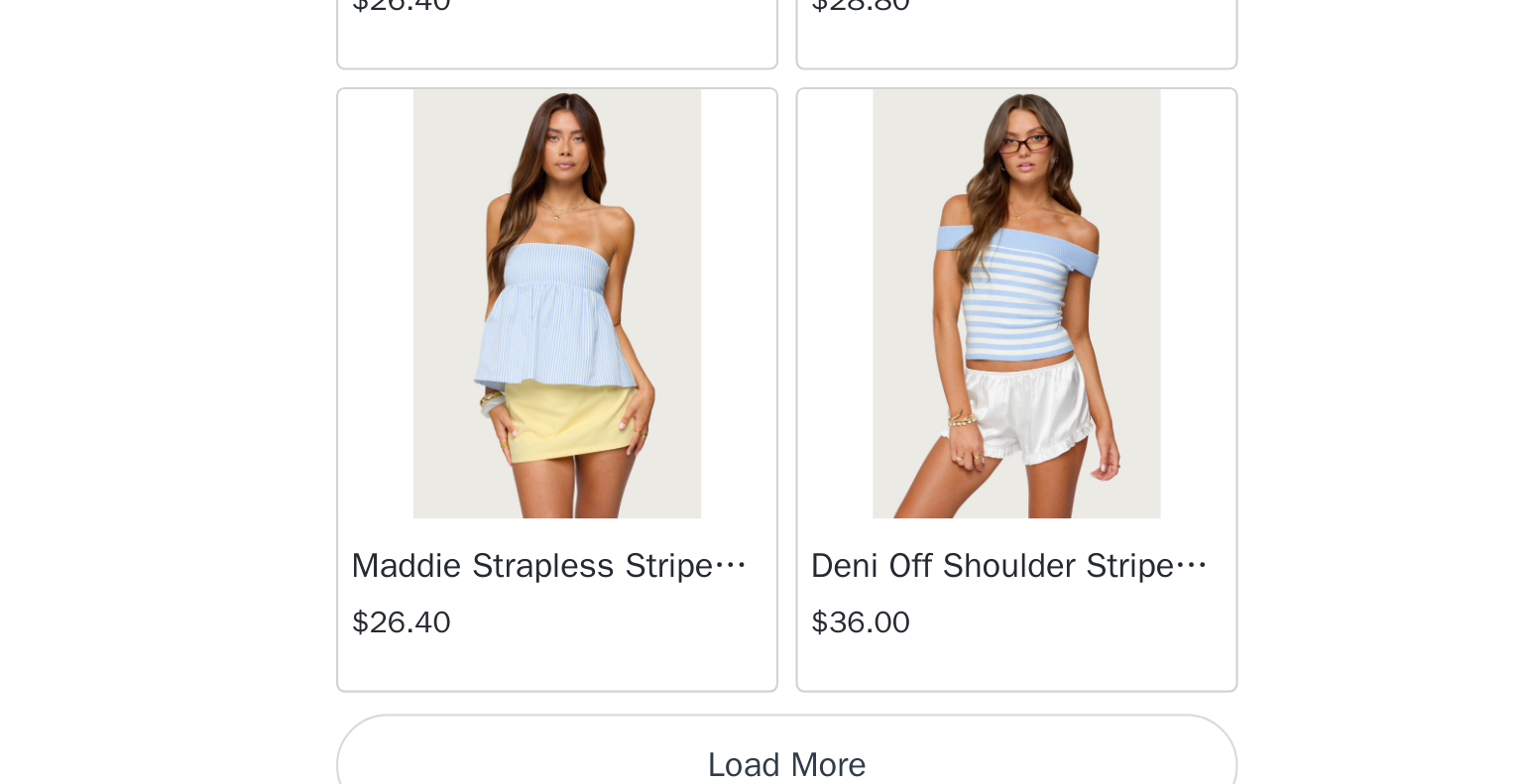 click on "Load More" at bounding box center (762, 775) 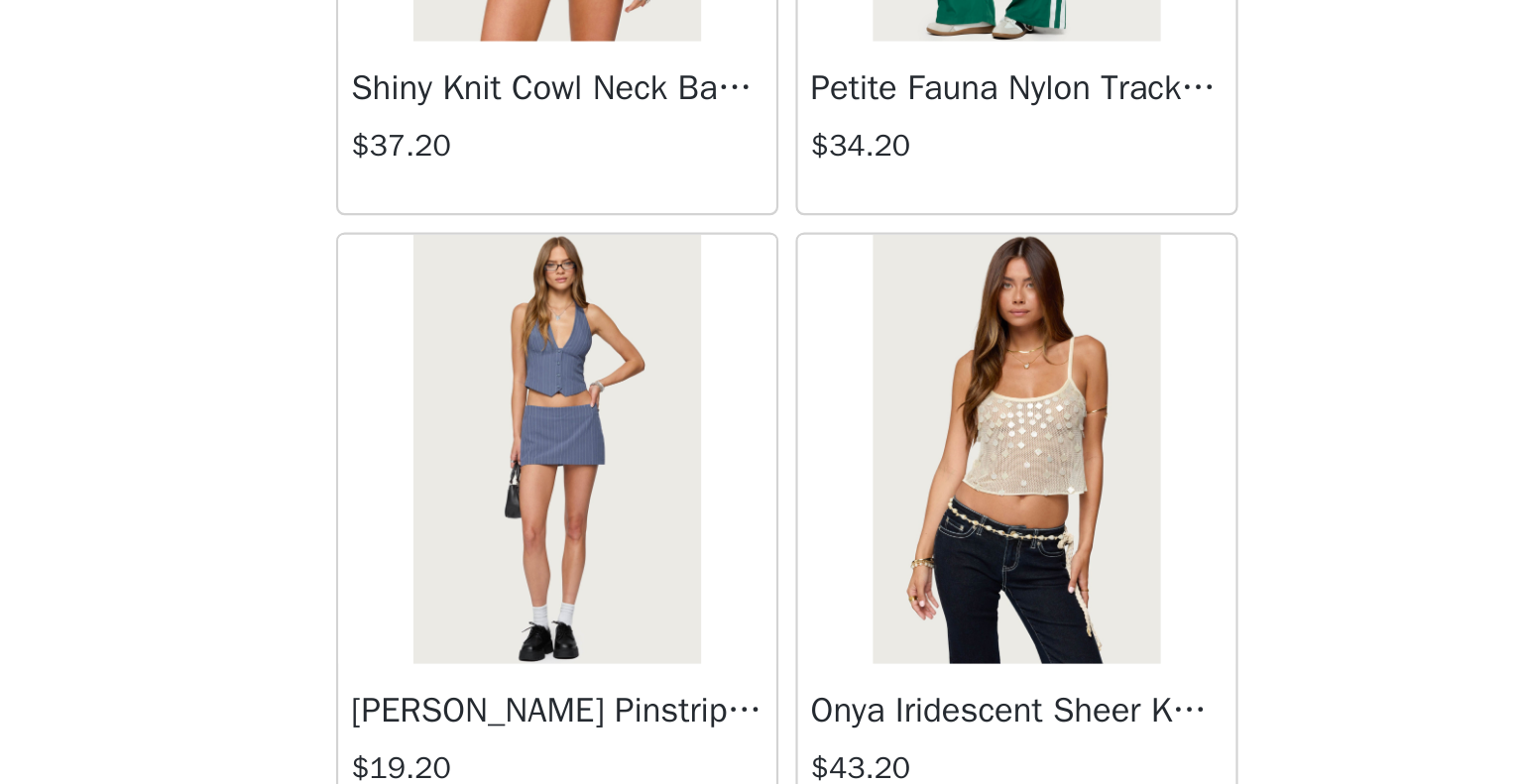 scroll, scrollTop: 19466, scrollLeft: 0, axis: vertical 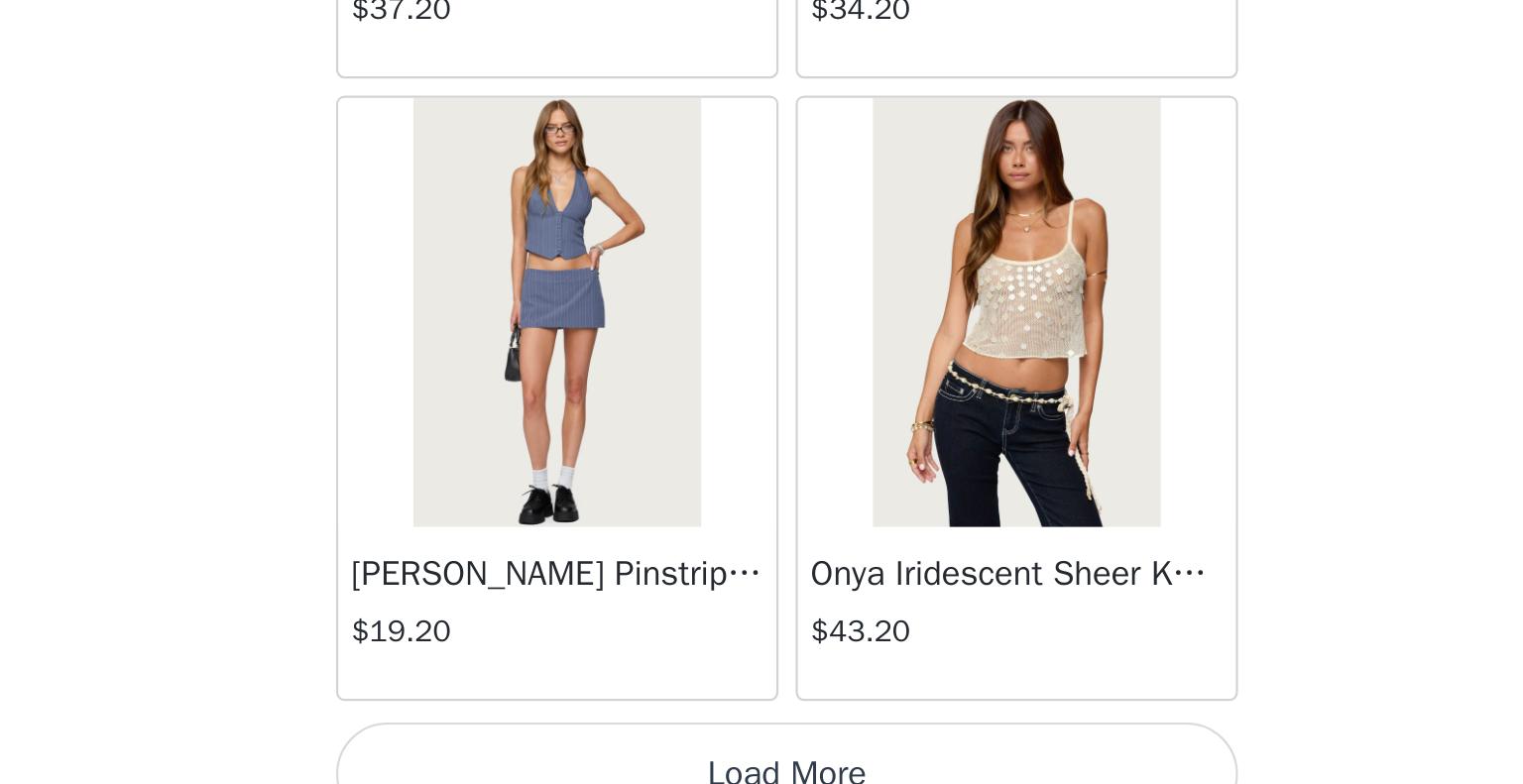 click on "Load More" at bounding box center (762, 779) 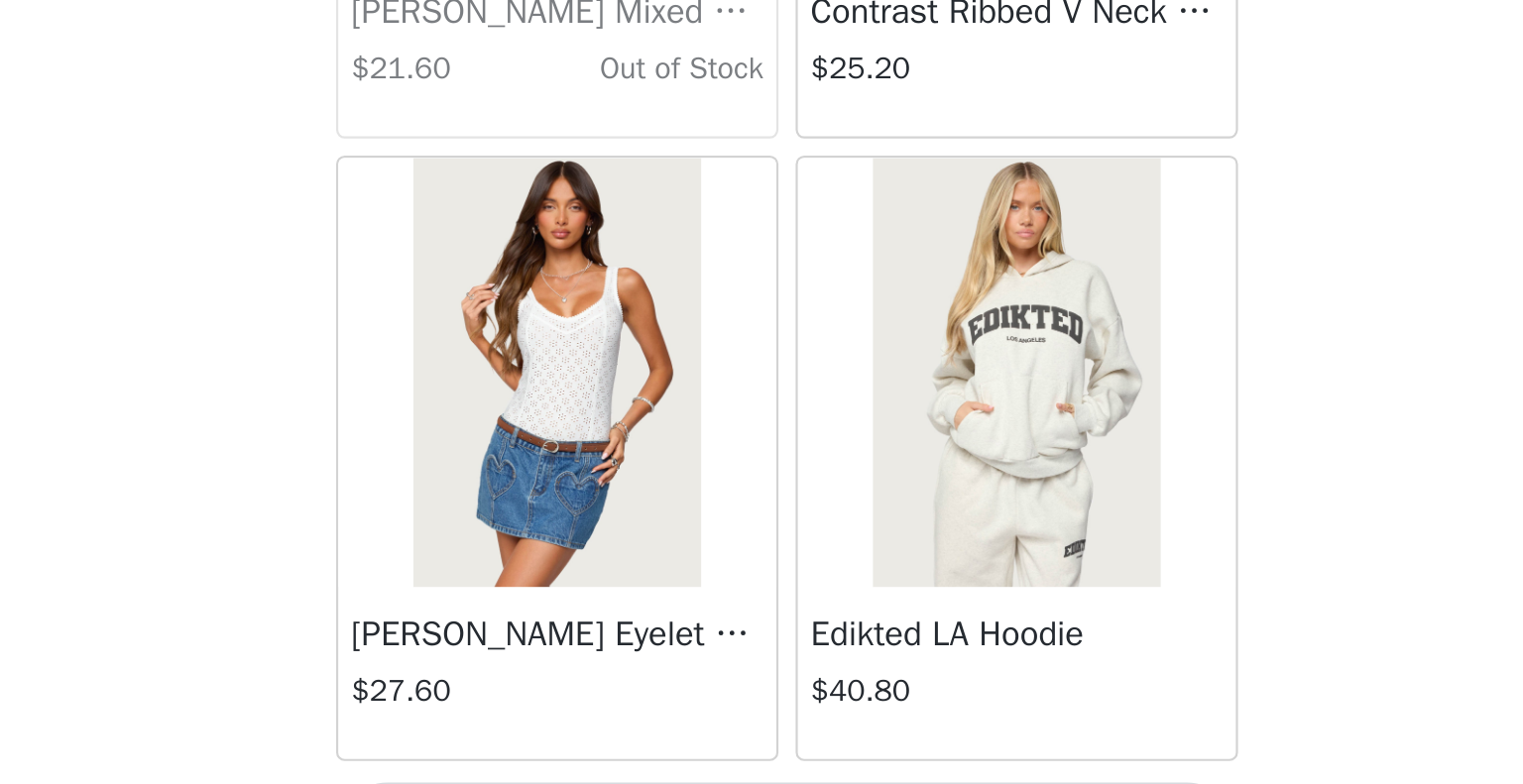 scroll, scrollTop: 22337, scrollLeft: 0, axis: vertical 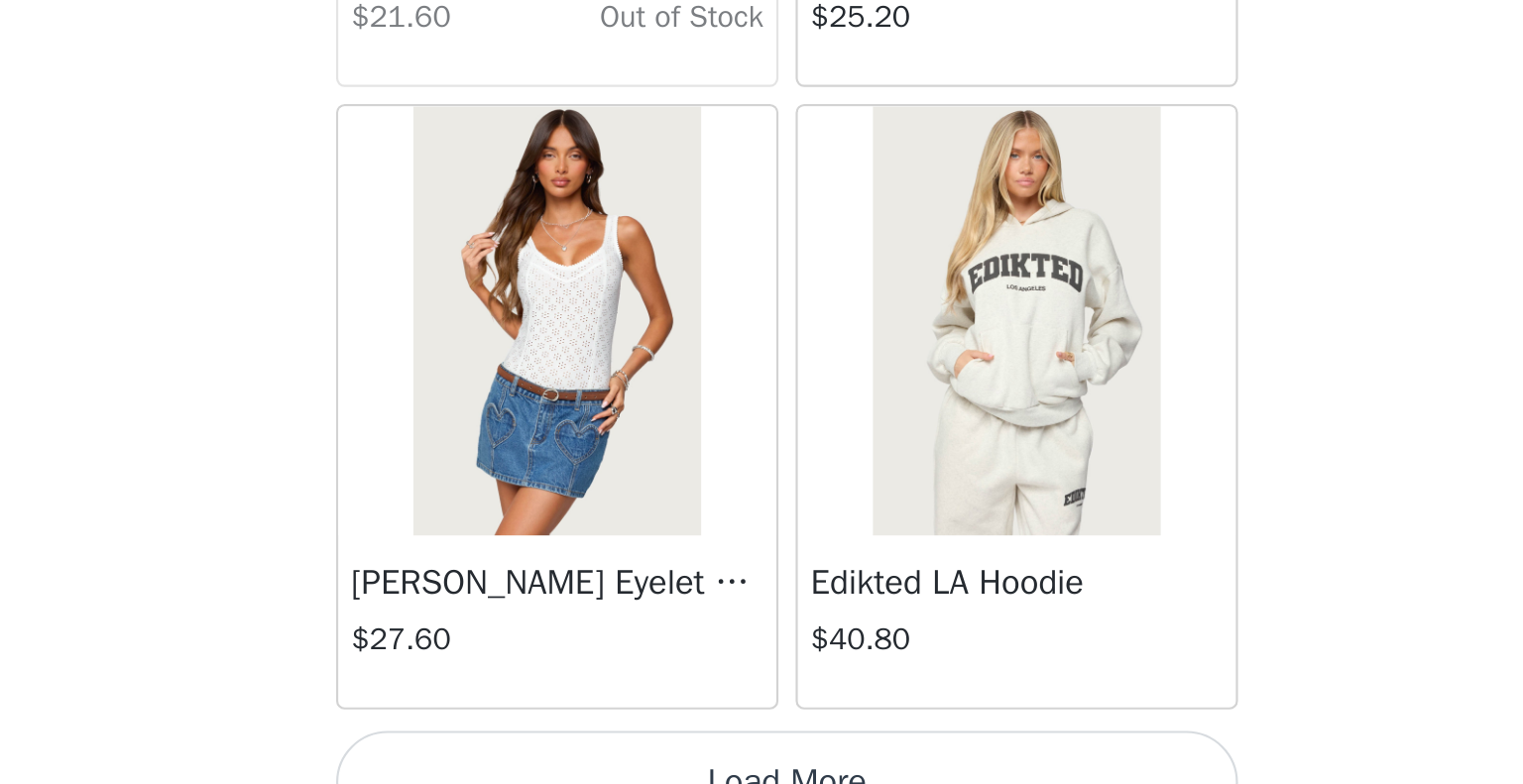 click on "Load More" at bounding box center [762, 783] 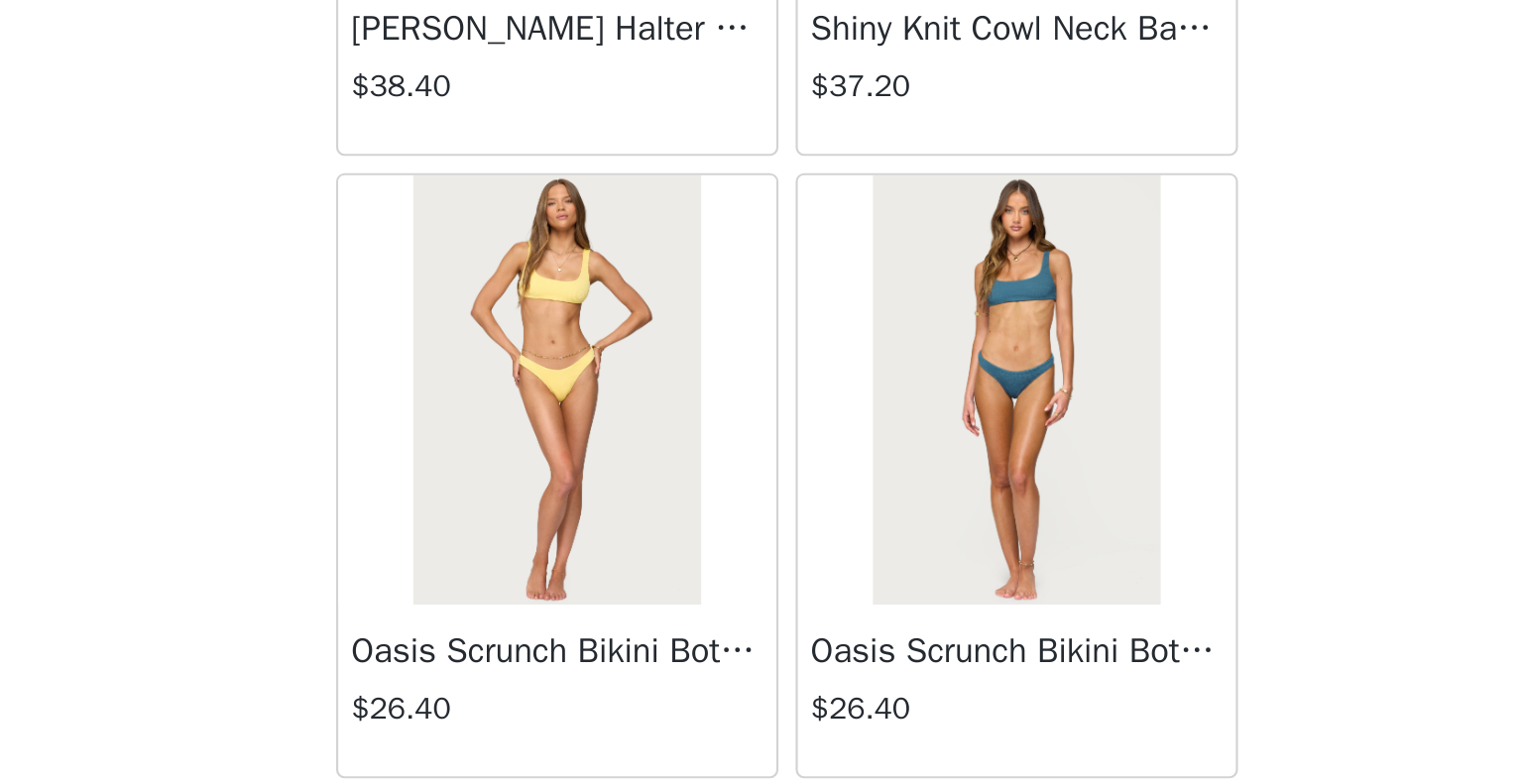scroll, scrollTop: 25207, scrollLeft: 0, axis: vertical 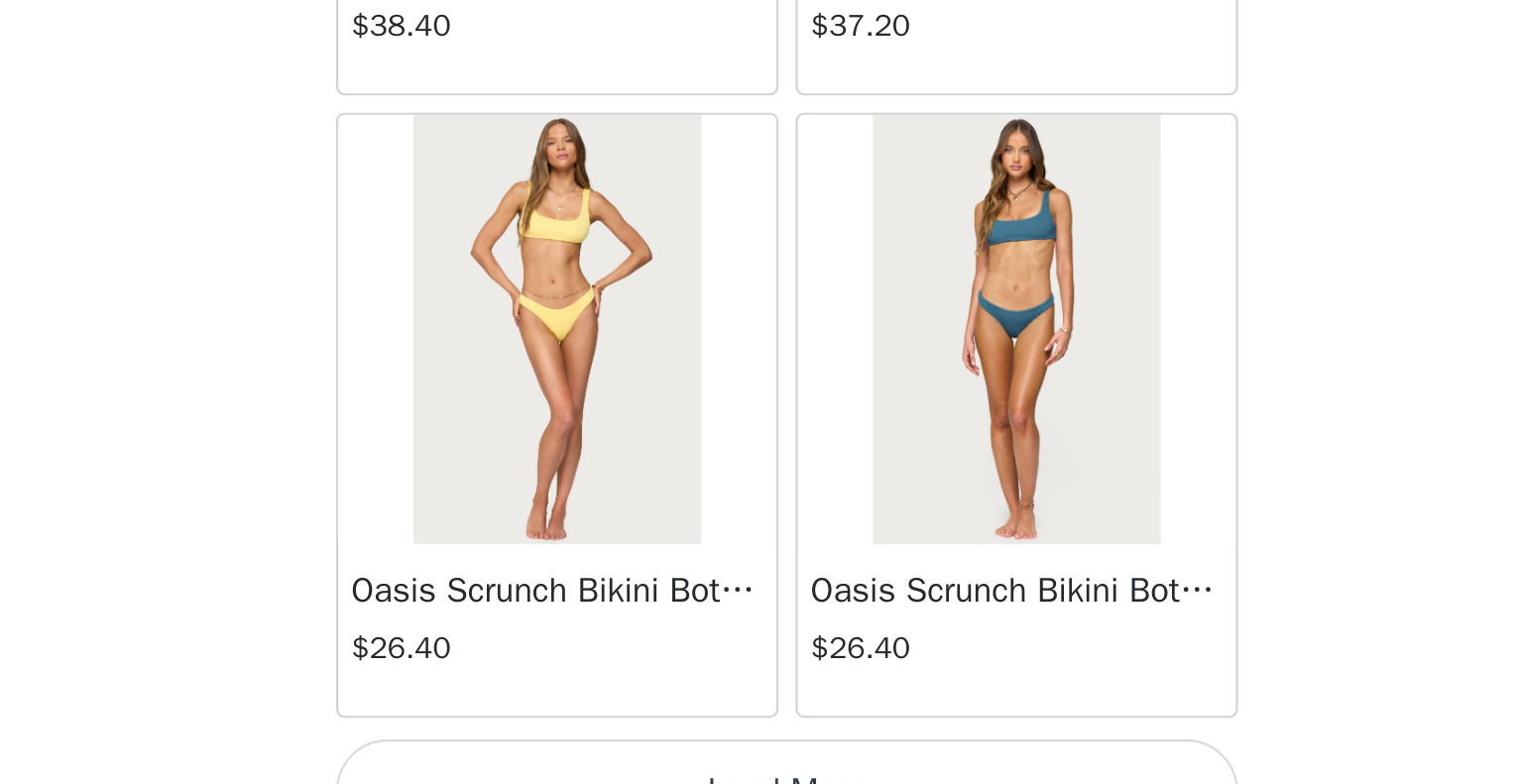 click on "Load More" at bounding box center (762, 787) 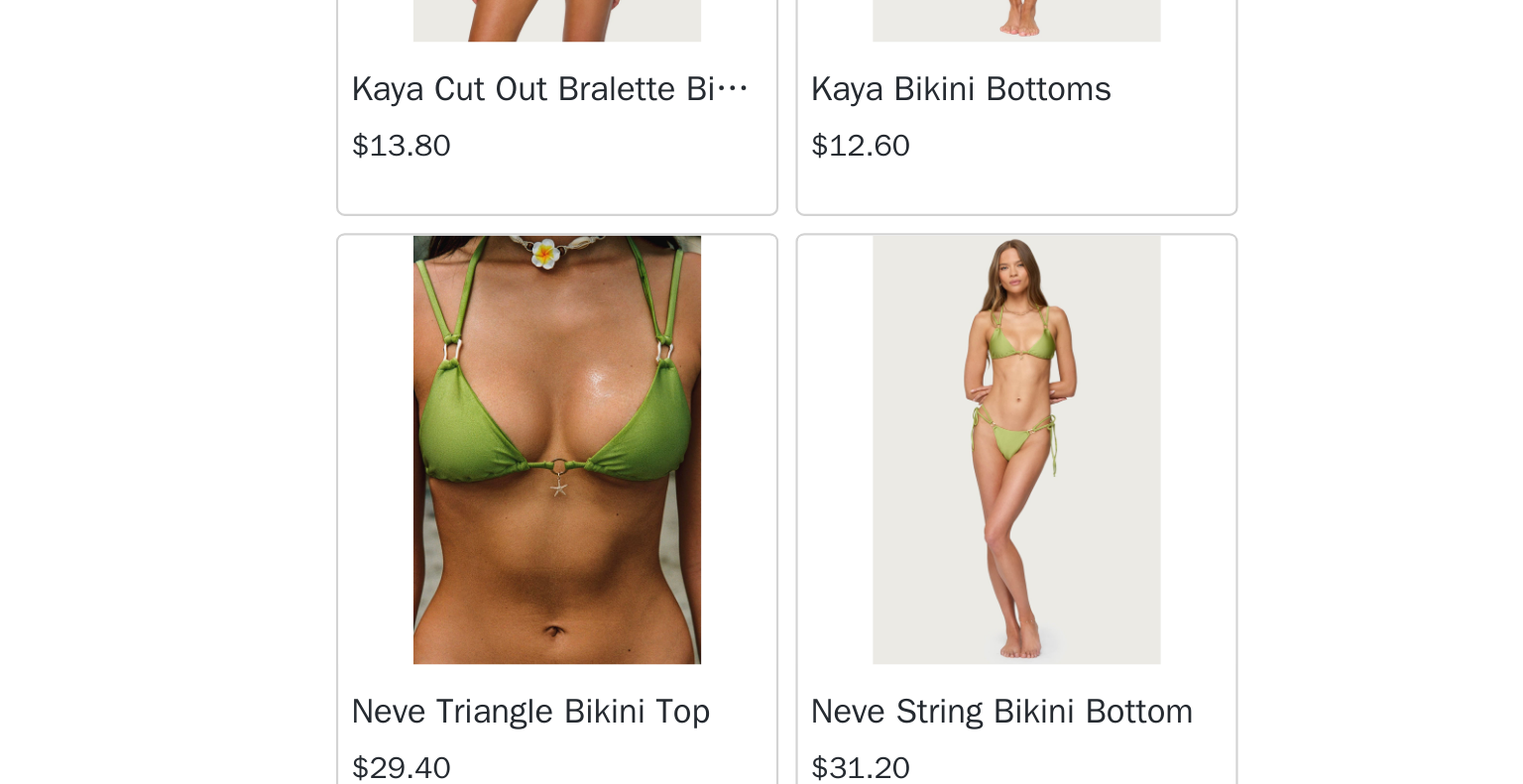 scroll, scrollTop: 28077, scrollLeft: 0, axis: vertical 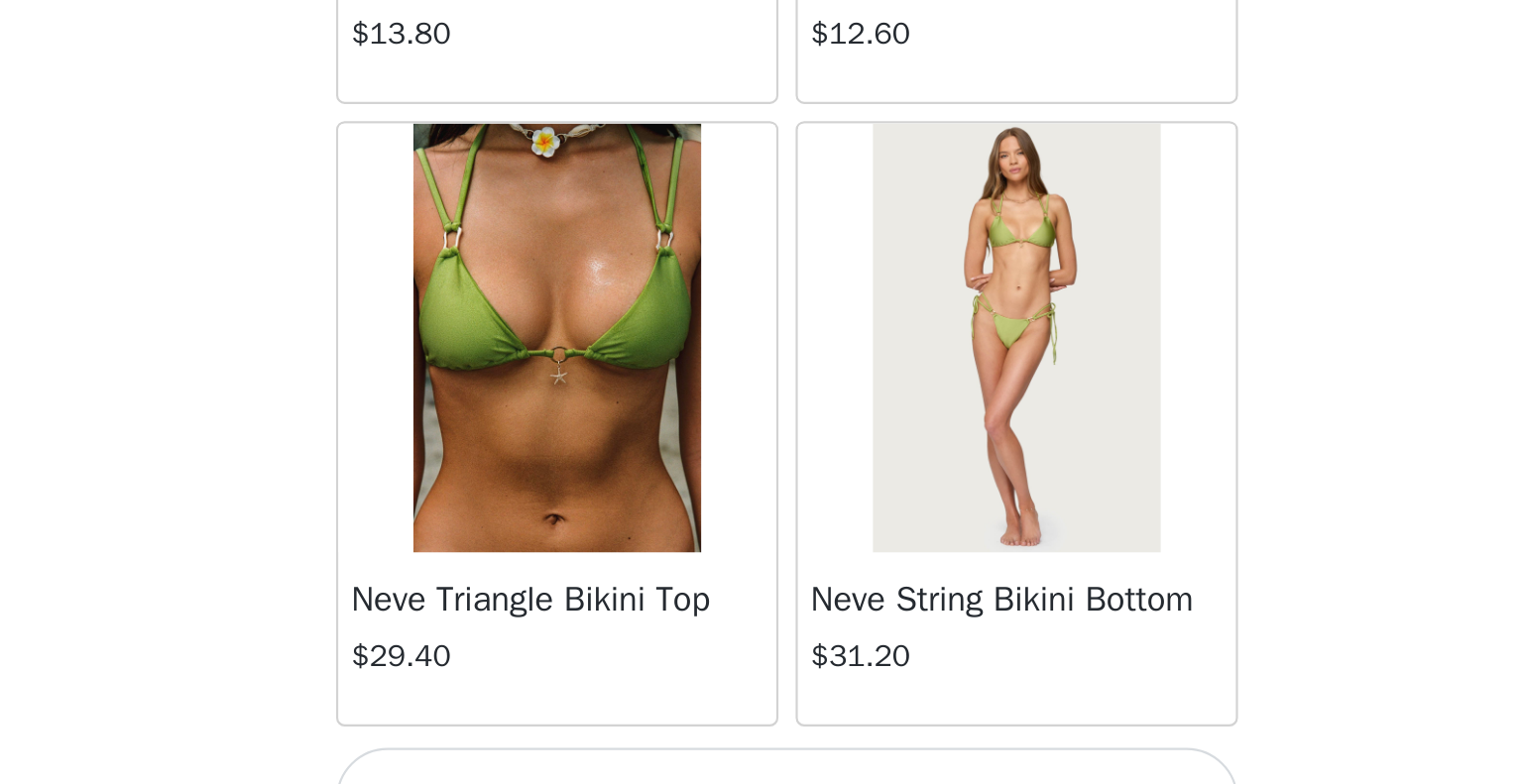 click on "Load More" at bounding box center (762, 791) 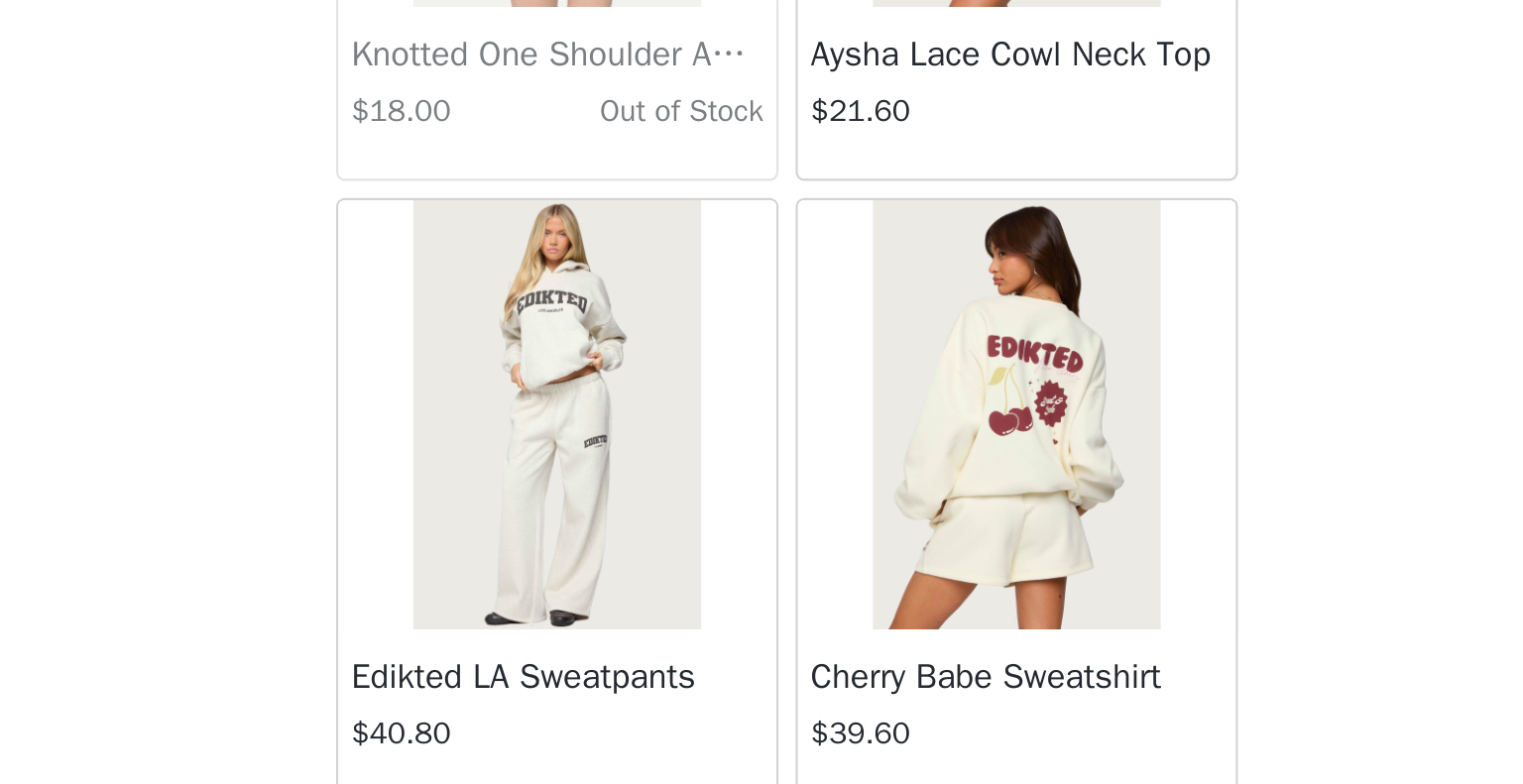 scroll, scrollTop: 30948, scrollLeft: 0, axis: vertical 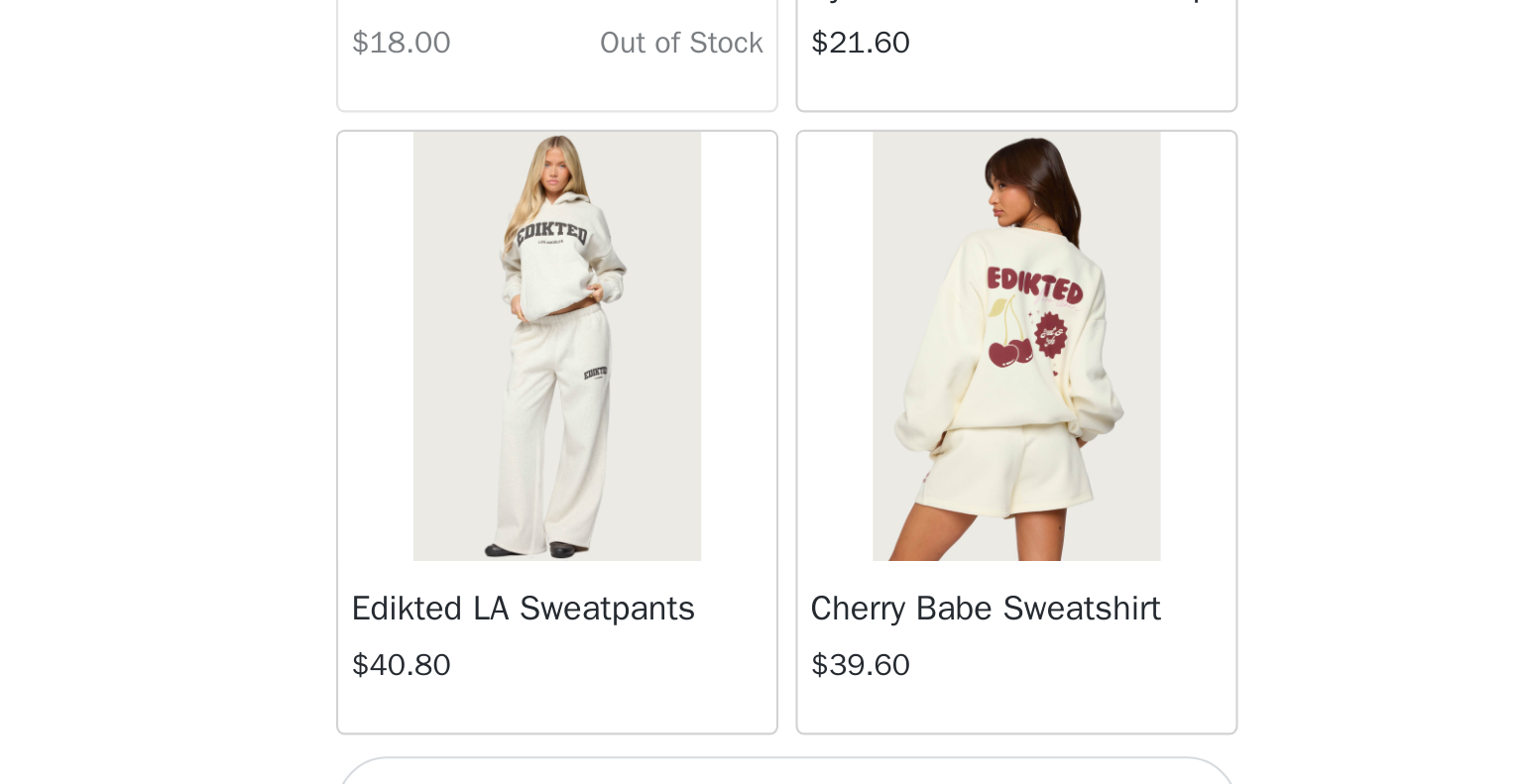 click on "Load More" at bounding box center (762, 795) 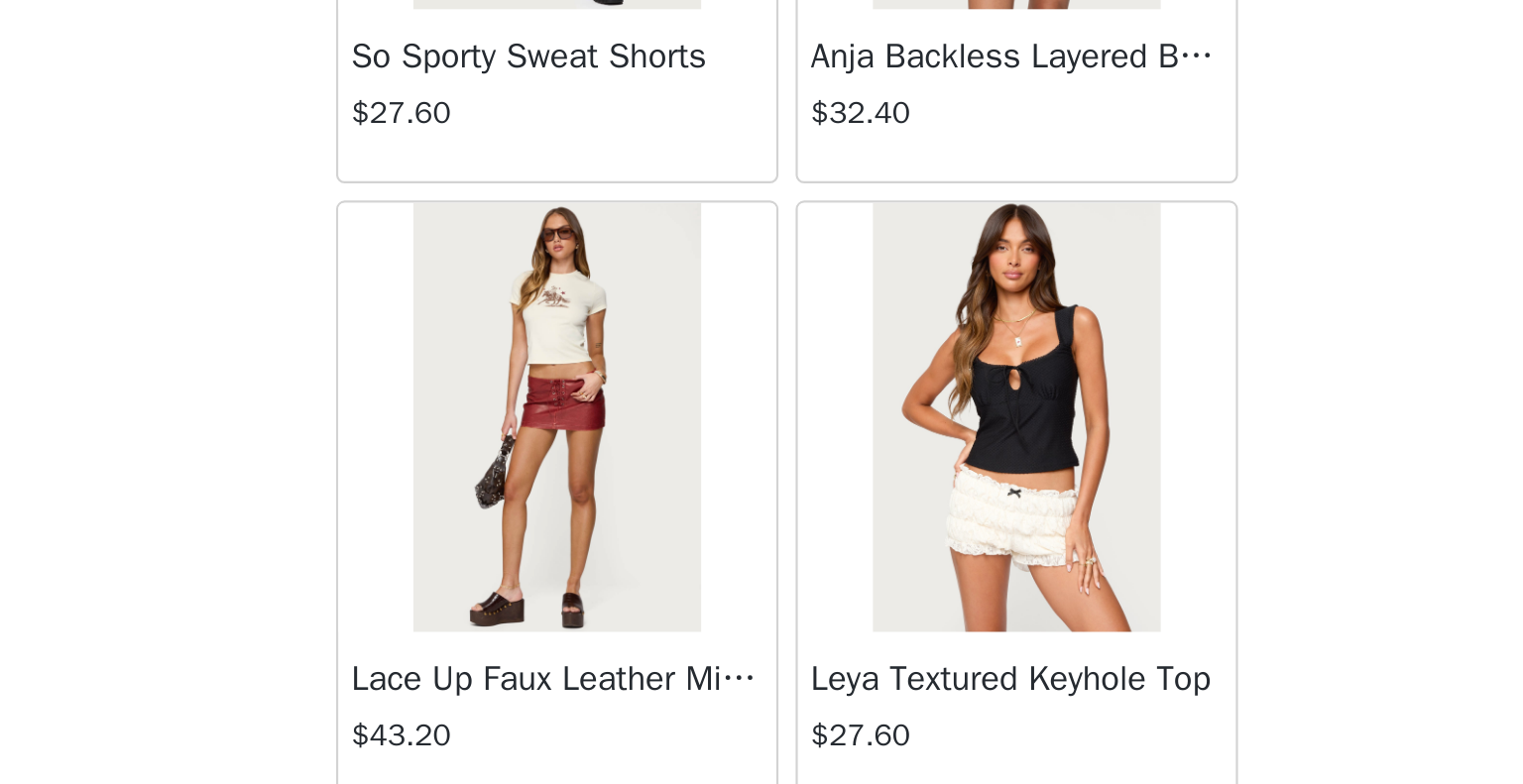 scroll, scrollTop: 33818, scrollLeft: 0, axis: vertical 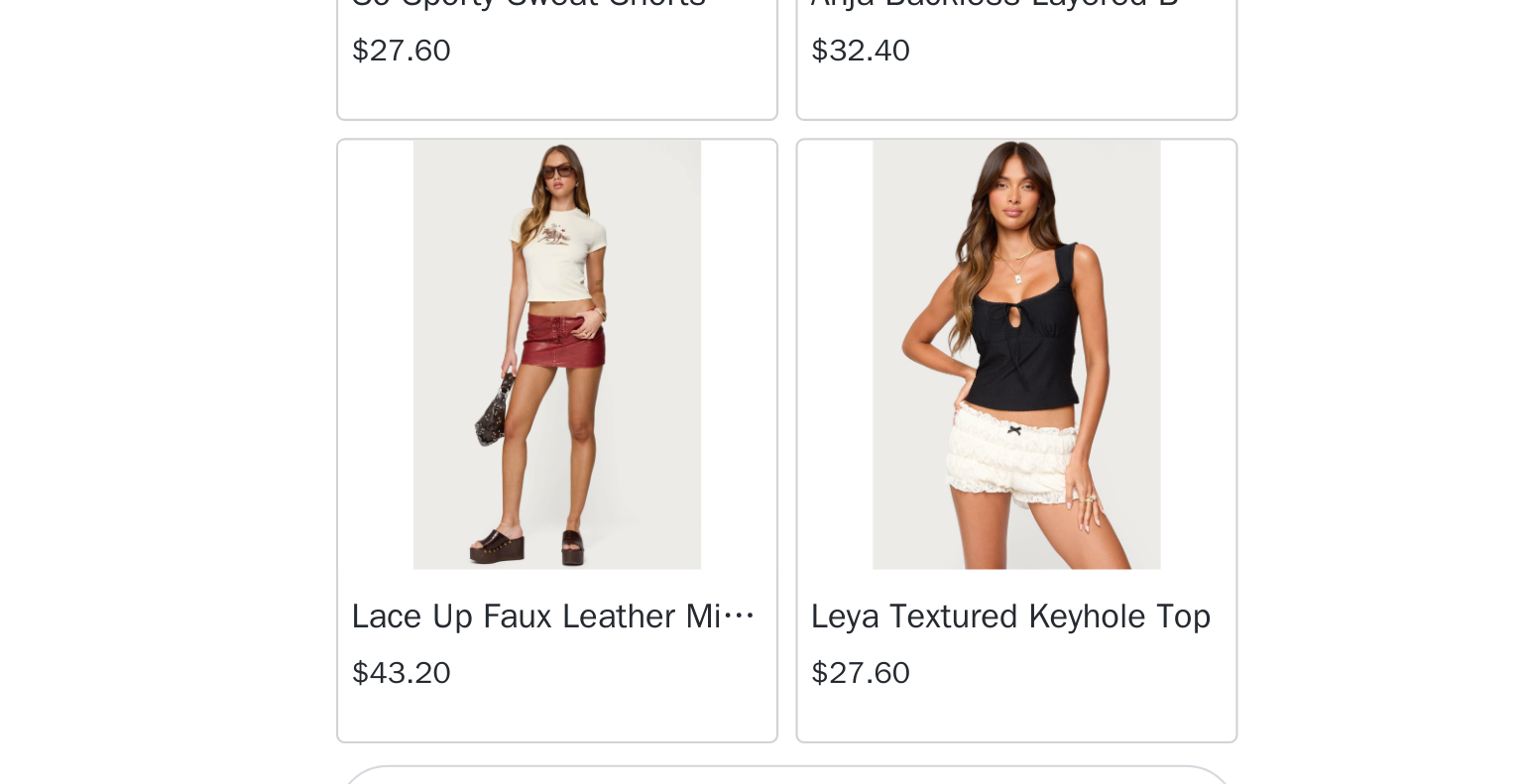 click on "Load More" at bounding box center [762, 799] 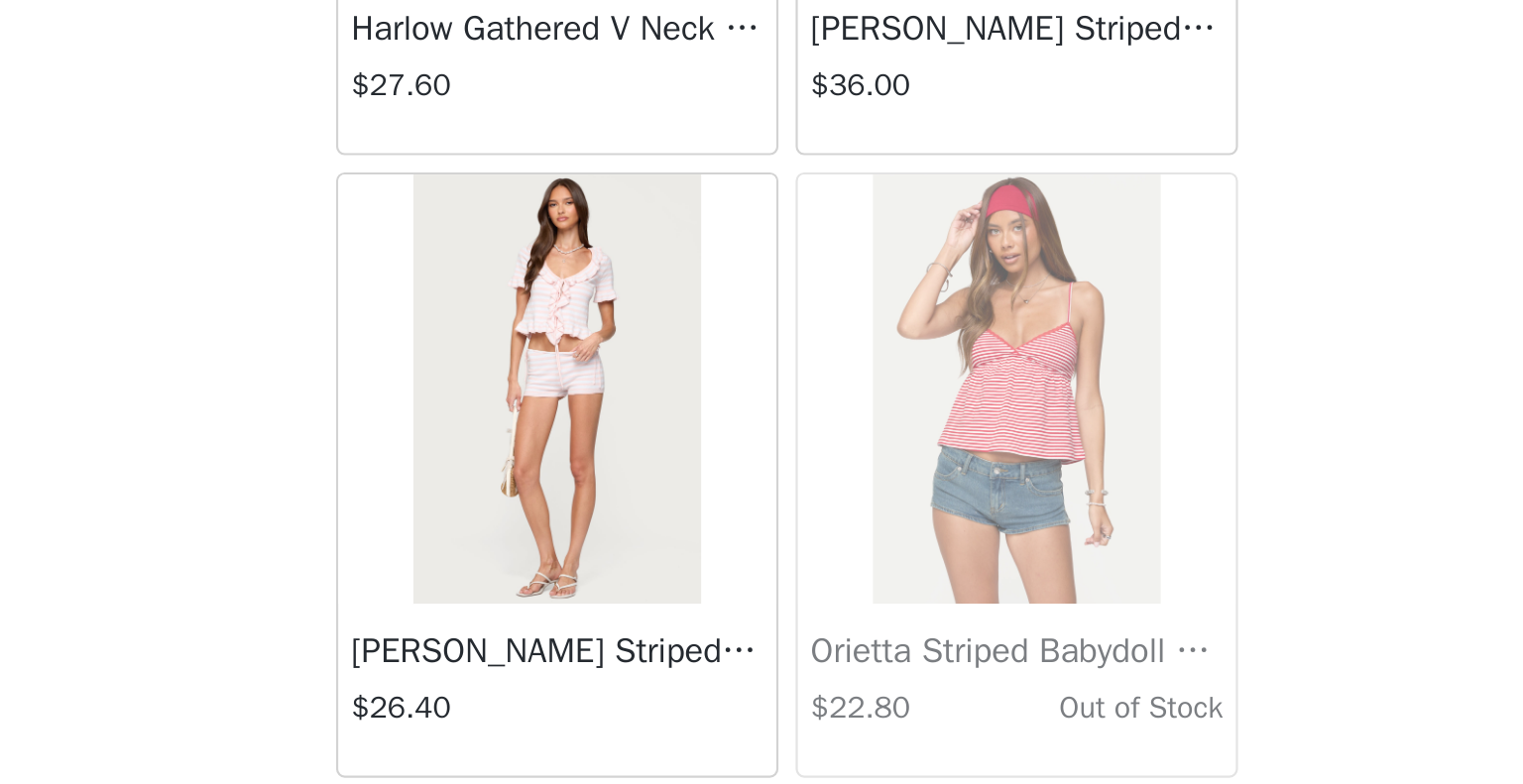 scroll, scrollTop: 36688, scrollLeft: 0, axis: vertical 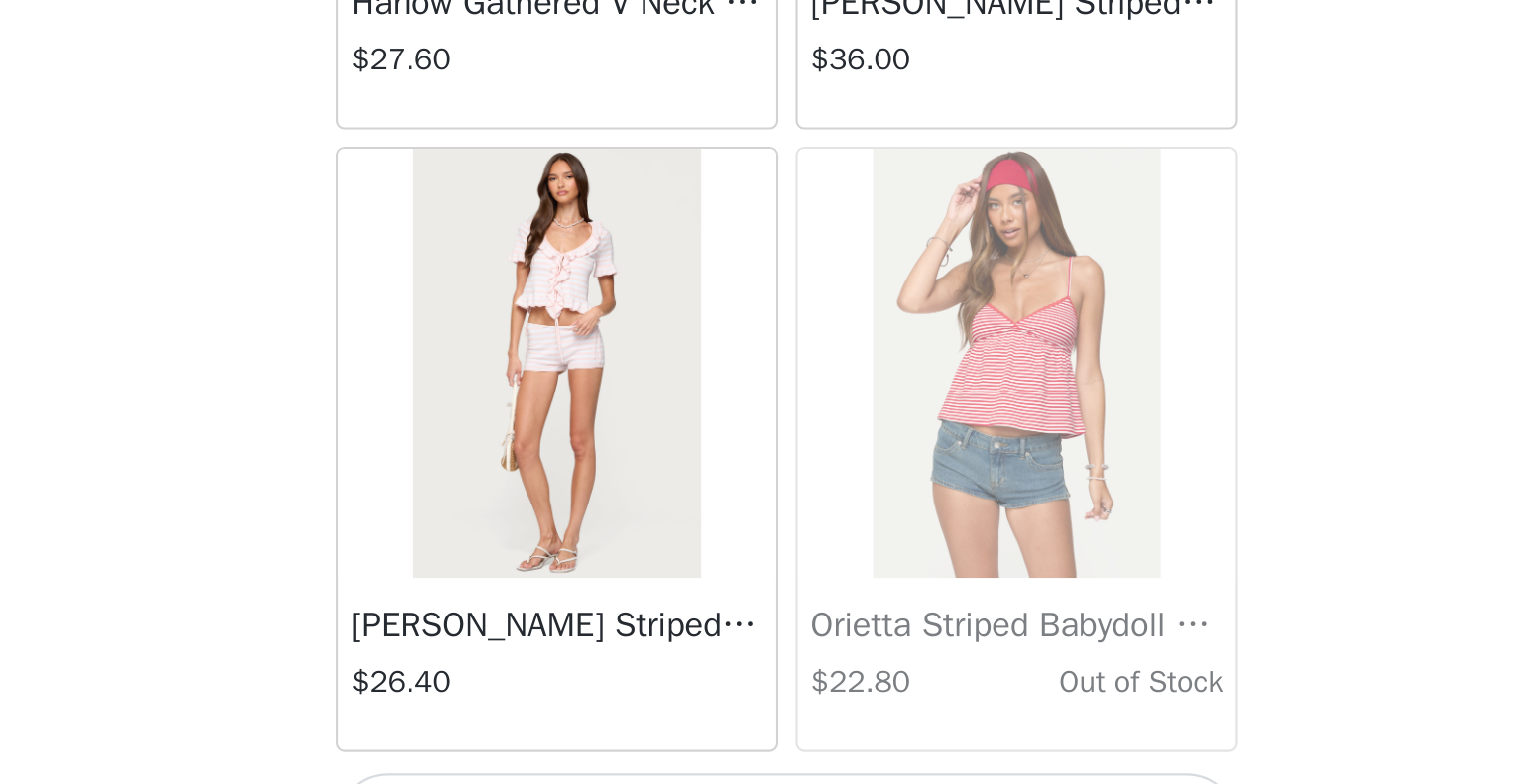 click on "Load More" at bounding box center [762, 803] 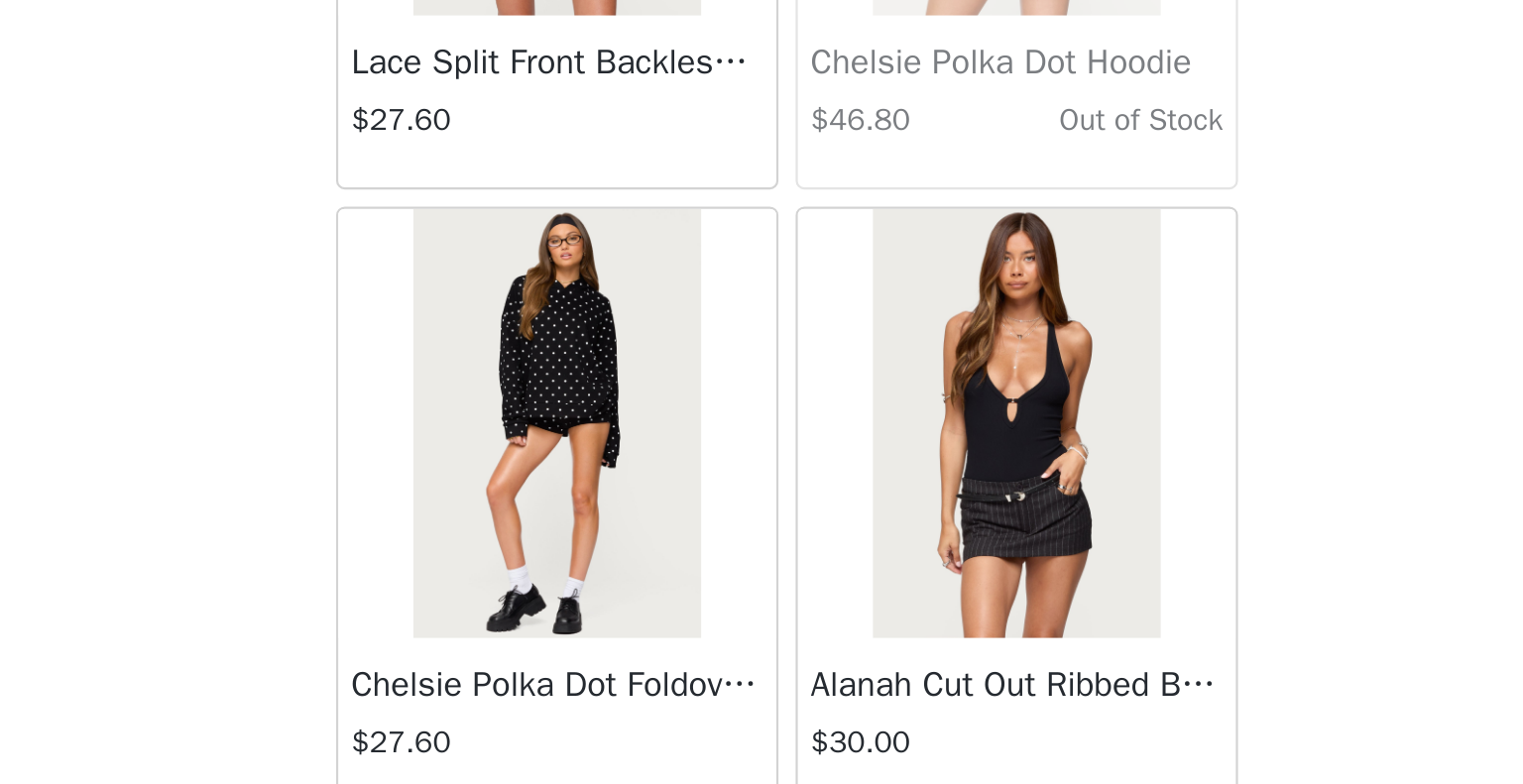 scroll, scrollTop: 39559, scrollLeft: 0, axis: vertical 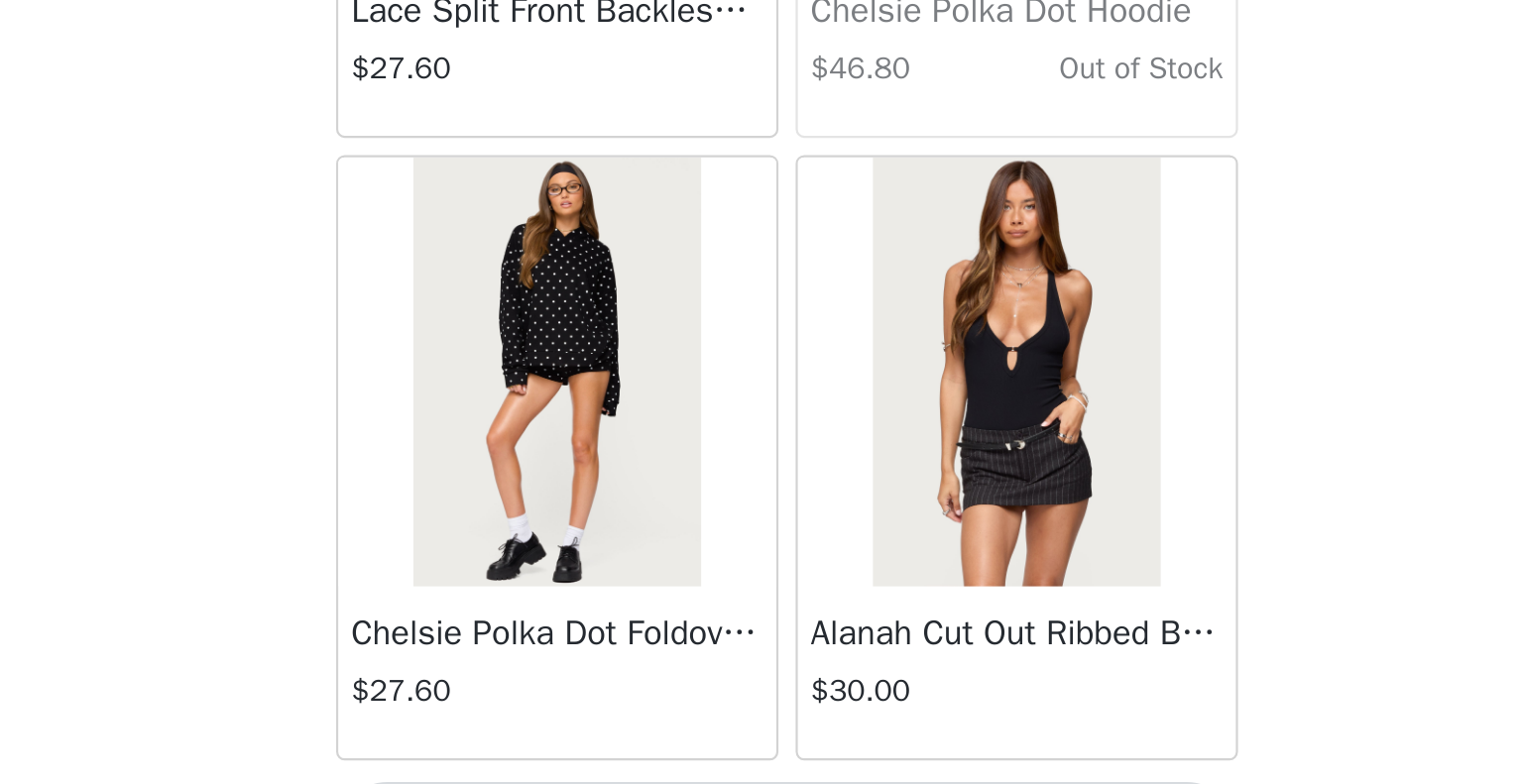 click on "Load More" at bounding box center [762, 807] 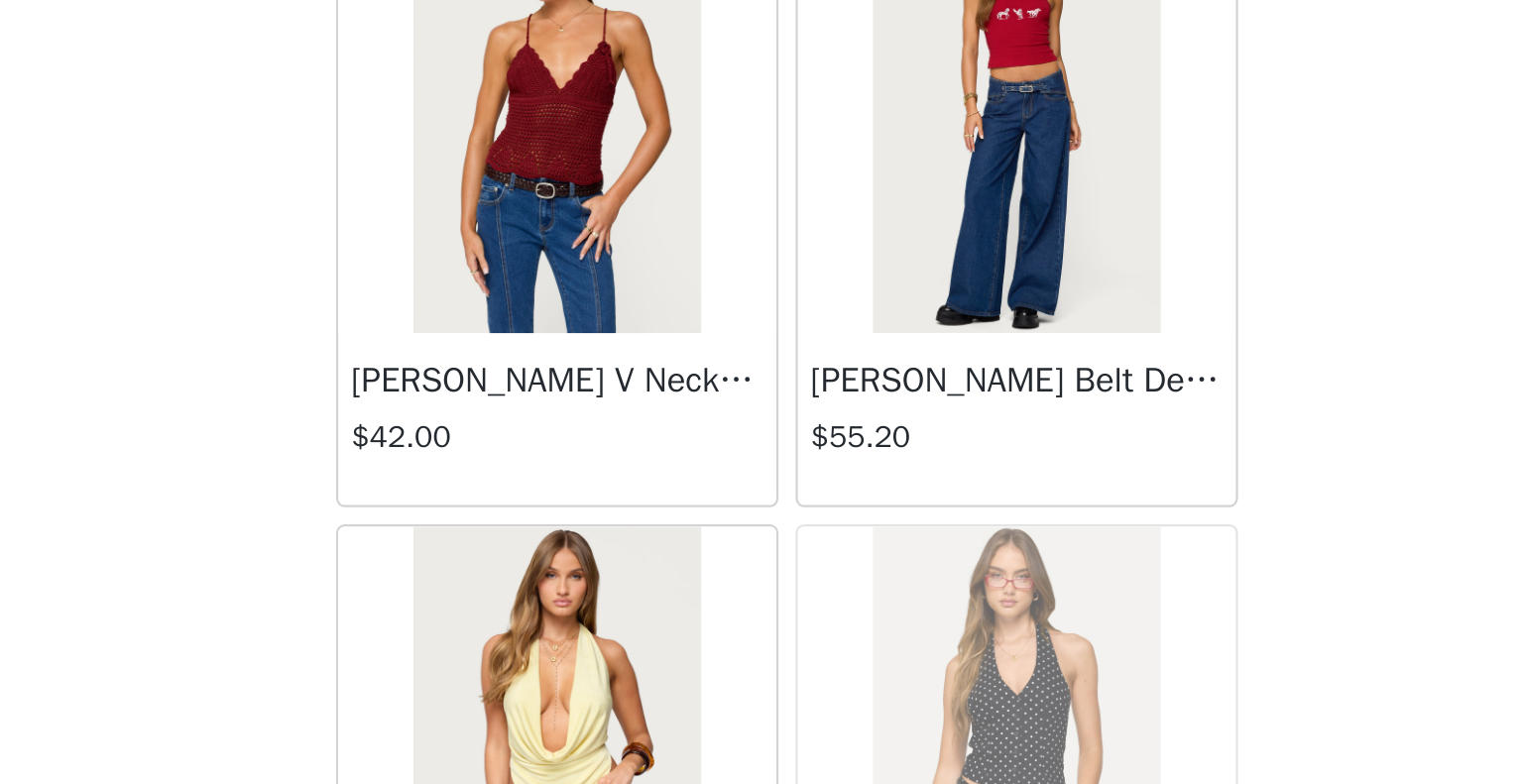 scroll, scrollTop: 42429, scrollLeft: 0, axis: vertical 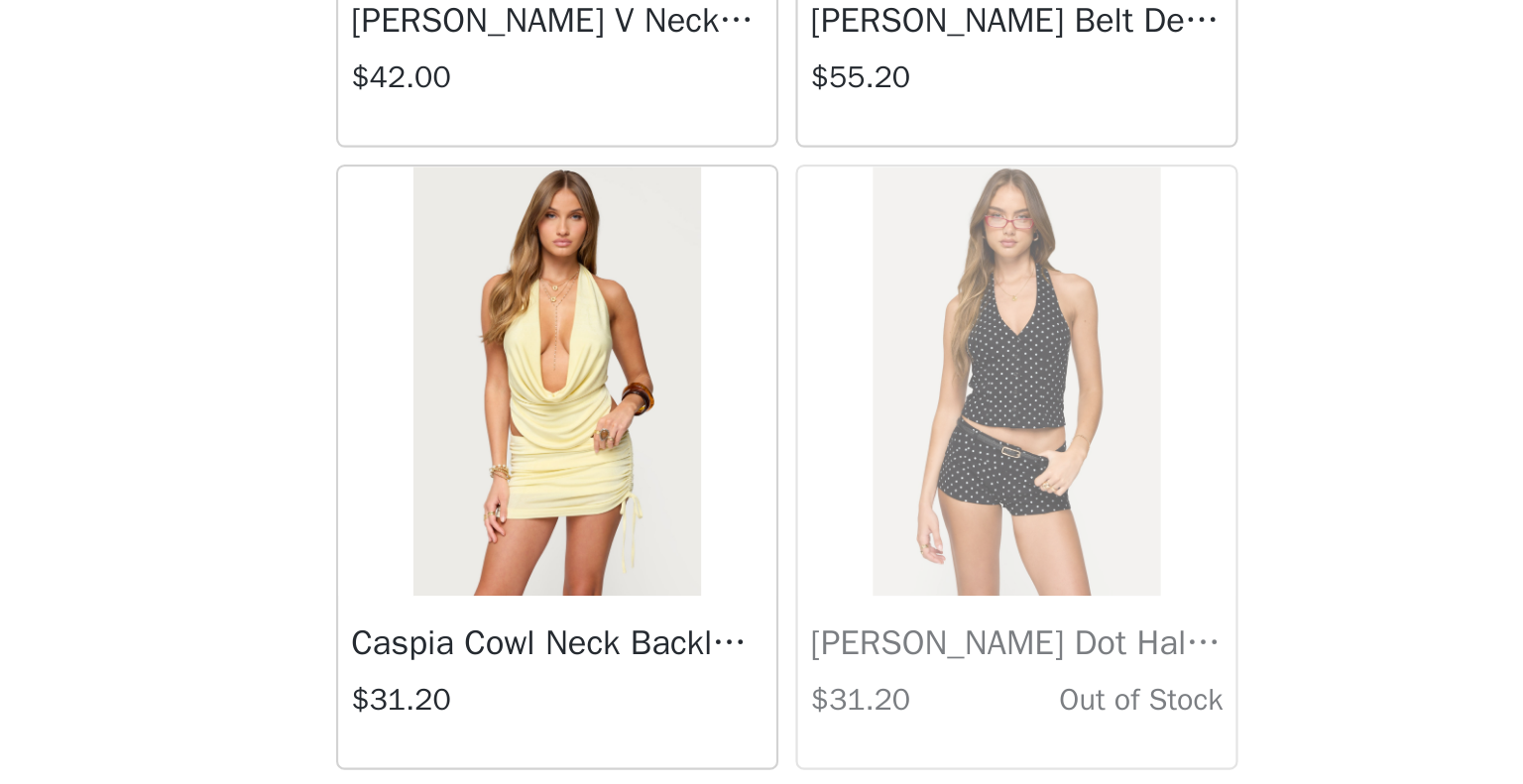 click on "Load More" at bounding box center (762, 811) 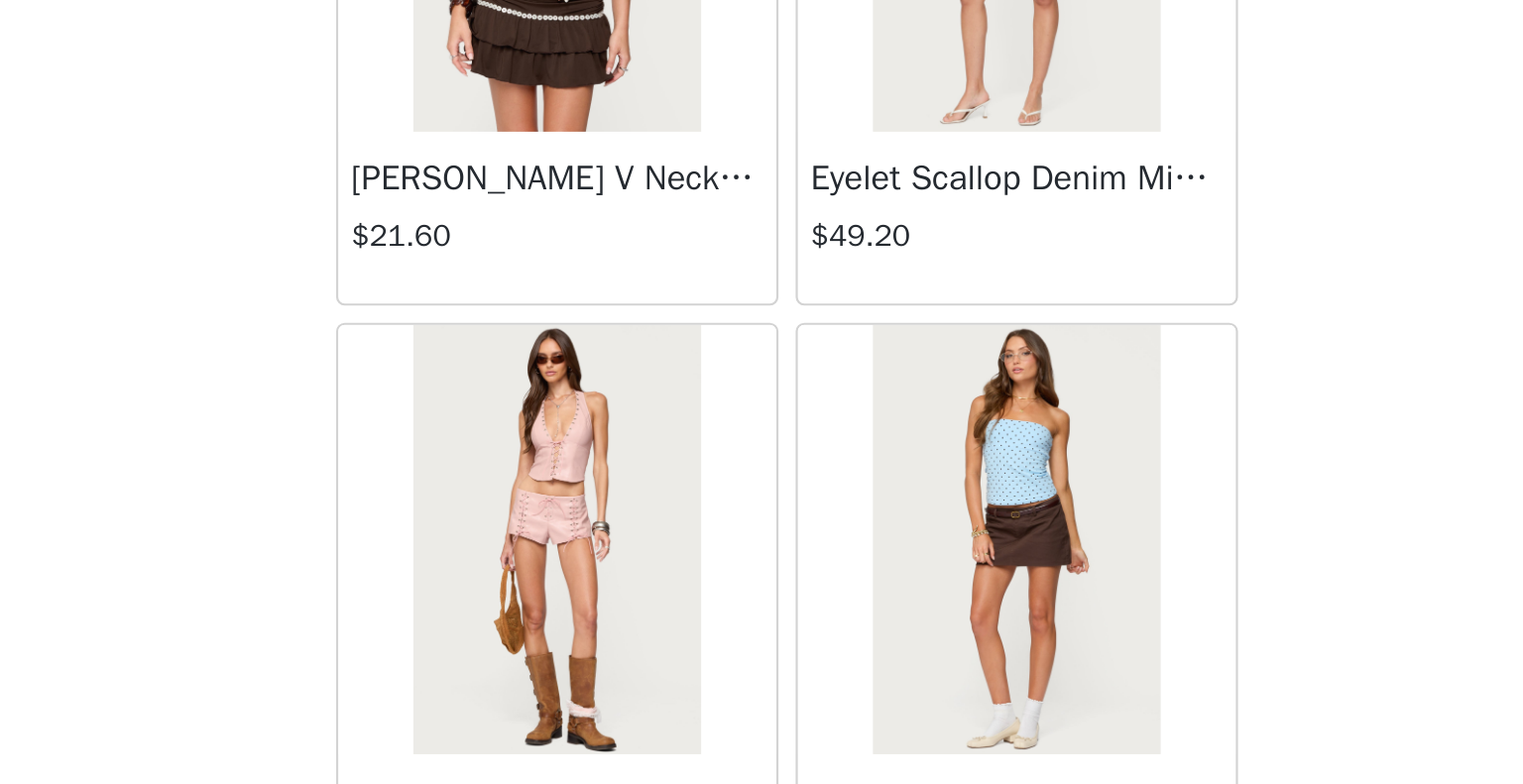 scroll, scrollTop: 45300, scrollLeft: 0, axis: vertical 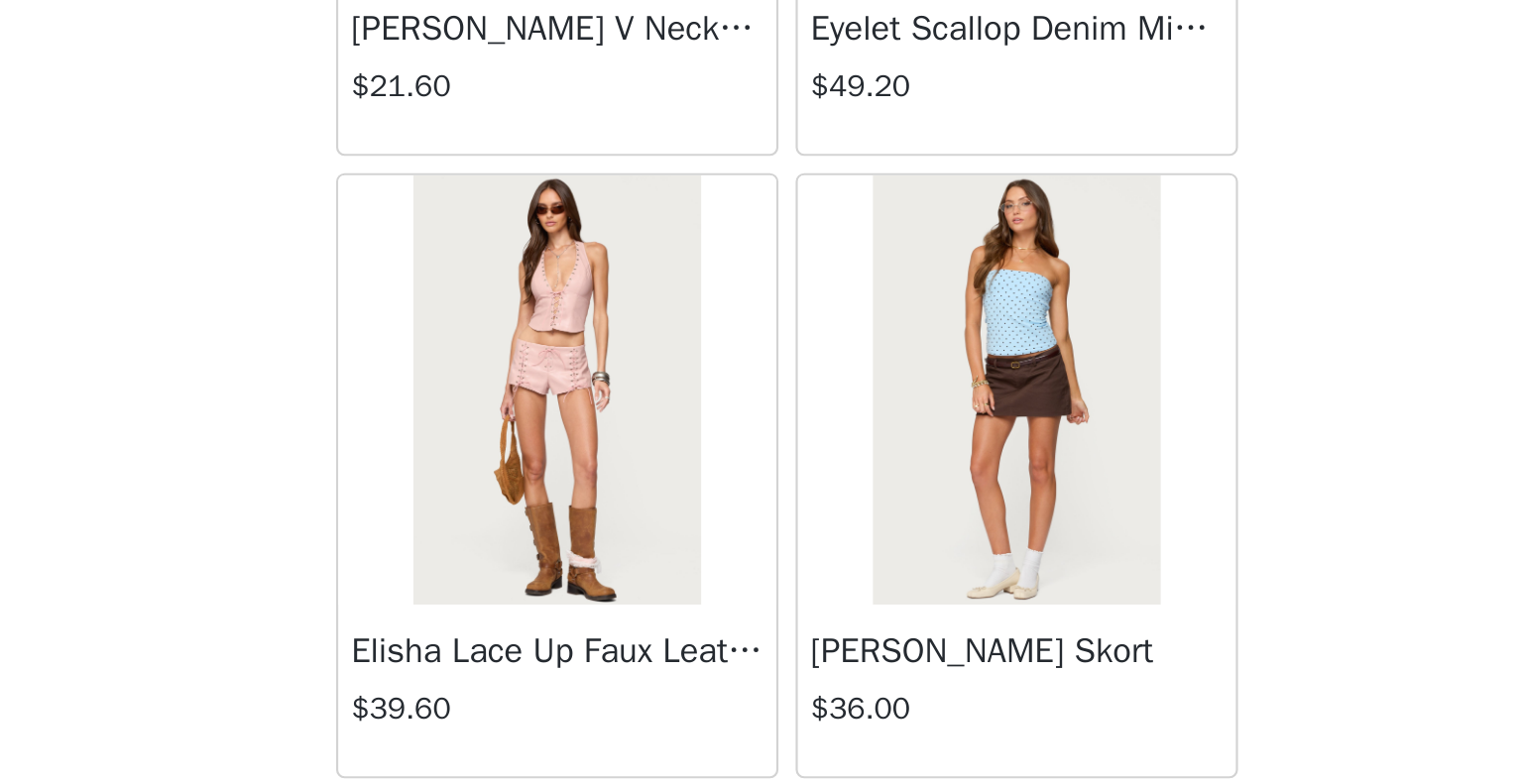 click on "Load More" at bounding box center [762, 815] 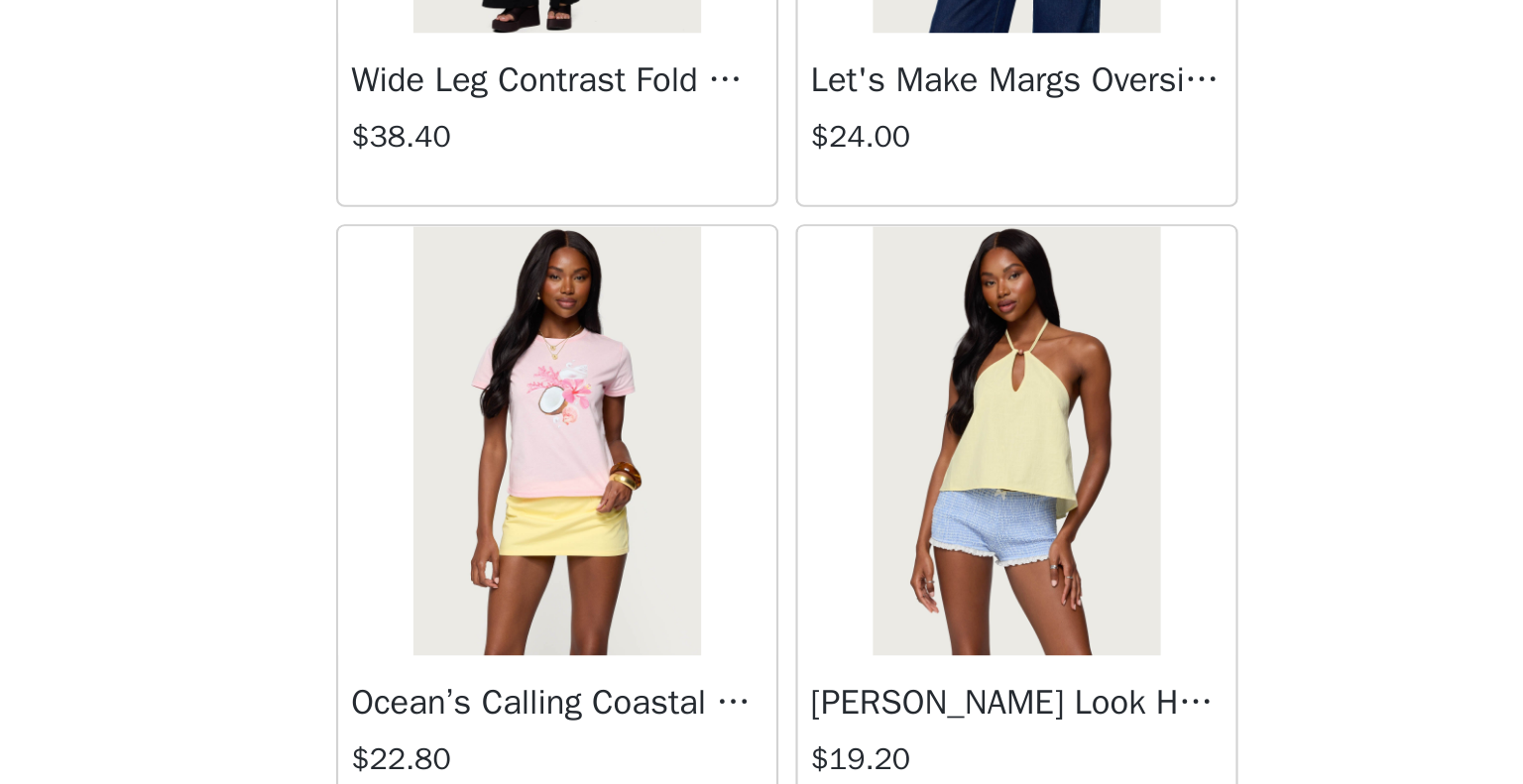 scroll, scrollTop: 48170, scrollLeft: 0, axis: vertical 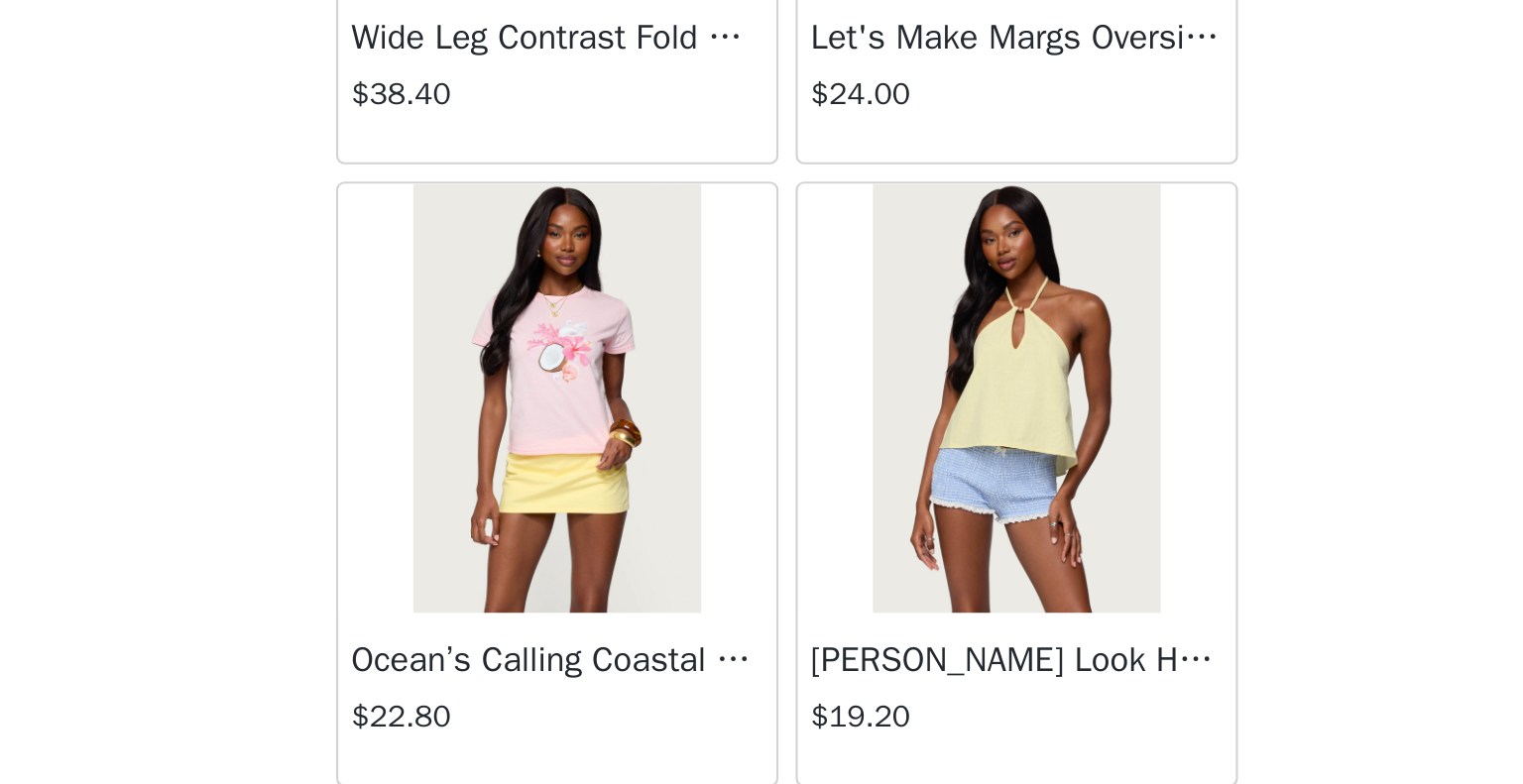 click on "Load More" at bounding box center (762, 819) 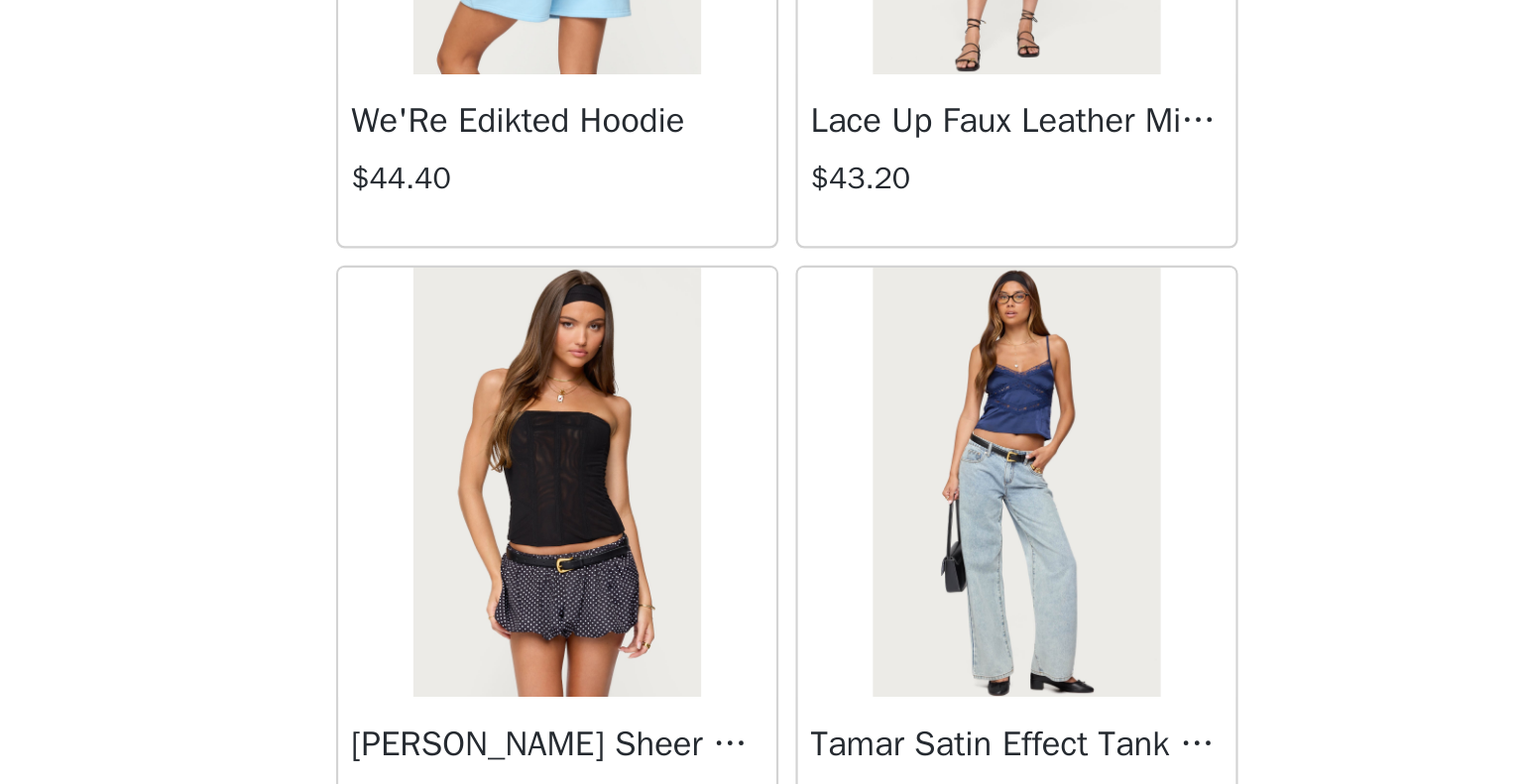 scroll, scrollTop: 51040, scrollLeft: 0, axis: vertical 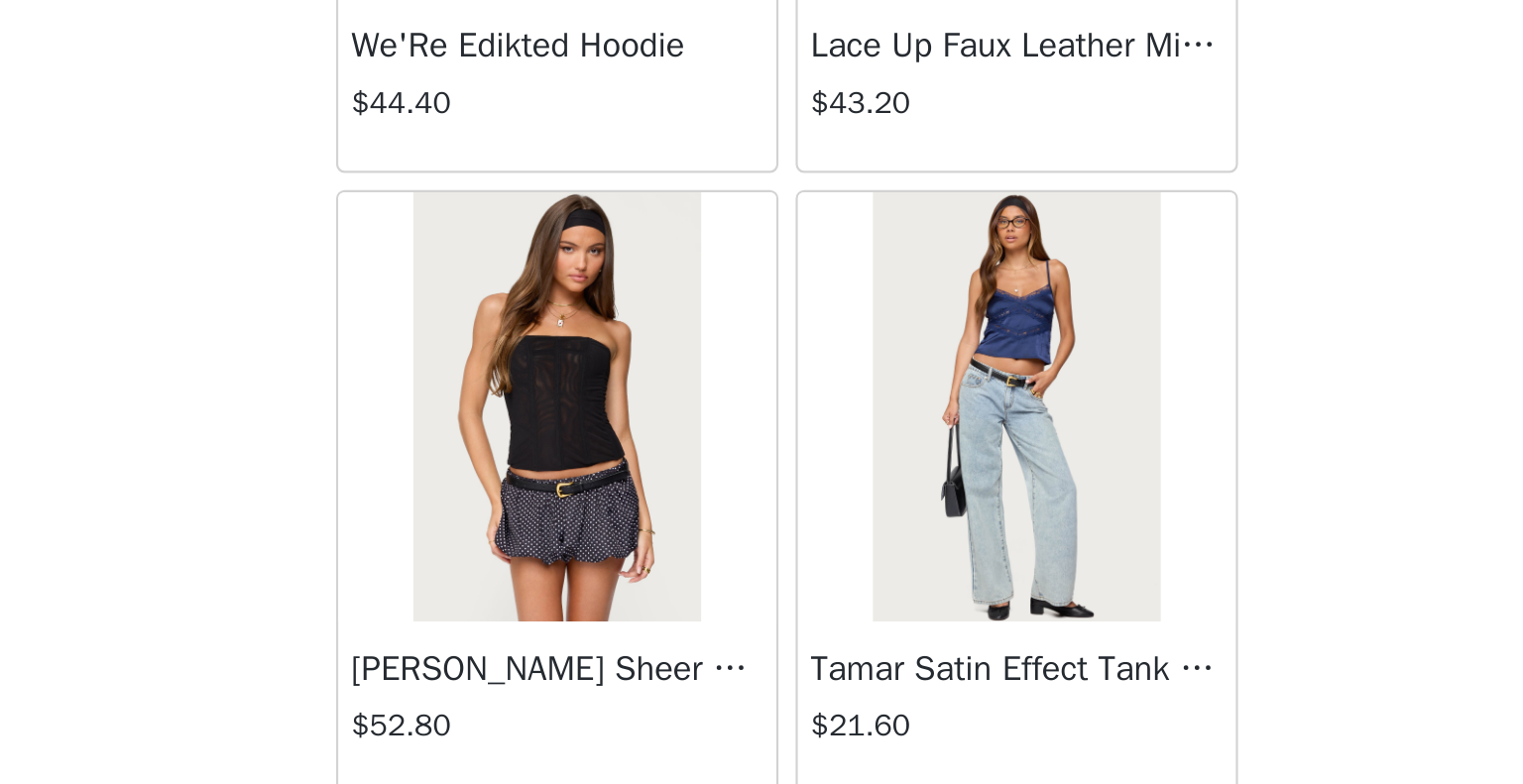 click on "Load More" at bounding box center [762, 823] 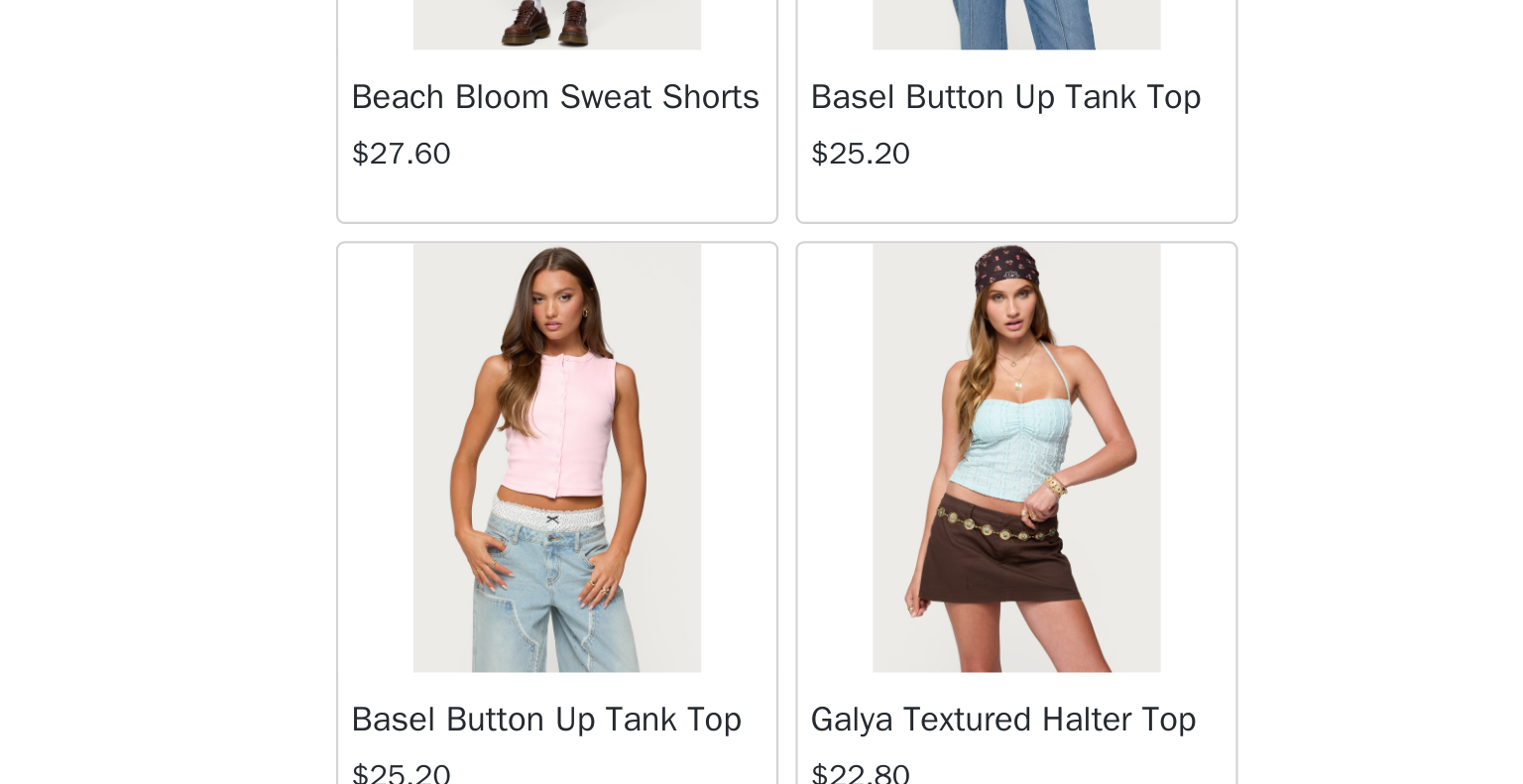 scroll, scrollTop: 53911, scrollLeft: 0, axis: vertical 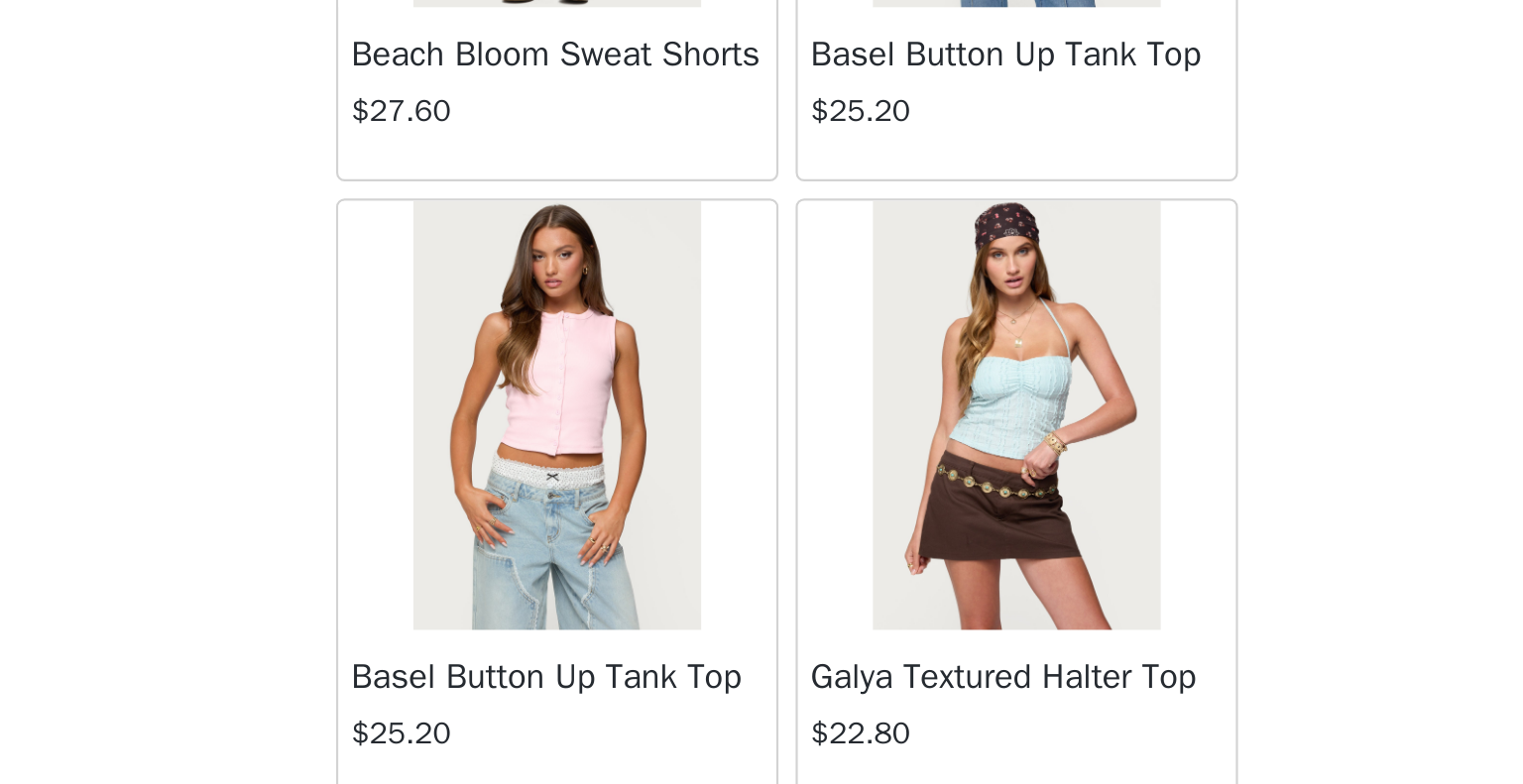 click on "Load More" at bounding box center (762, 827) 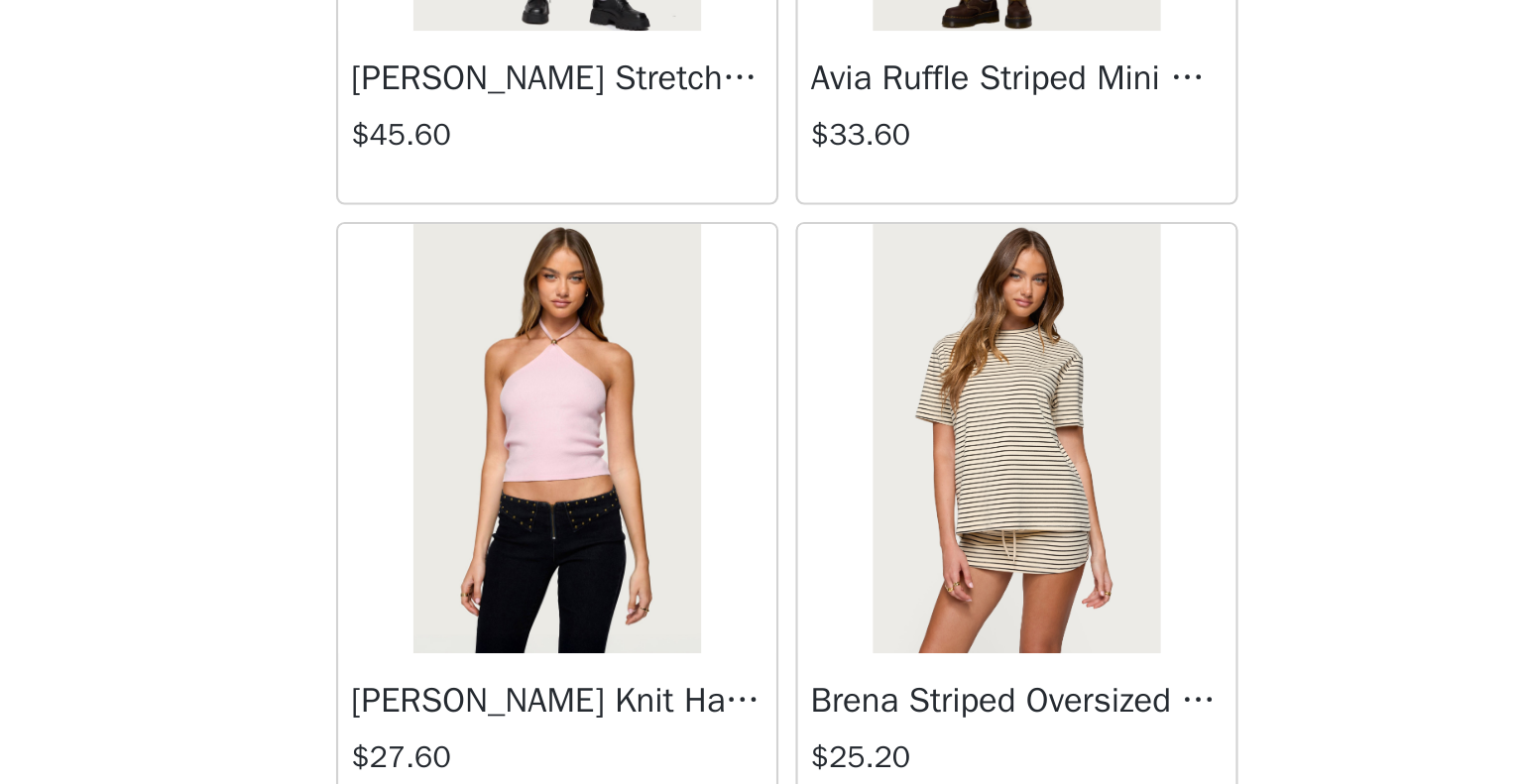 scroll, scrollTop: 56781, scrollLeft: 0, axis: vertical 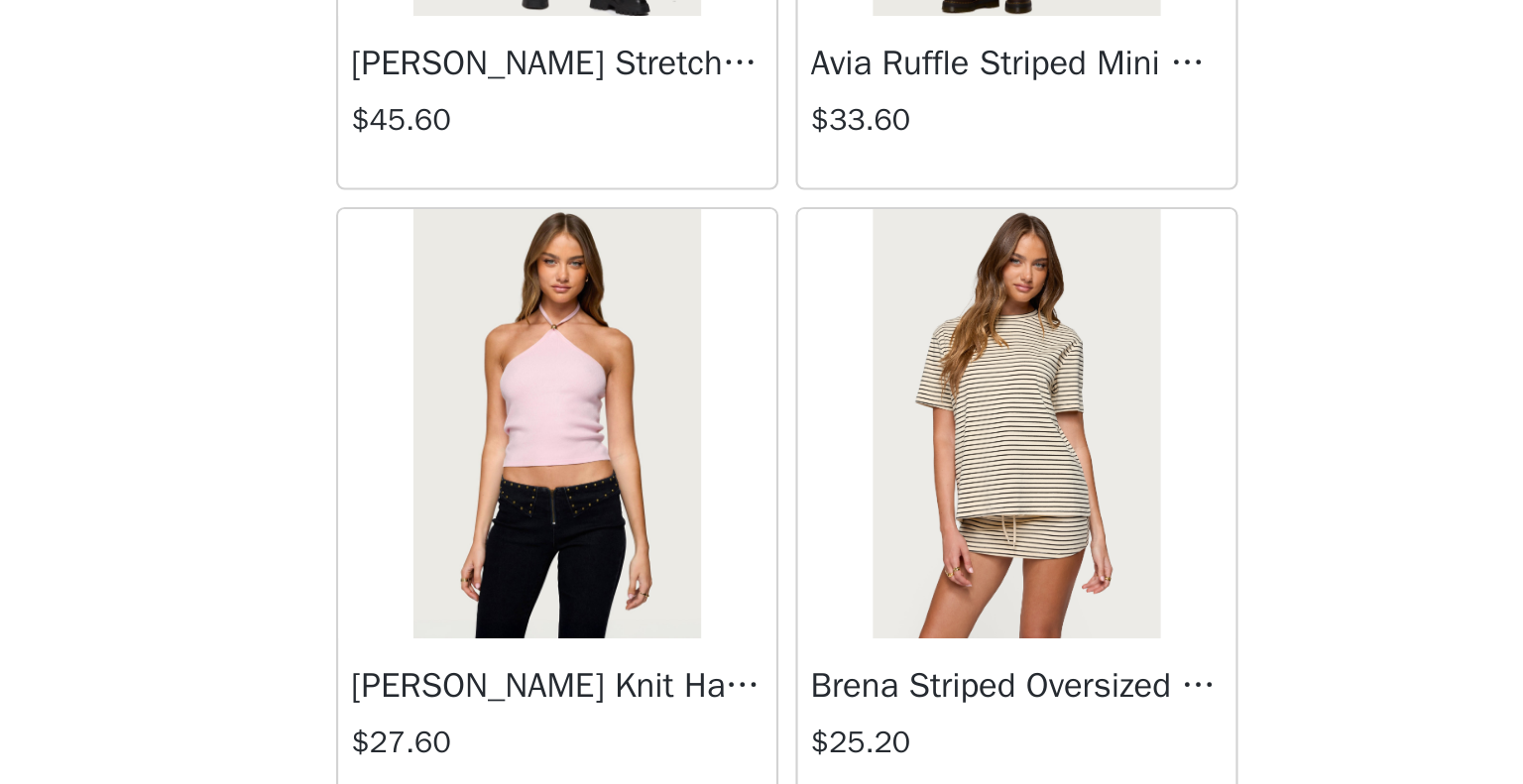 click on "Load More" at bounding box center [762, 831] 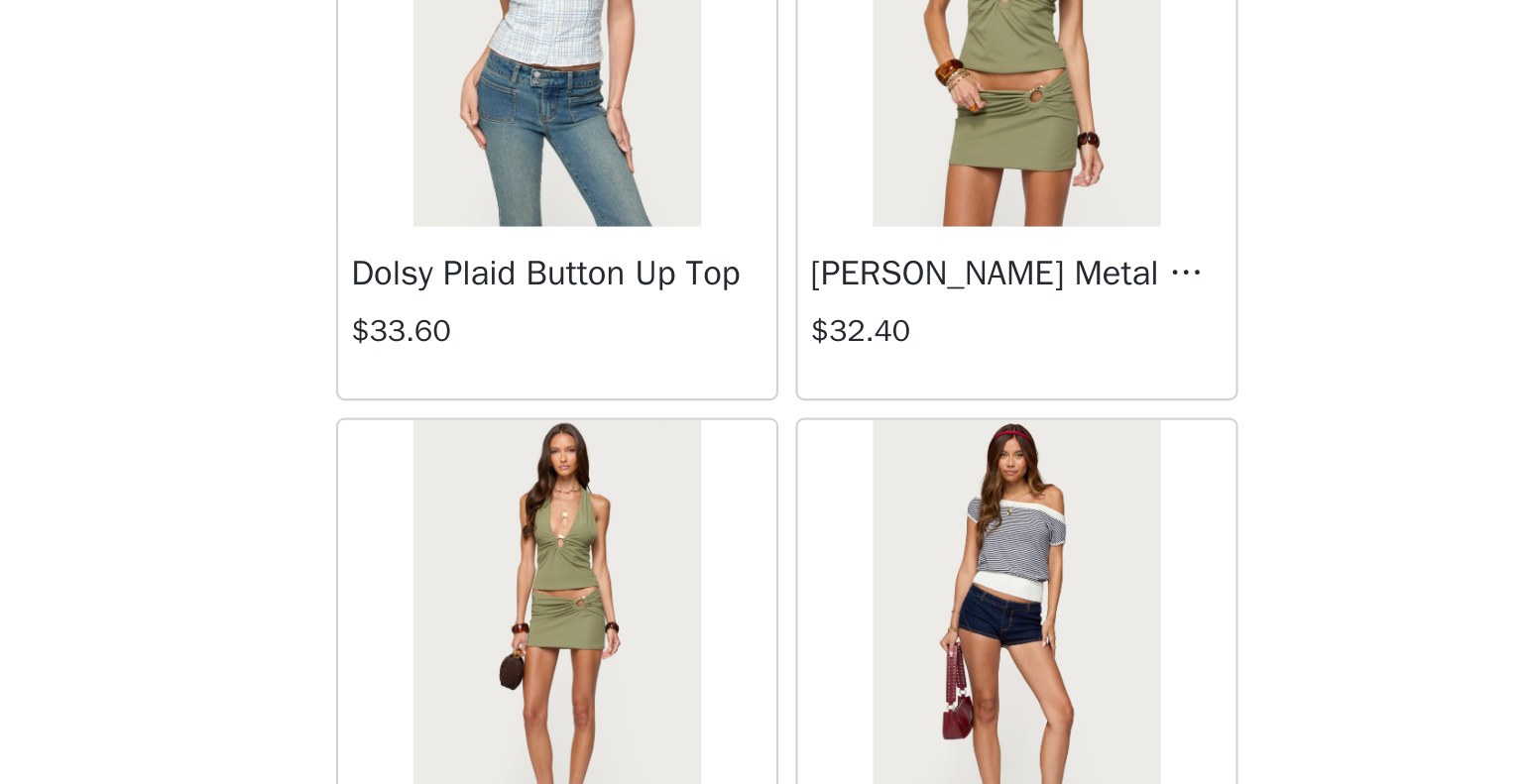 scroll, scrollTop: 59651, scrollLeft: 0, axis: vertical 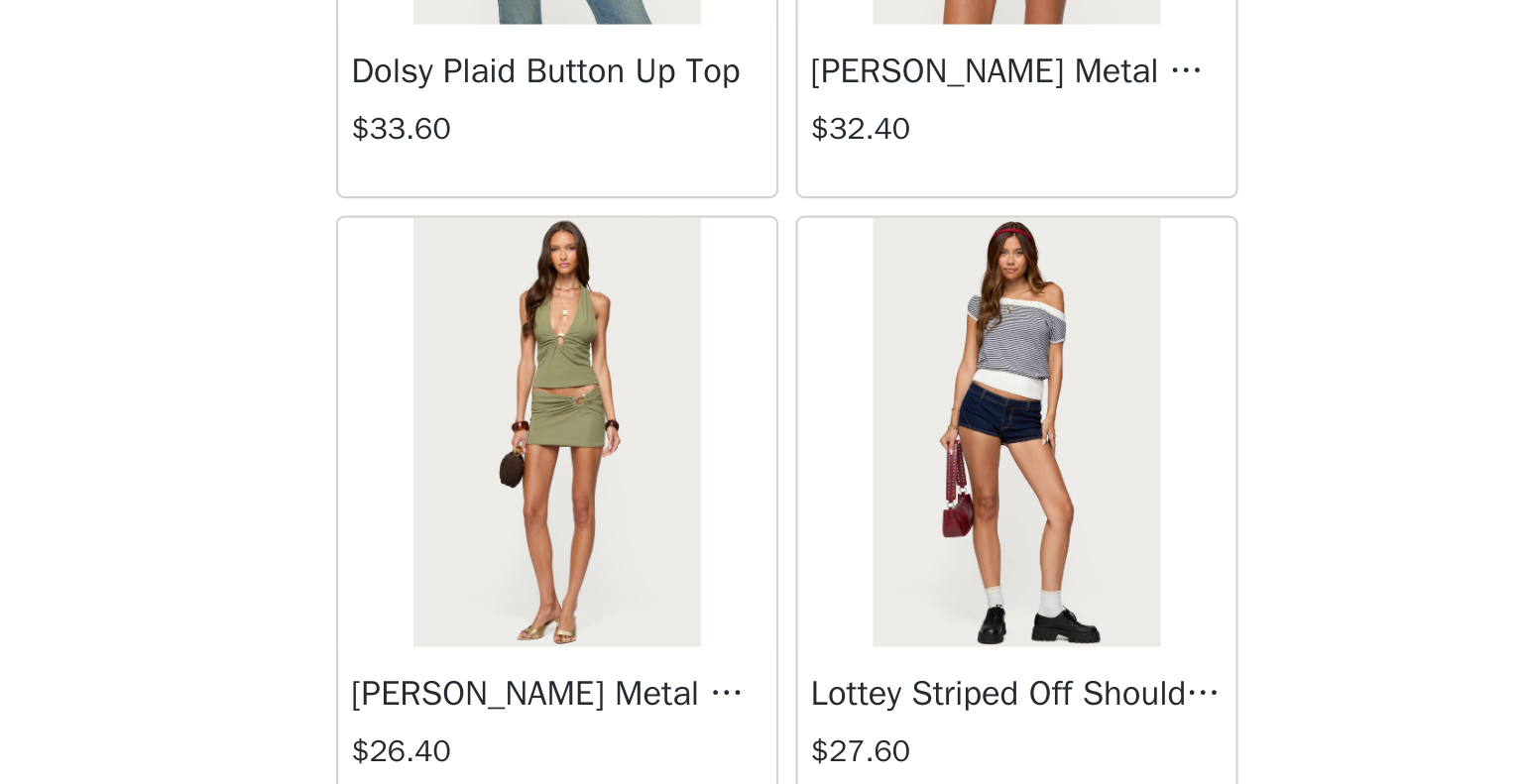click on "Load More" at bounding box center [762, 835] 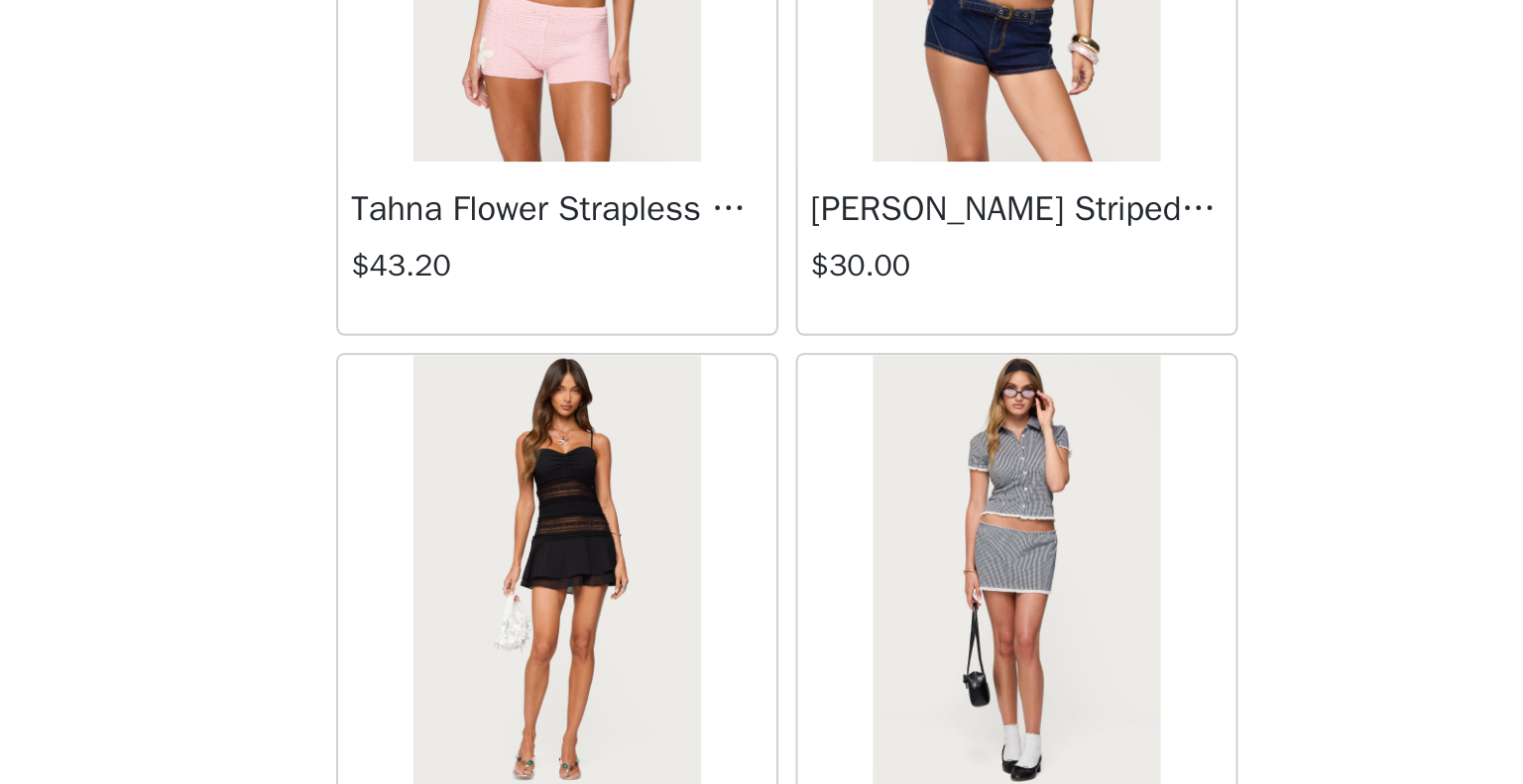 scroll, scrollTop: 62522, scrollLeft: 0, axis: vertical 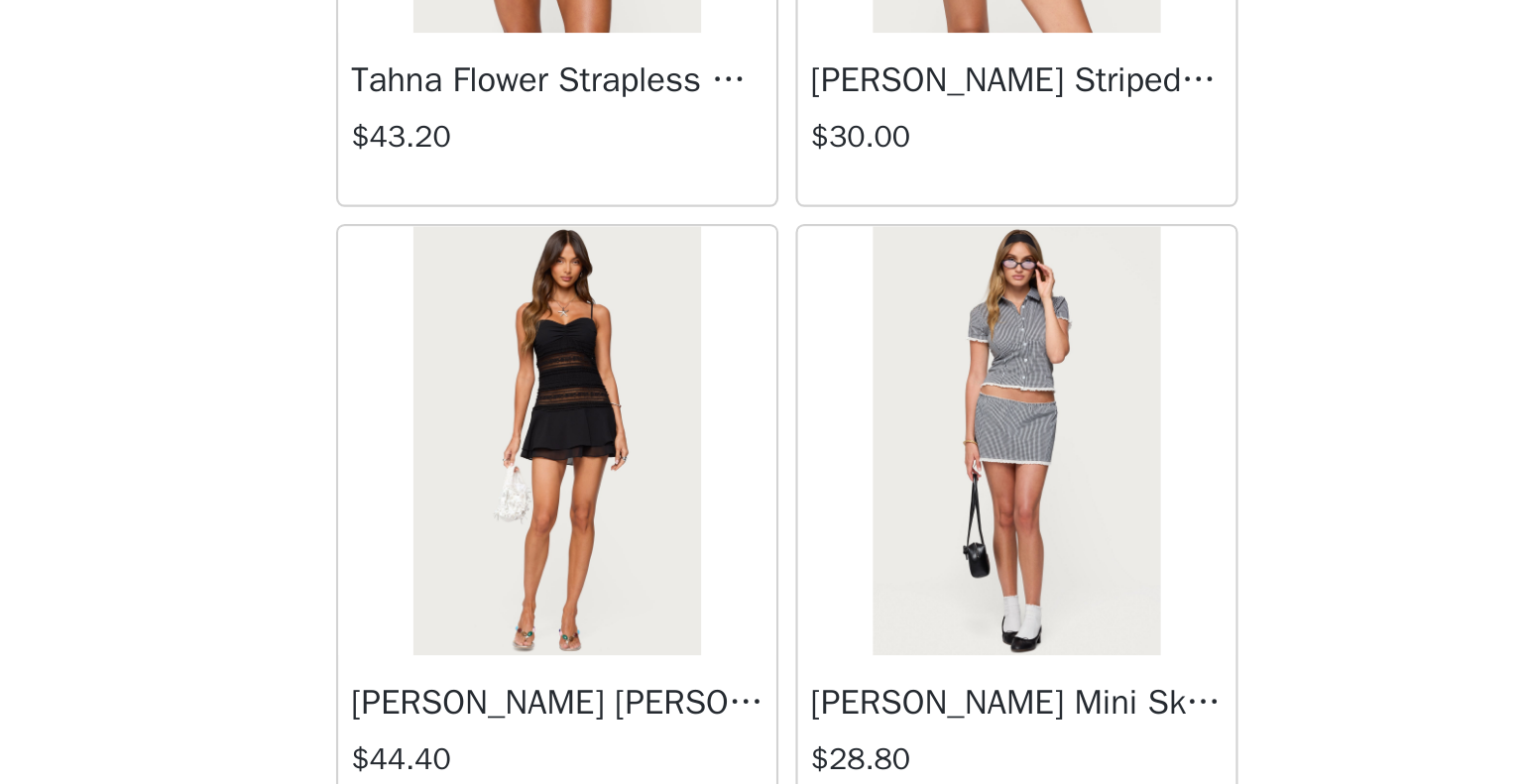 click on "Load More" at bounding box center [762, 839] 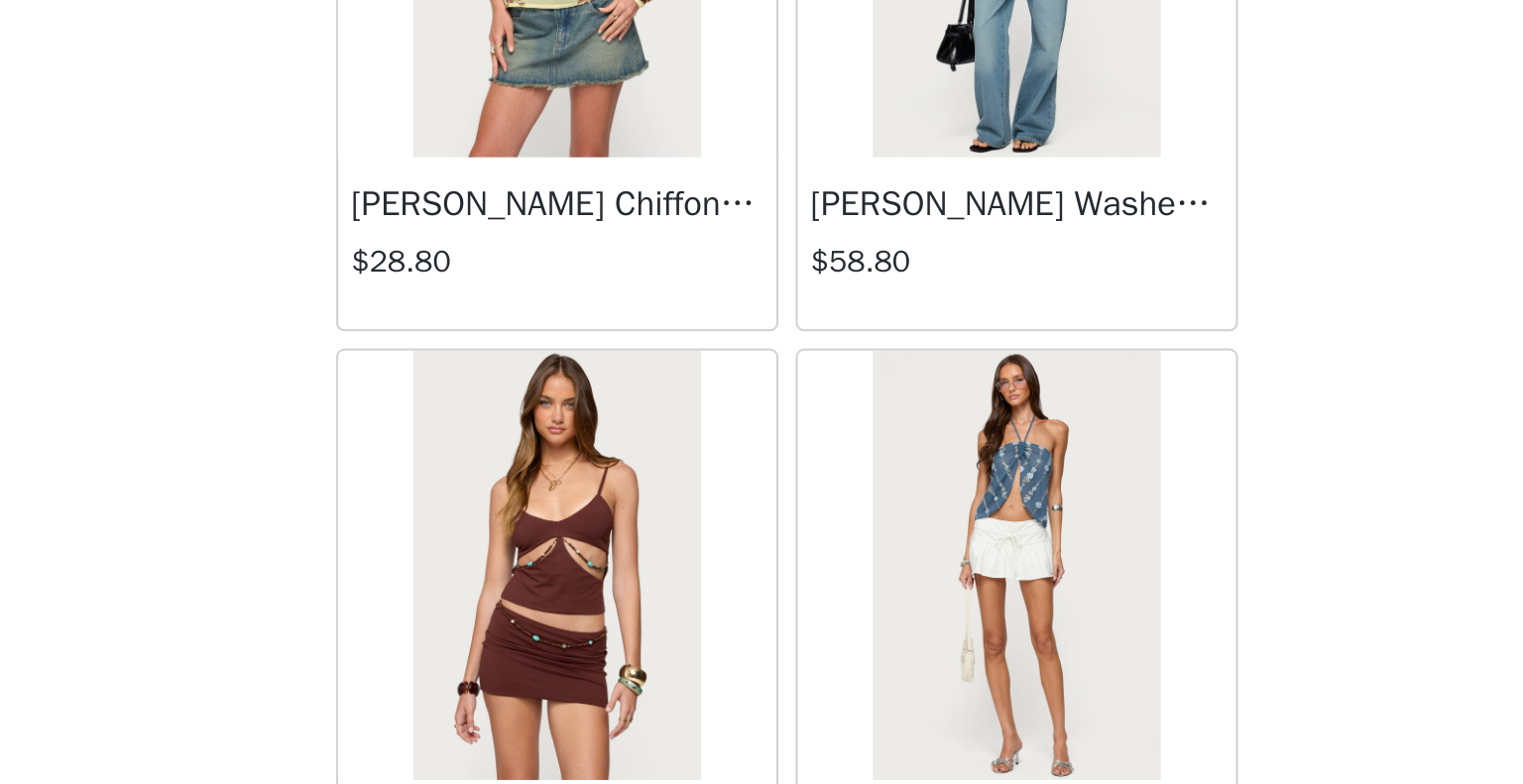 scroll, scrollTop: 65392, scrollLeft: 0, axis: vertical 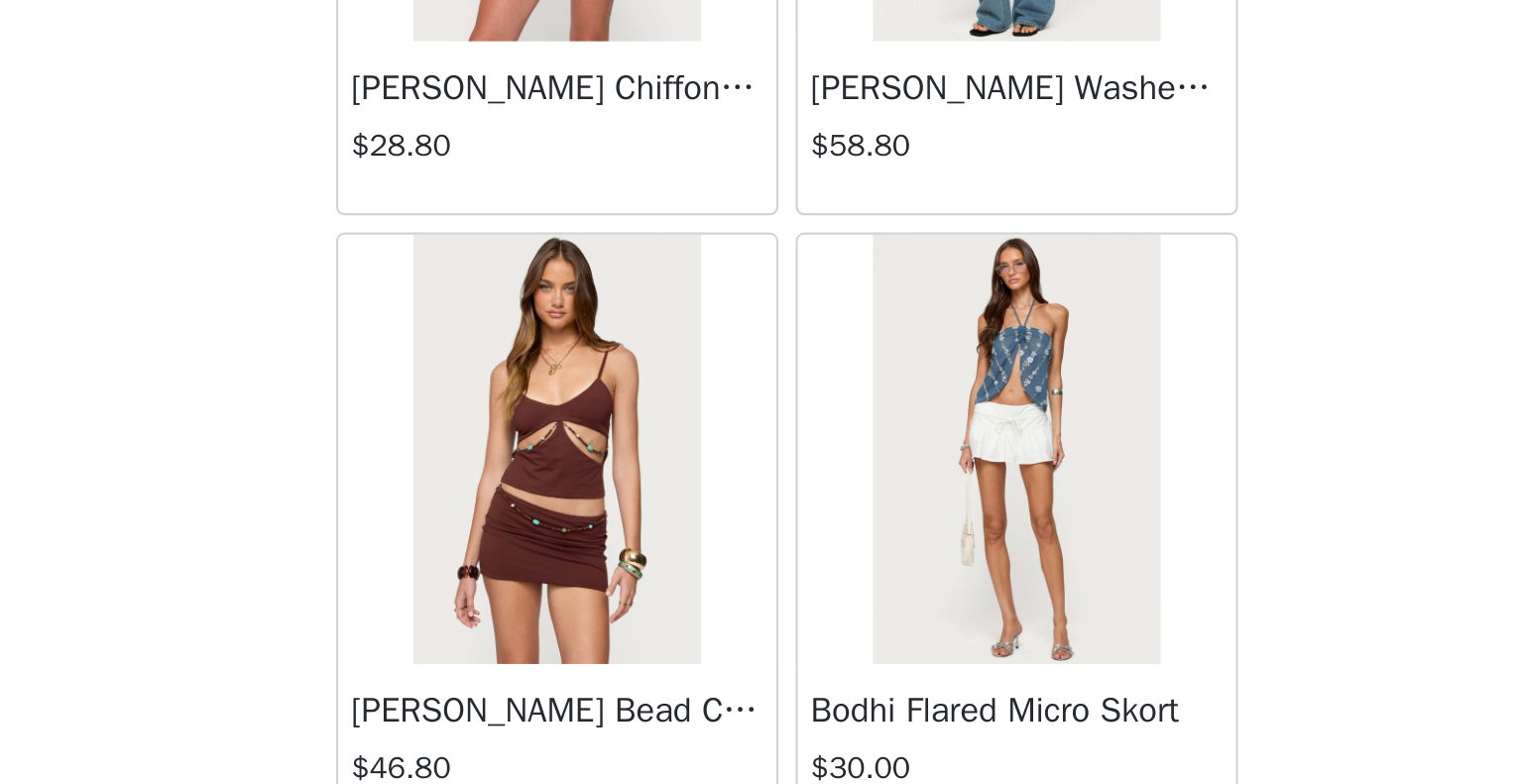 click on "Load More" at bounding box center [762, 842] 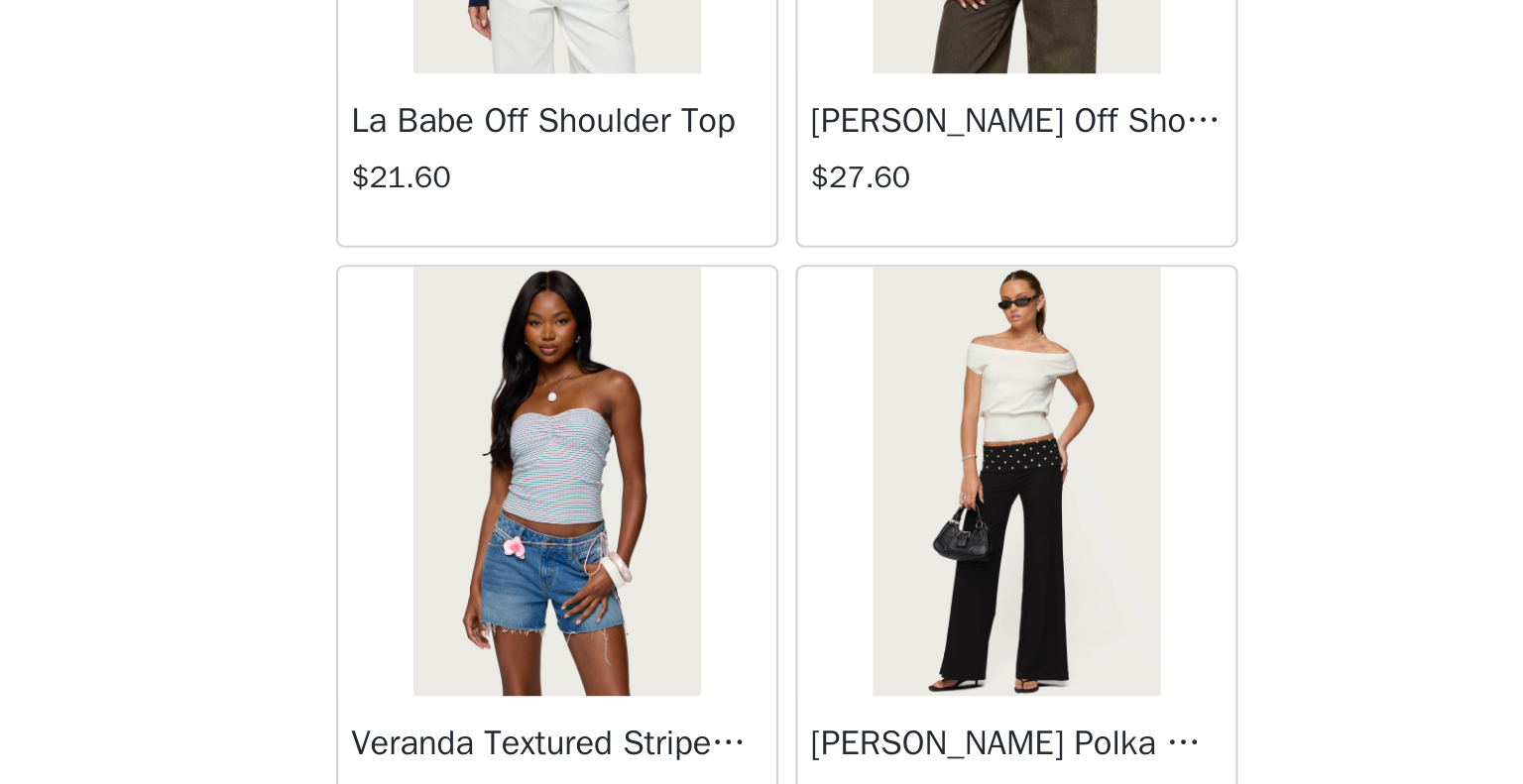 scroll, scrollTop: 68263, scrollLeft: 0, axis: vertical 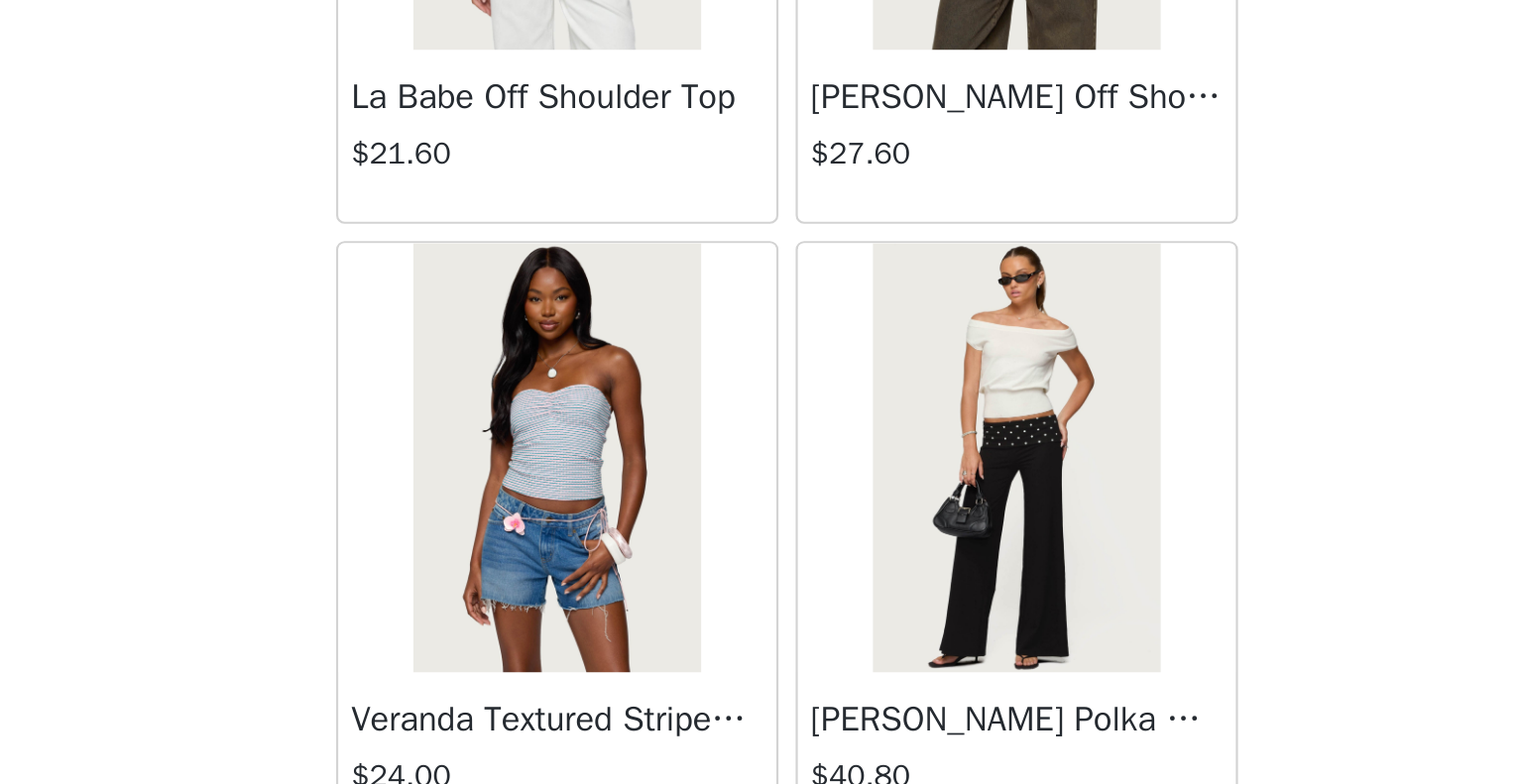 click on "Load More" at bounding box center (762, 846) 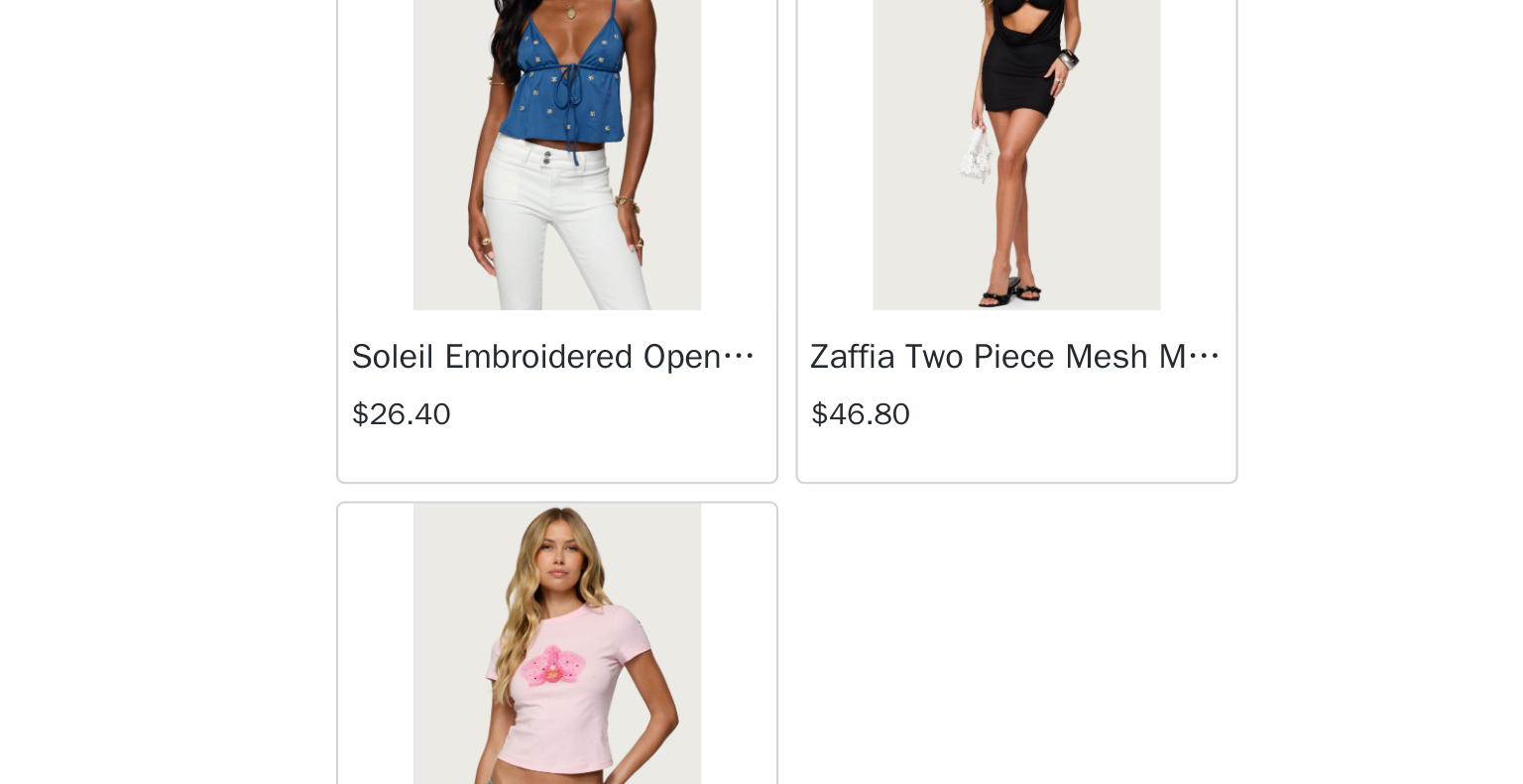 scroll, scrollTop: 70496, scrollLeft: 0, axis: vertical 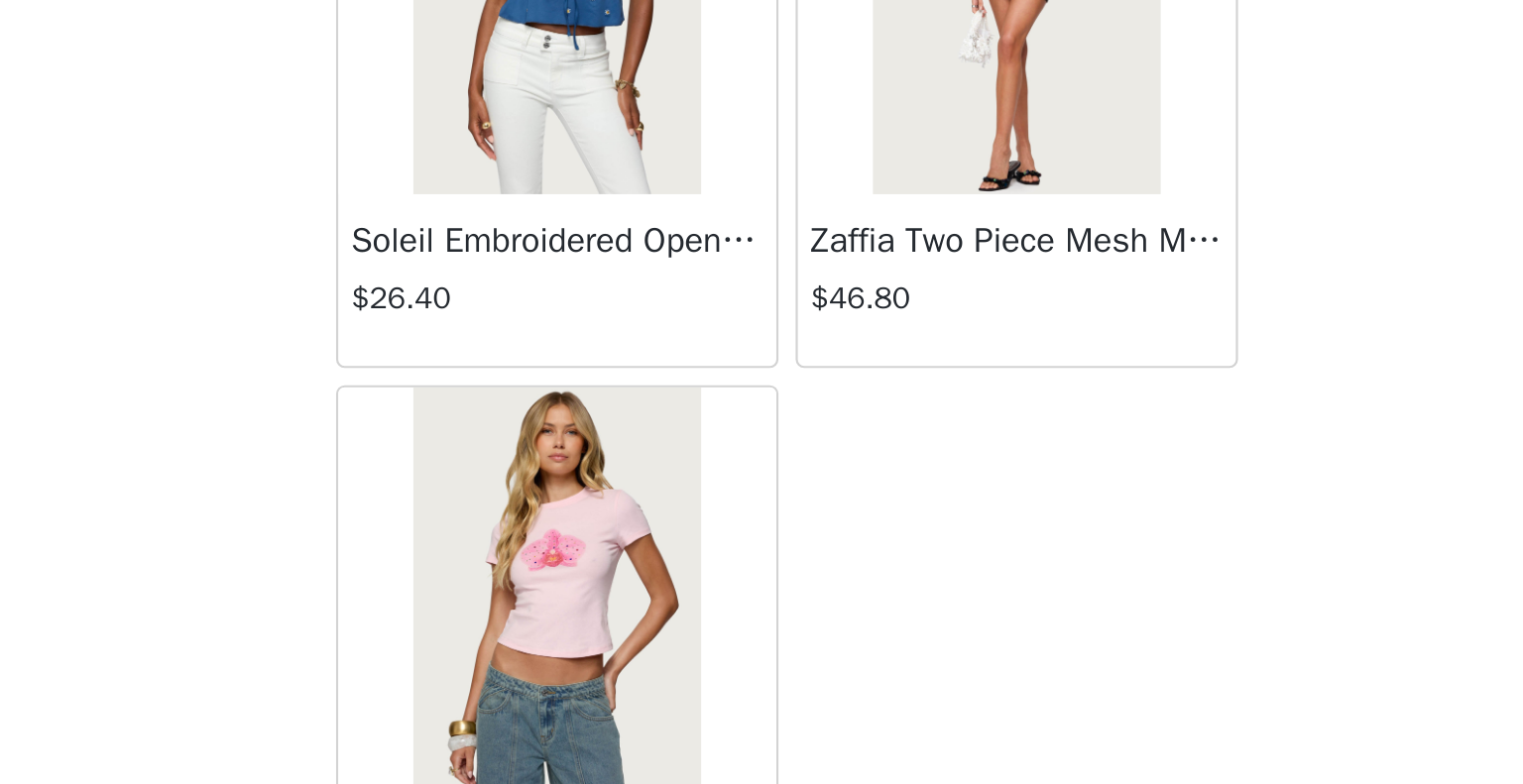 click on "STEP 1 OF 5
Products
Choose as many products as you'd like, up to $100.00.       1 Selected   Remaining Funds: $73.60         Rylan Striped Fold Over Mini Skort     $26.40       BLACK AND WHITE, M       Edit   Remove     Add Product     You may choose as many products as you'd like     Back       Lovina Grommet Pleated Mini Skort   $16.80       Metallic & Sequin Textured Tank Top   $27.60       Nelley Backless Beaded Sequin Chiffon Top   $36.00       [PERSON_NAME] Asymmetric One Shoulder Crochet Top   $21.60       [PERSON_NAME] Plaid Micro Shorts   $30.00       [PERSON_NAME] Floral Texured Sheer Halter Top   $27.60       Maree Bead V Neck Top   $22.80       Maree Bead Cut Out Mini Skirt   $20.40       [PERSON_NAME] Cut Out Halter Top   $28.80       Juney Pinstripe Tailored Button Up Shirt   $36.00       Avenly Striped Tie Front Babydoll Top   $27.60       [PERSON_NAME] Studded Grommet Tube Top   $30.00       Avalai Linen Look Mini Skort   $38.40" at bounding box center [762, 320] 